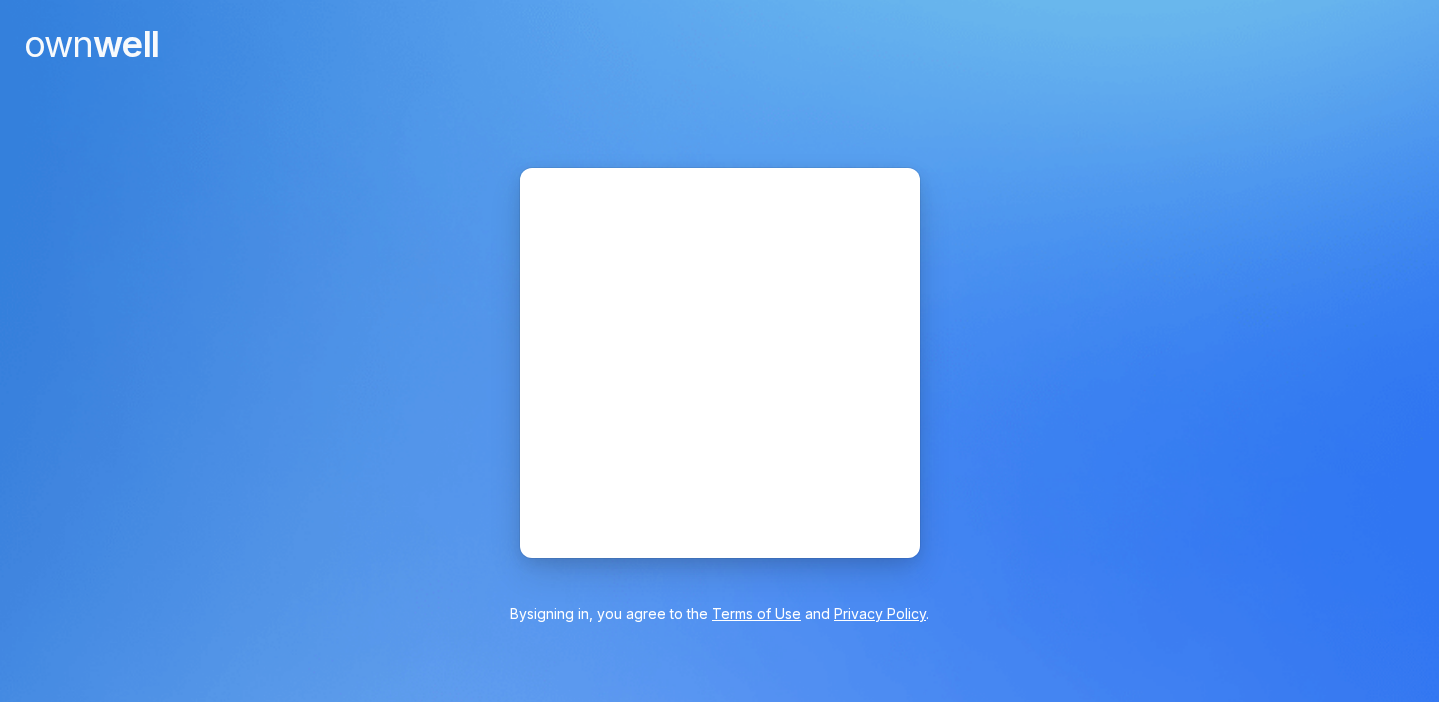scroll, scrollTop: 0, scrollLeft: 0, axis: both 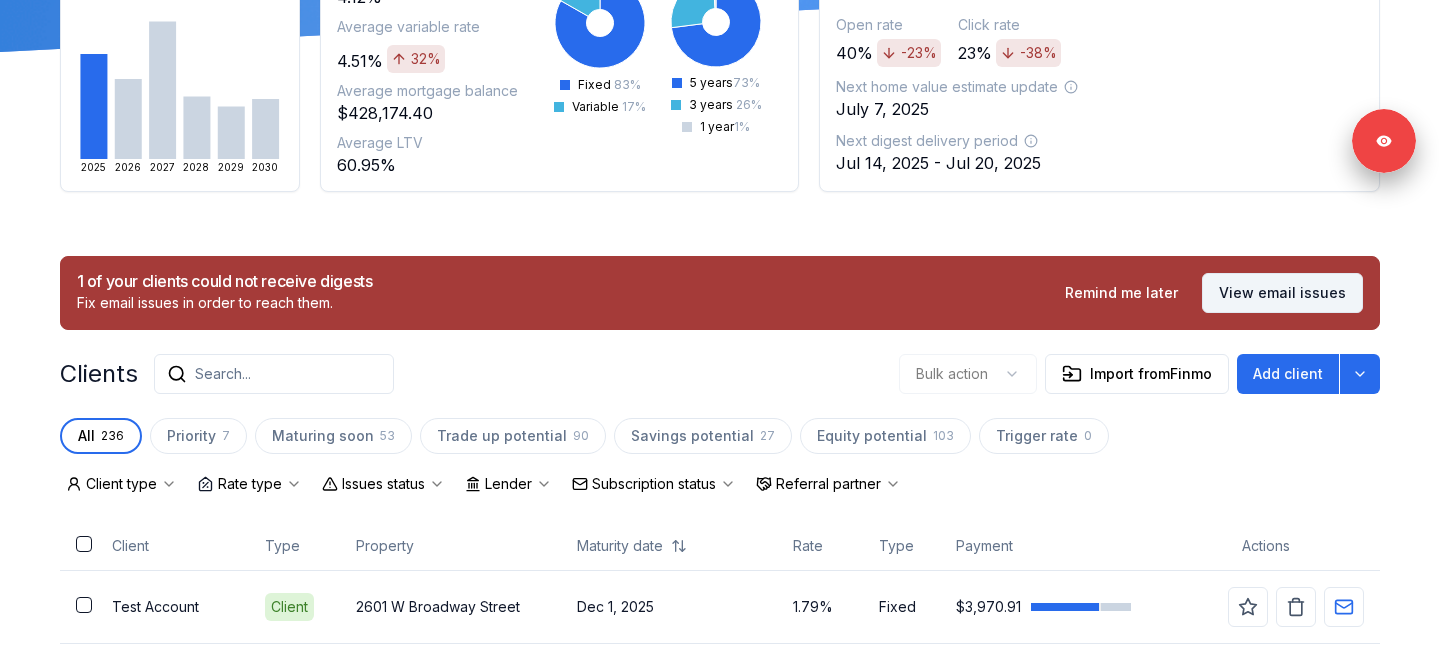 click on "View email issues" at bounding box center [1282, 293] 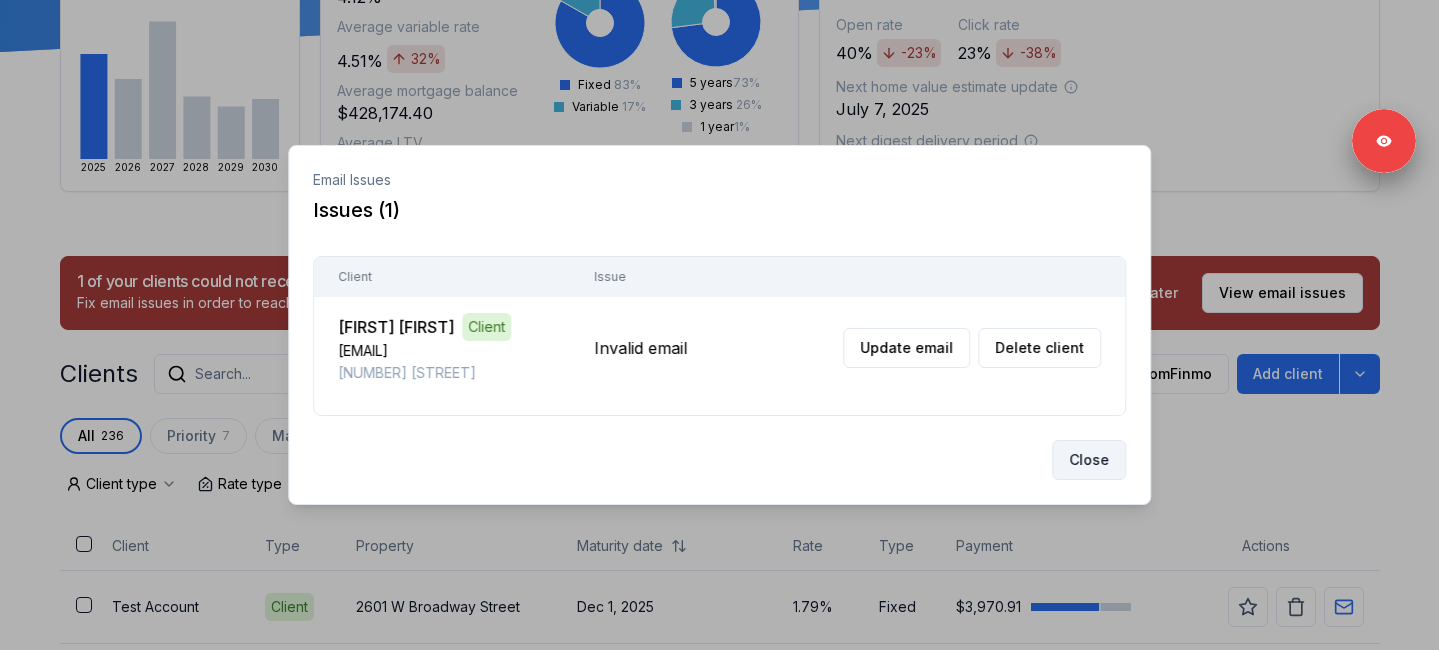 click on "Close" at bounding box center (1089, 460) 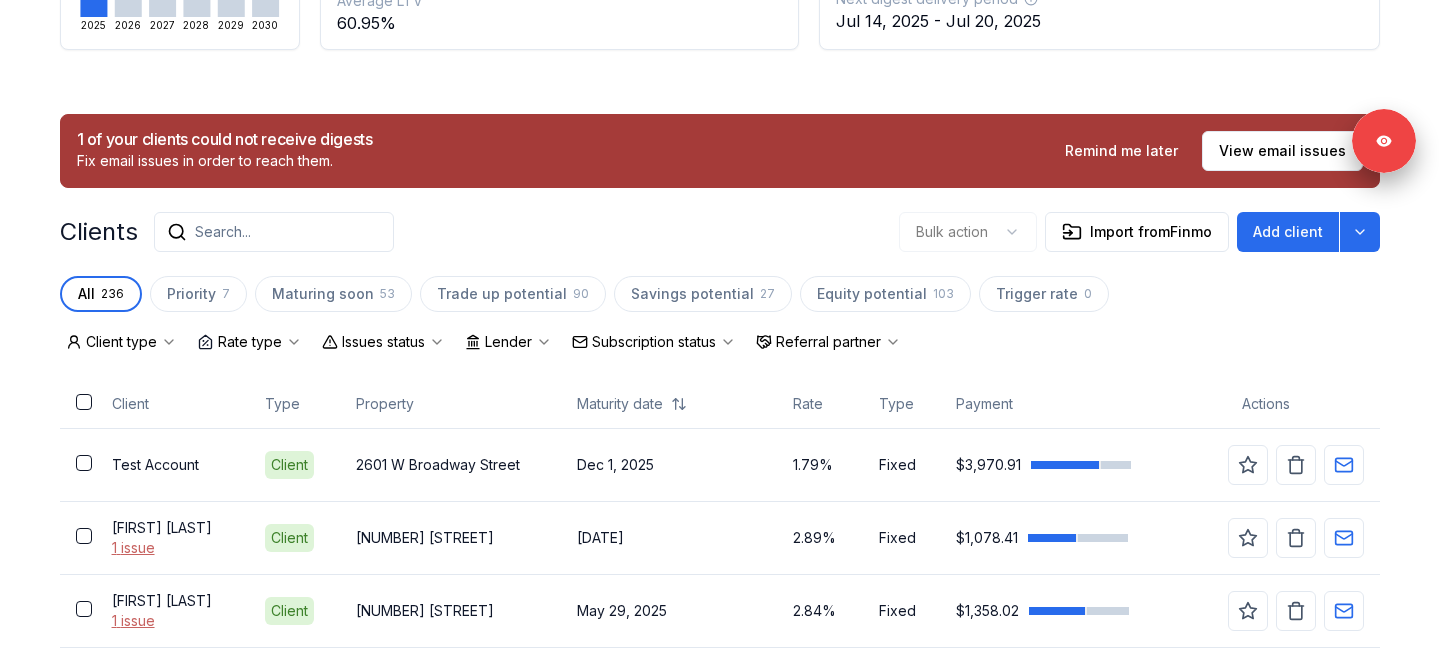 scroll, scrollTop: 420, scrollLeft: 0, axis: vertical 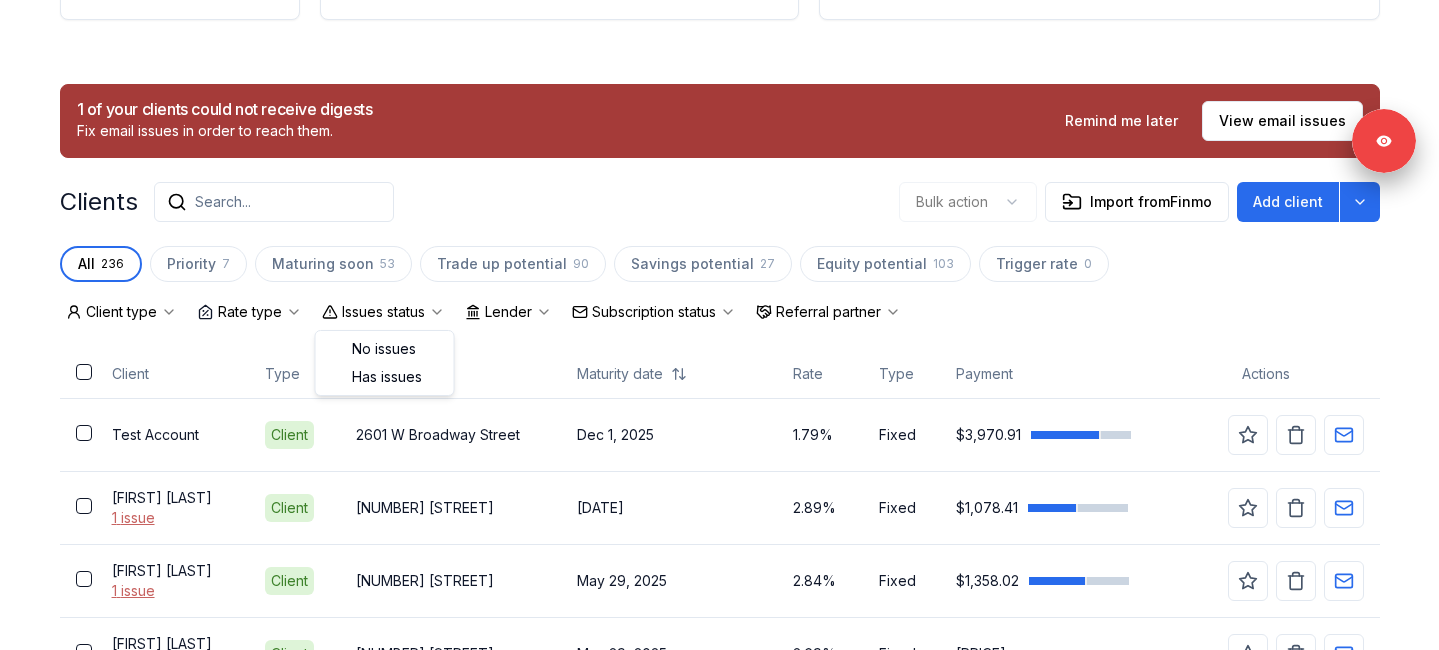 click on "Issues status" at bounding box center [383, 312] 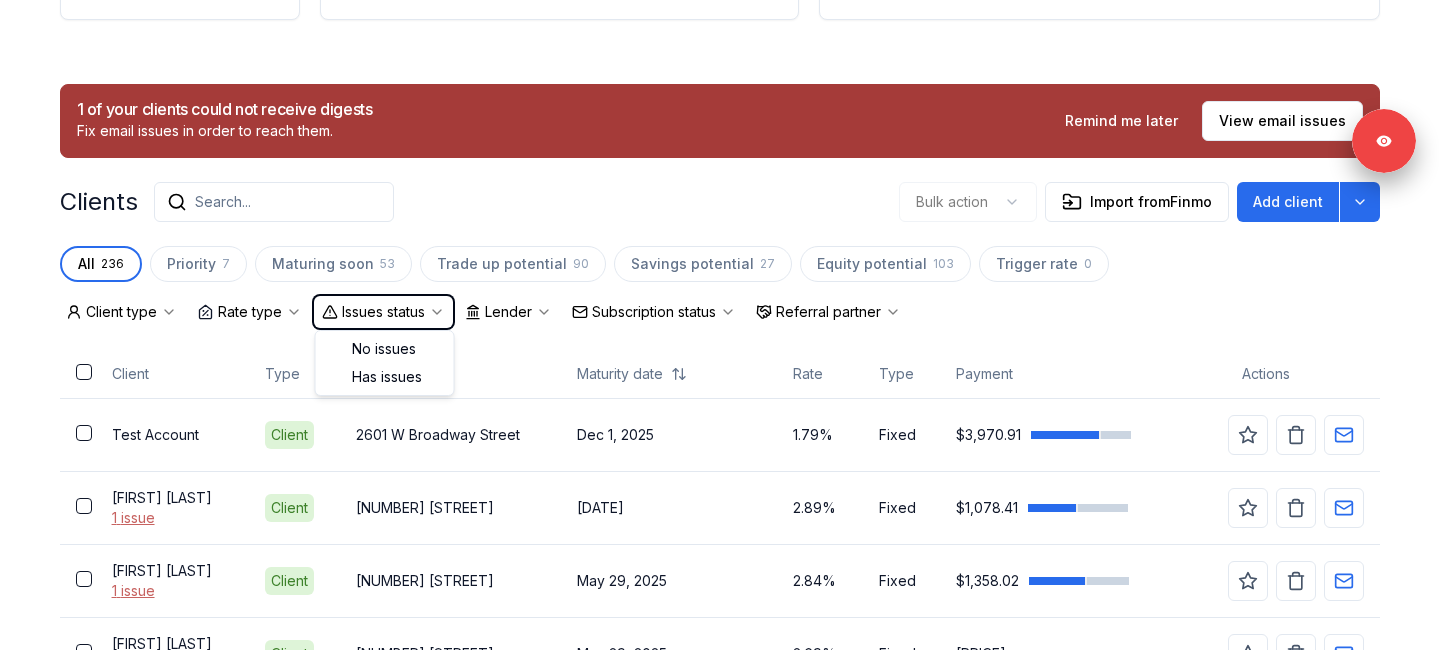 click on "1 of your clients could not receive digests Fix email issues in order to reach them. Remind me later View email issues Clients Search... Bulk action   Import from  Finmo Add client All 236 Priority 7 Maturing soon 53 Trade up potential 90 Savings potential 27 Equity potential 103 Trigger rate 0 Client type Rate type Issues status Lender Subscription status Referral partner Client Type Property Maturity date Rate Type Payment Actions Test   Account Client [NUMBER] [STREET] [MONTH] [DAY], [YEAR] [PERCENT]% Fixed $[CURRENCY] [FIRST]   [LAST] 1   issue Client [NUMBER] [STREET] [MONTH] [DAY], [YEAR] [PERCENT]% Fixed $[CURRENCY] [FIRST]   [LAST] 1   issue Client [NUMBER] [STREET] [MONTH] [DAY], [YEAR] [PERCENT]% Fixed $[CURRENCY] [FIRST]   [LAST] 1   issue Client [NUMBER] [STREET] [MONTH] [DAY], [YEAR] [PERCENT]% Fixed $[CURRENCY] [FIRST]   [LAST] 1   issue Client [NUMBER] [STREET] [MONTH] [DAY], [YEAR] [PERCENT]% Fixed $[CURRENCY] [FIRST]   [LAST] 1   issue Client [NUMBER] [STREET] [MONTH] [DAY], [YEAR] [PERCENT]% Fixed $[CURRENCY]" at bounding box center (720, 2136) 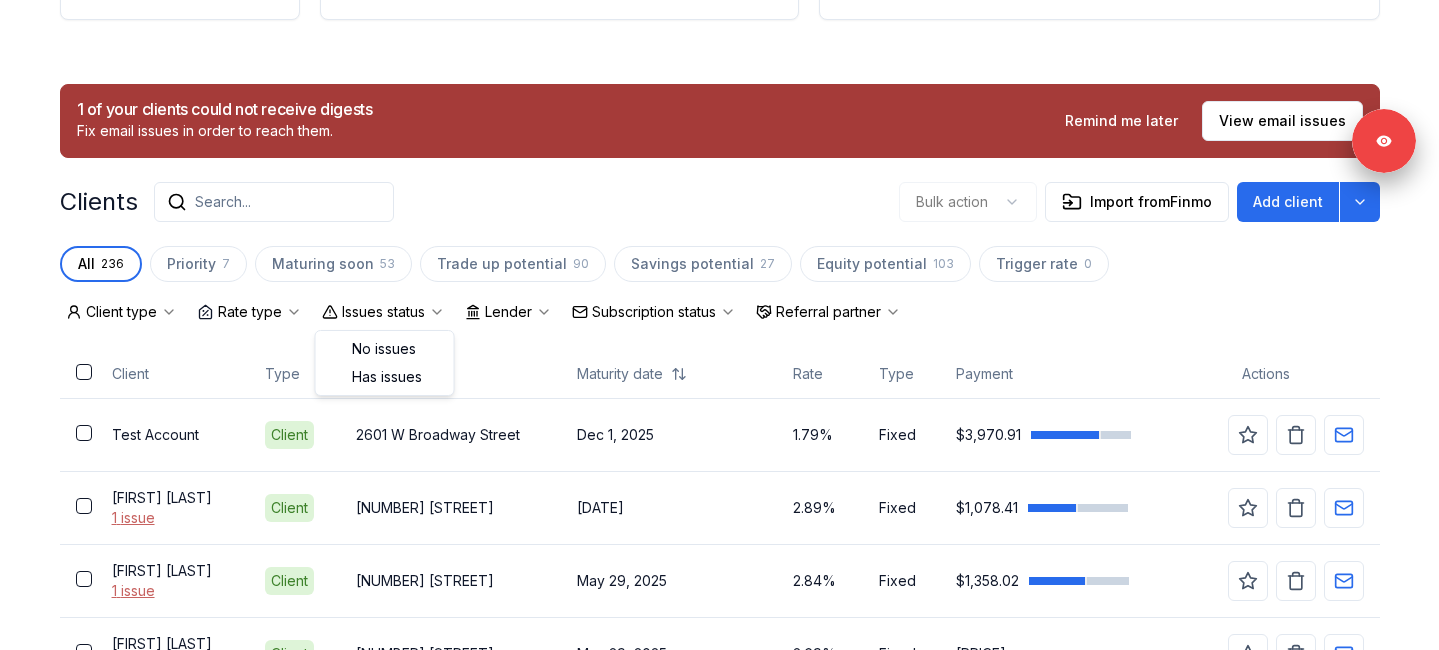 click on "Issues status" at bounding box center (383, 312) 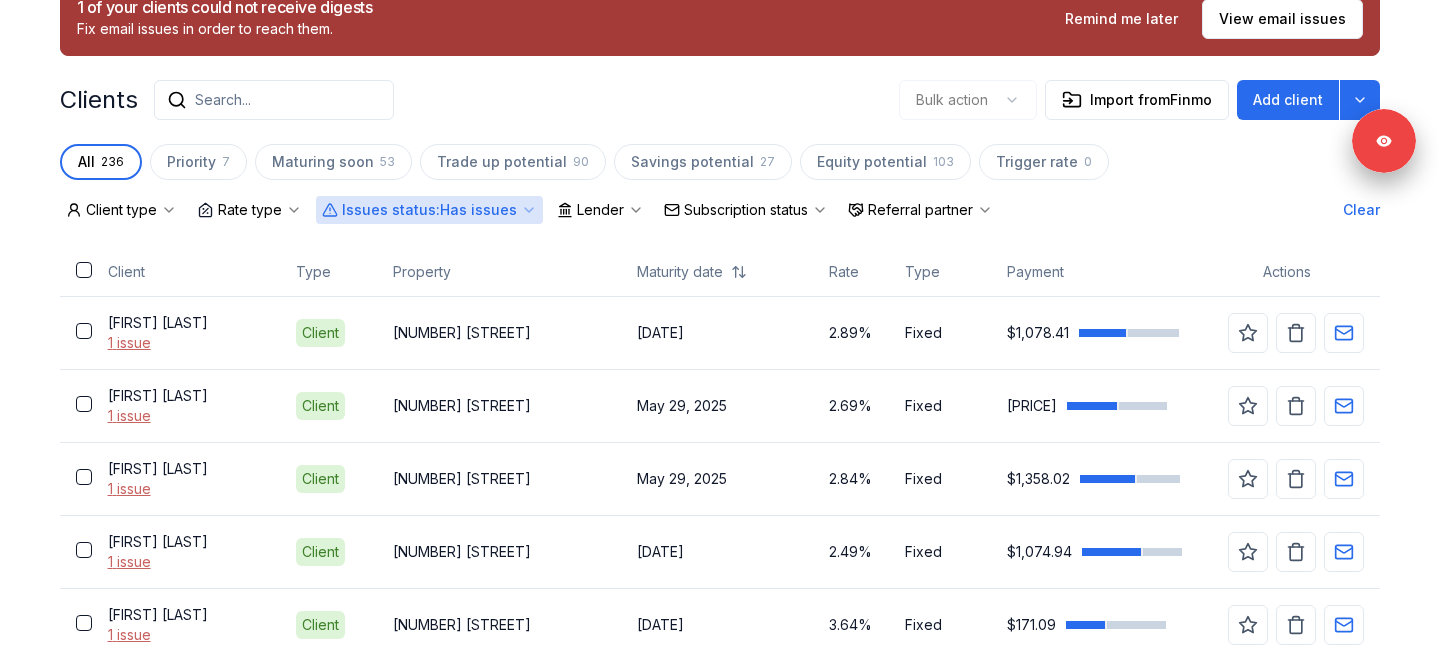 scroll, scrollTop: 525, scrollLeft: 0, axis: vertical 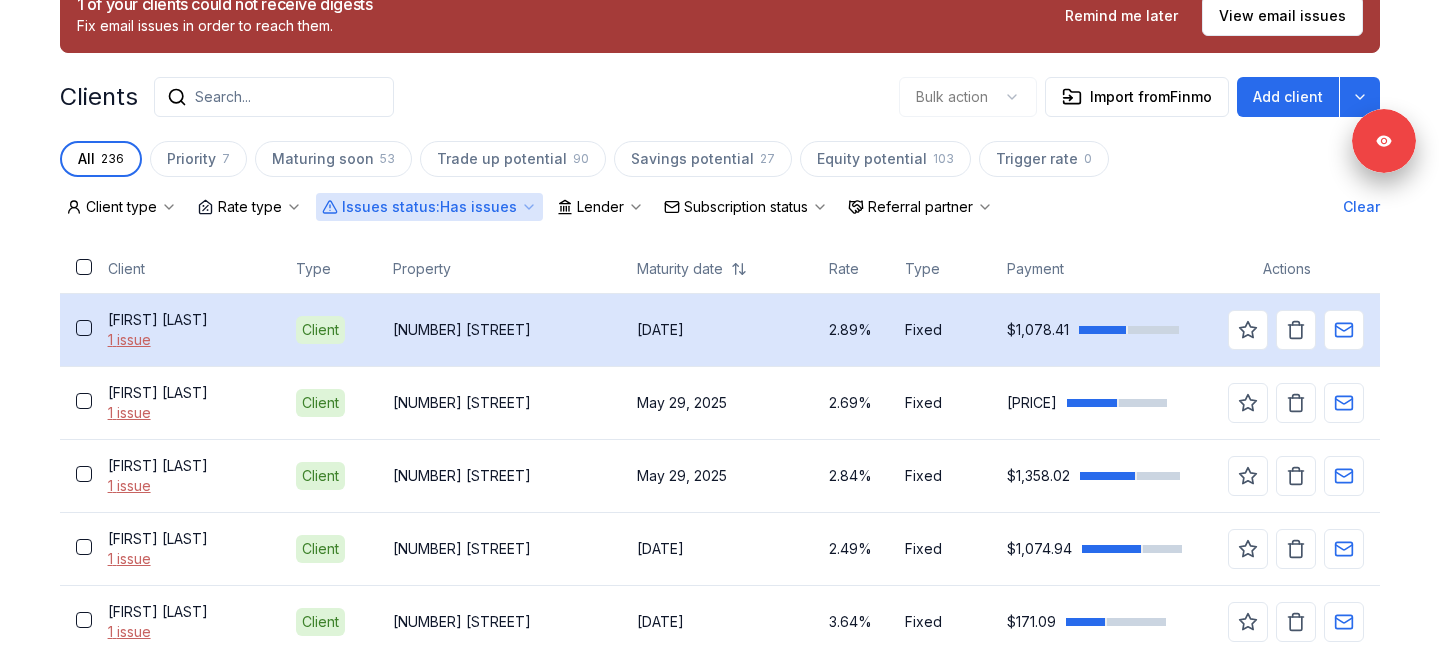click on "[FIRST]   [LAST]" at bounding box center [186, 320] 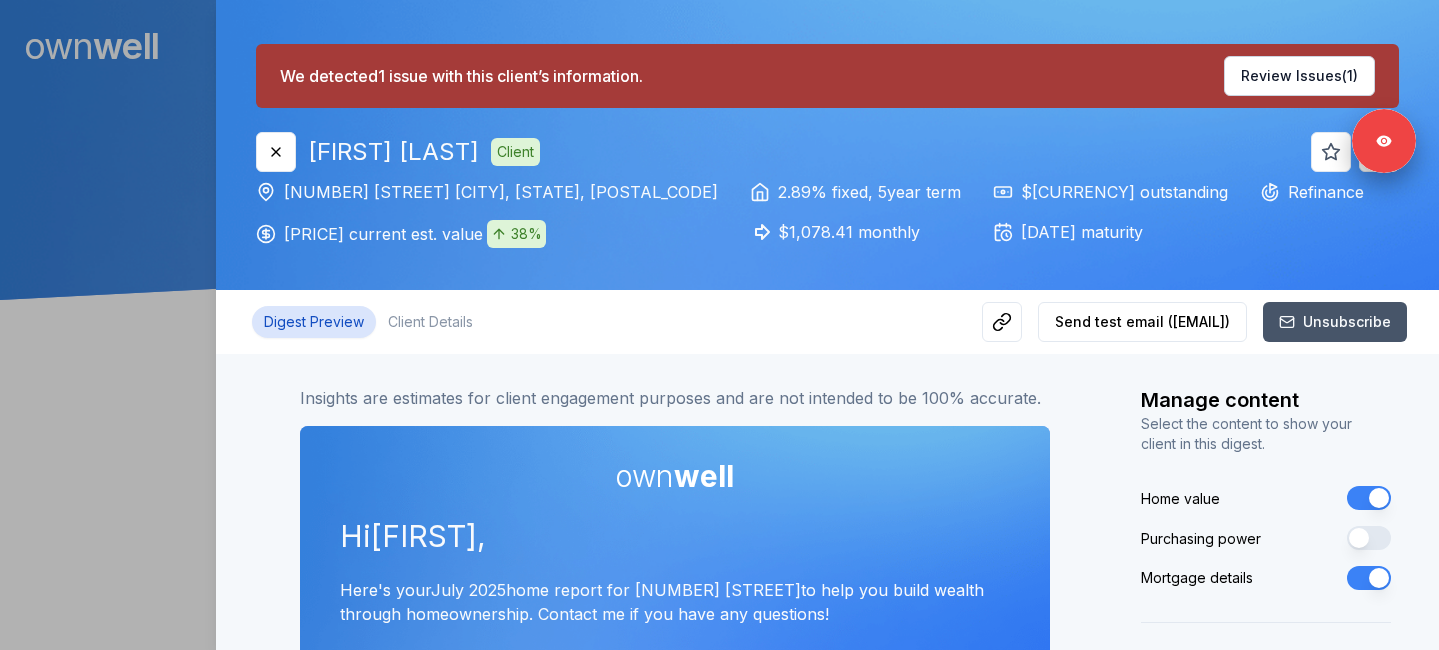 scroll, scrollTop: 0, scrollLeft: 0, axis: both 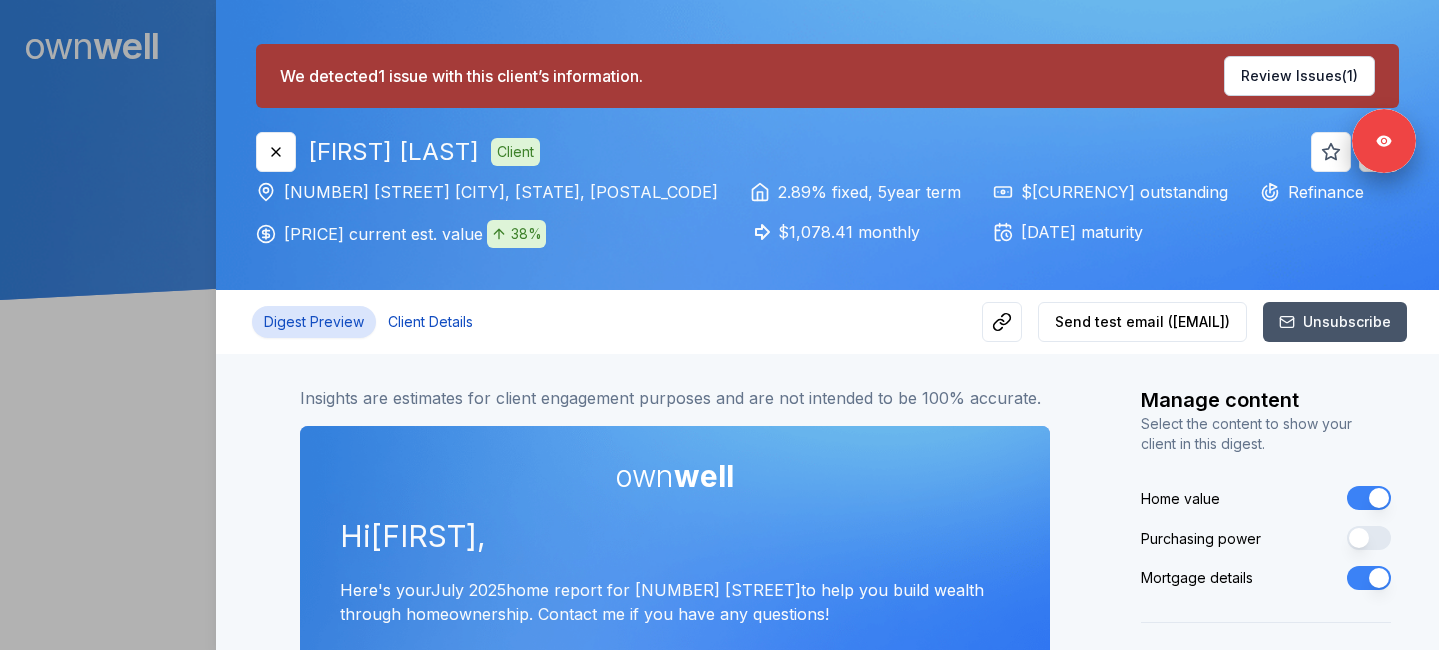 click on "Client Details" at bounding box center [430, 322] 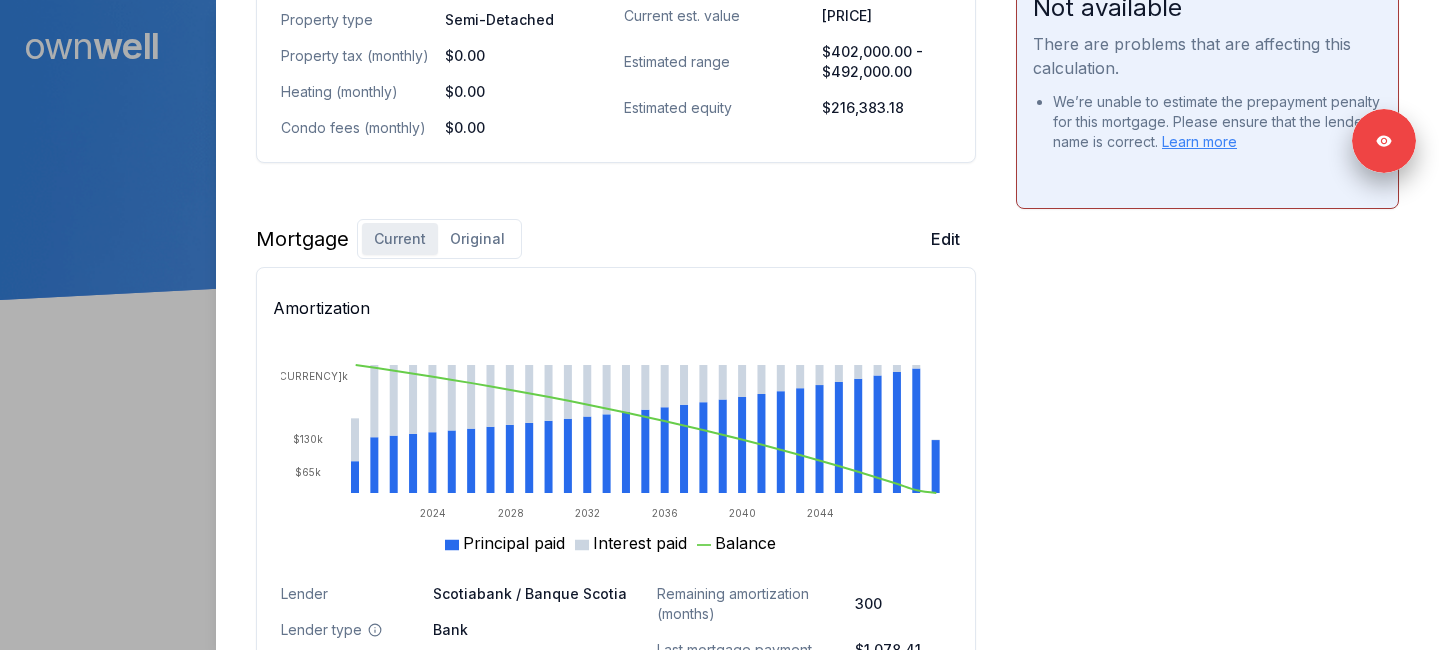 scroll, scrollTop: 1129, scrollLeft: 0, axis: vertical 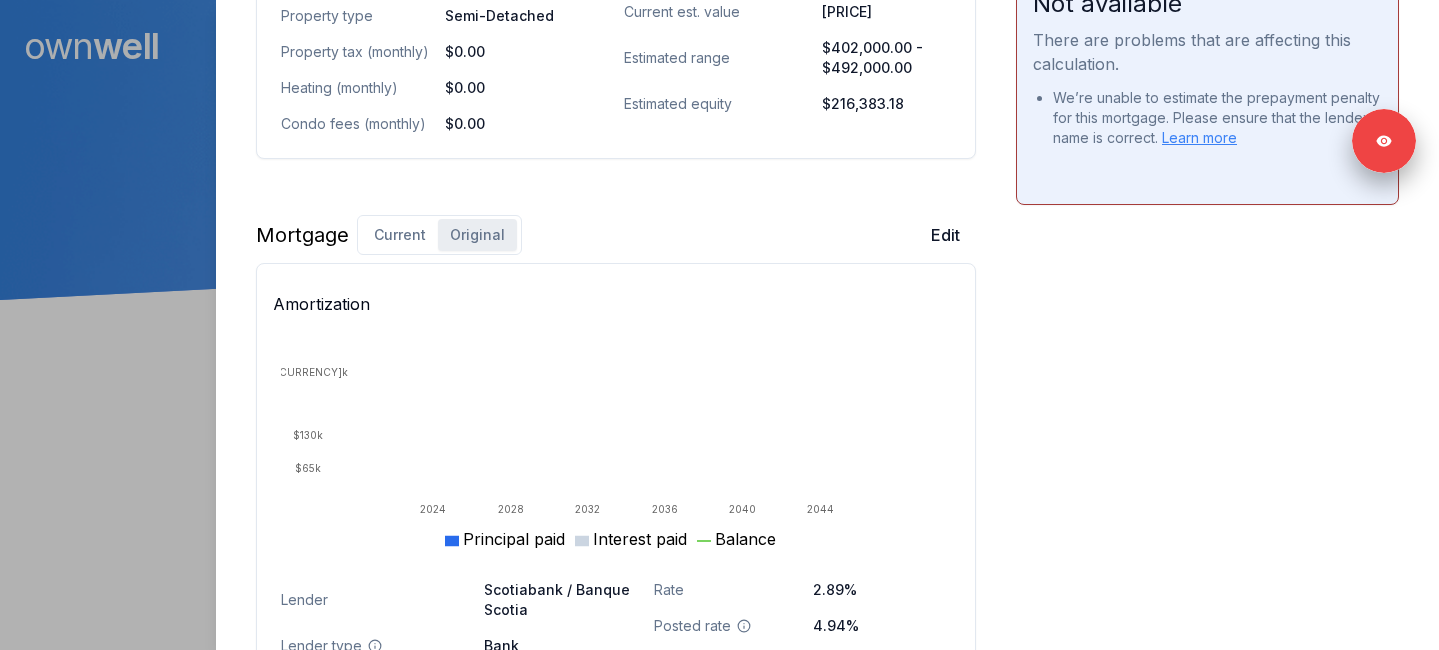click on "Original" at bounding box center (477, 235) 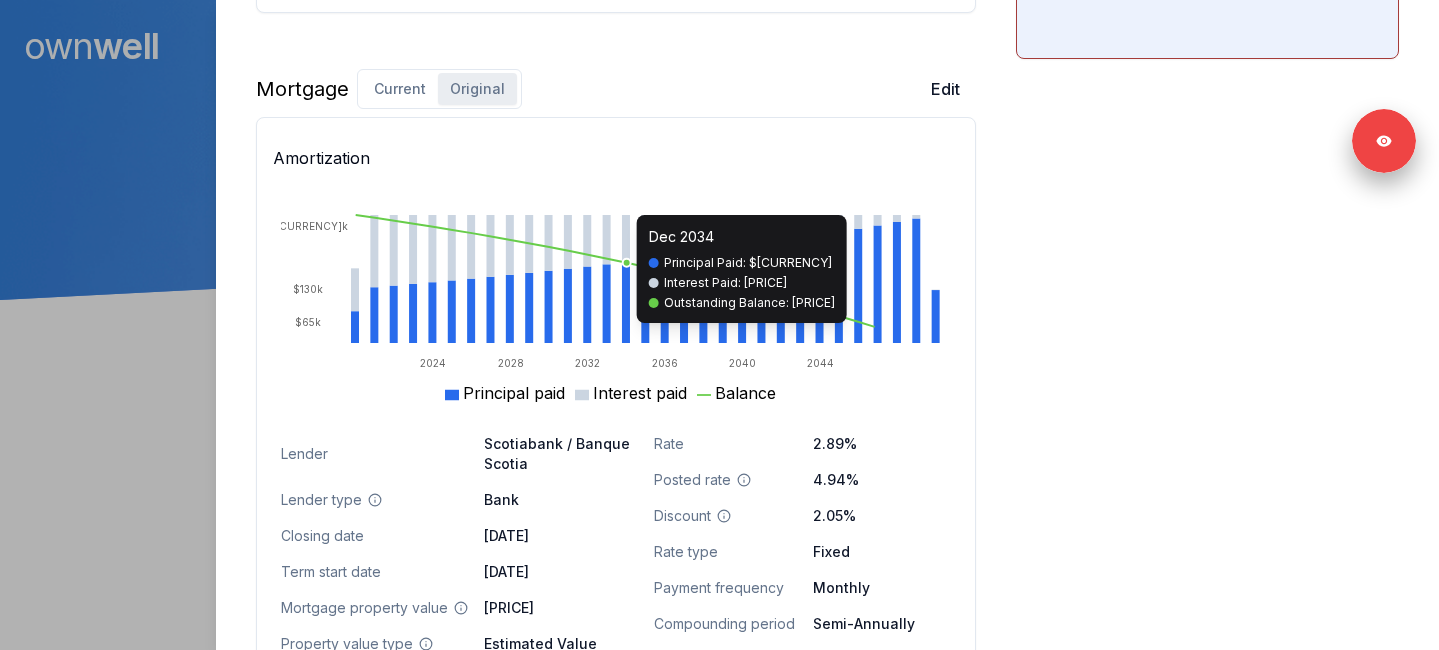scroll, scrollTop: 1306, scrollLeft: 0, axis: vertical 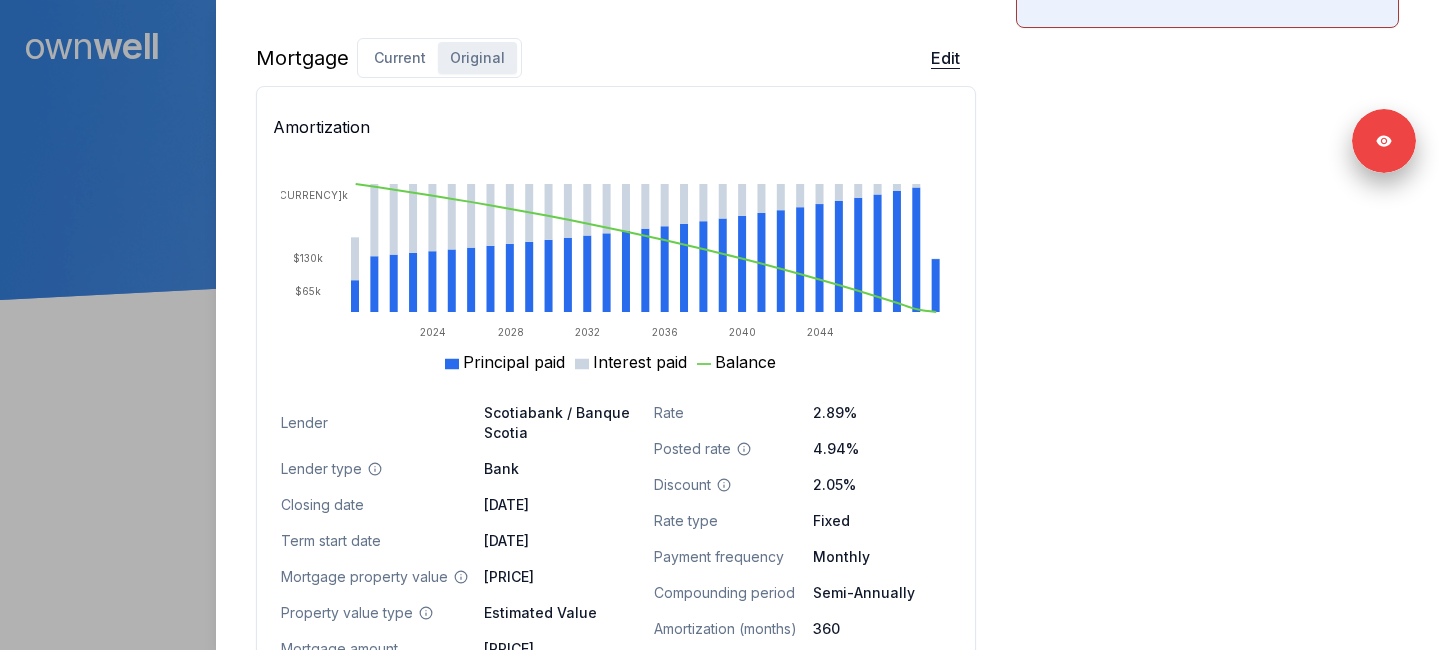 click on "Edit" at bounding box center [945, 58] 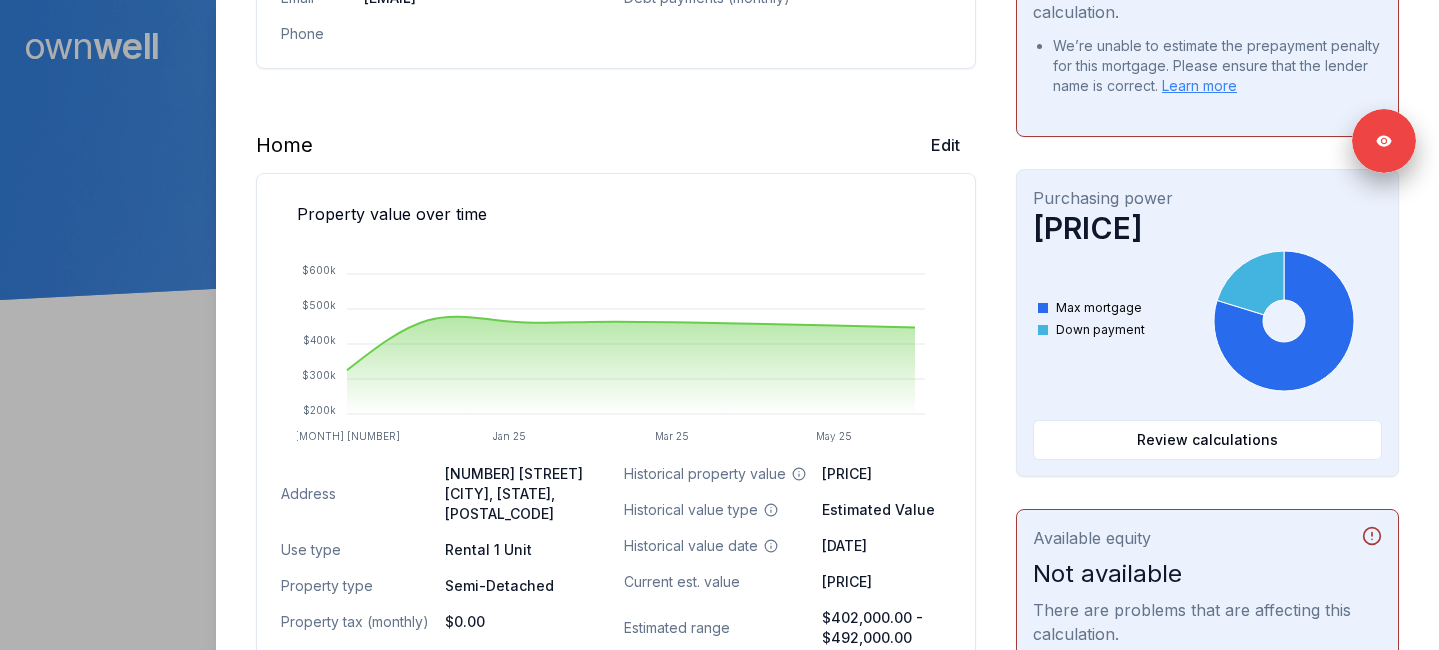 scroll, scrollTop: 0, scrollLeft: 0, axis: both 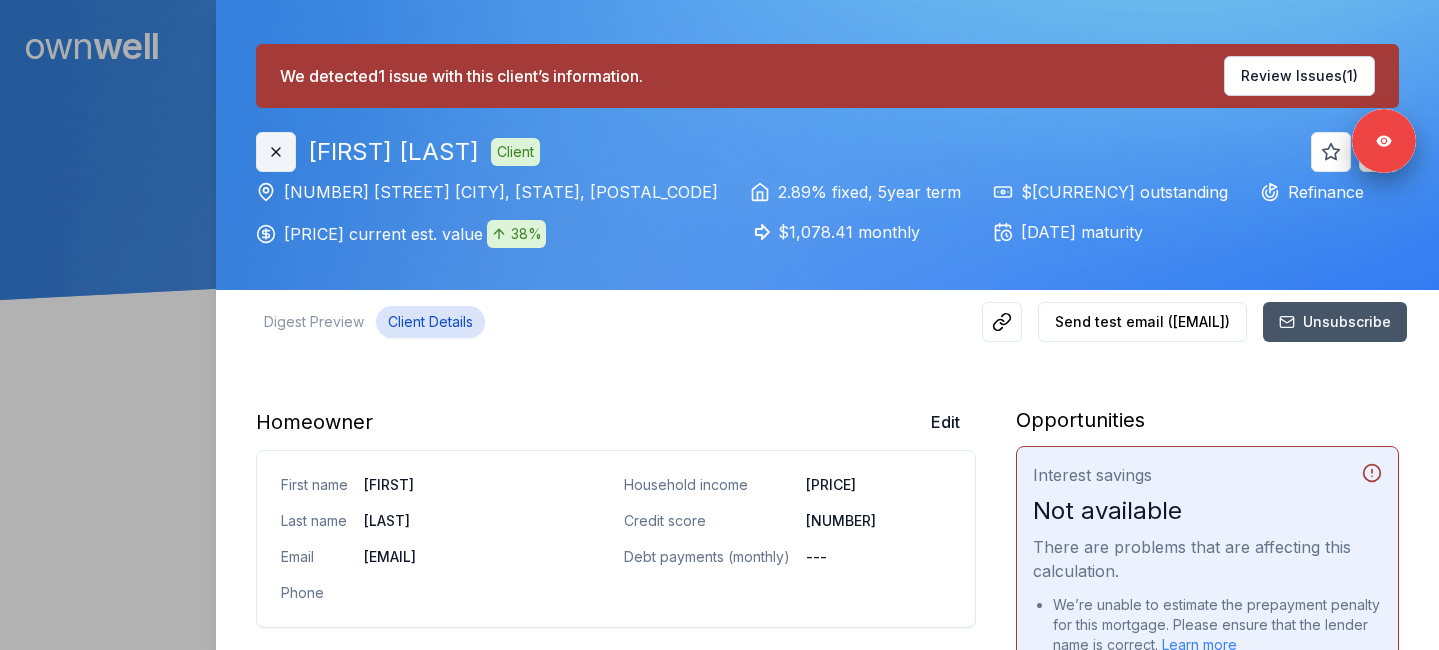 click on "Close" at bounding box center (276, 152) 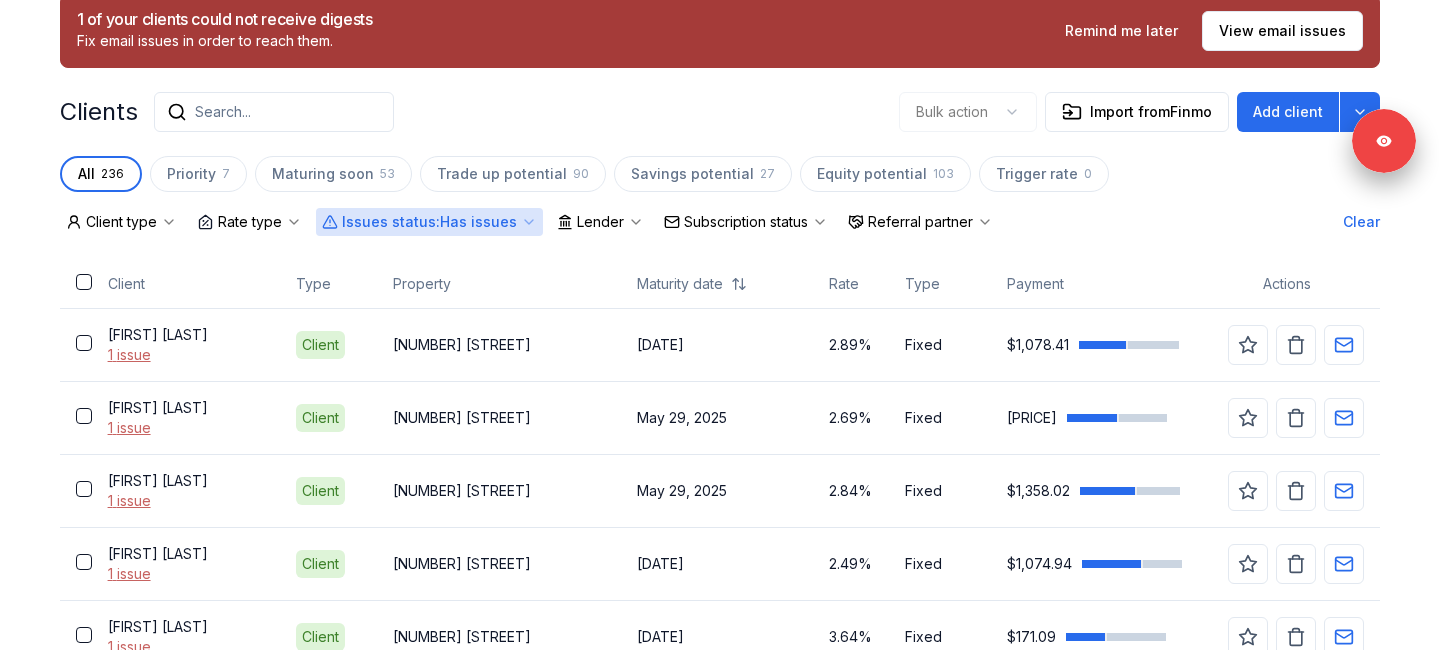 scroll, scrollTop: 602, scrollLeft: 0, axis: vertical 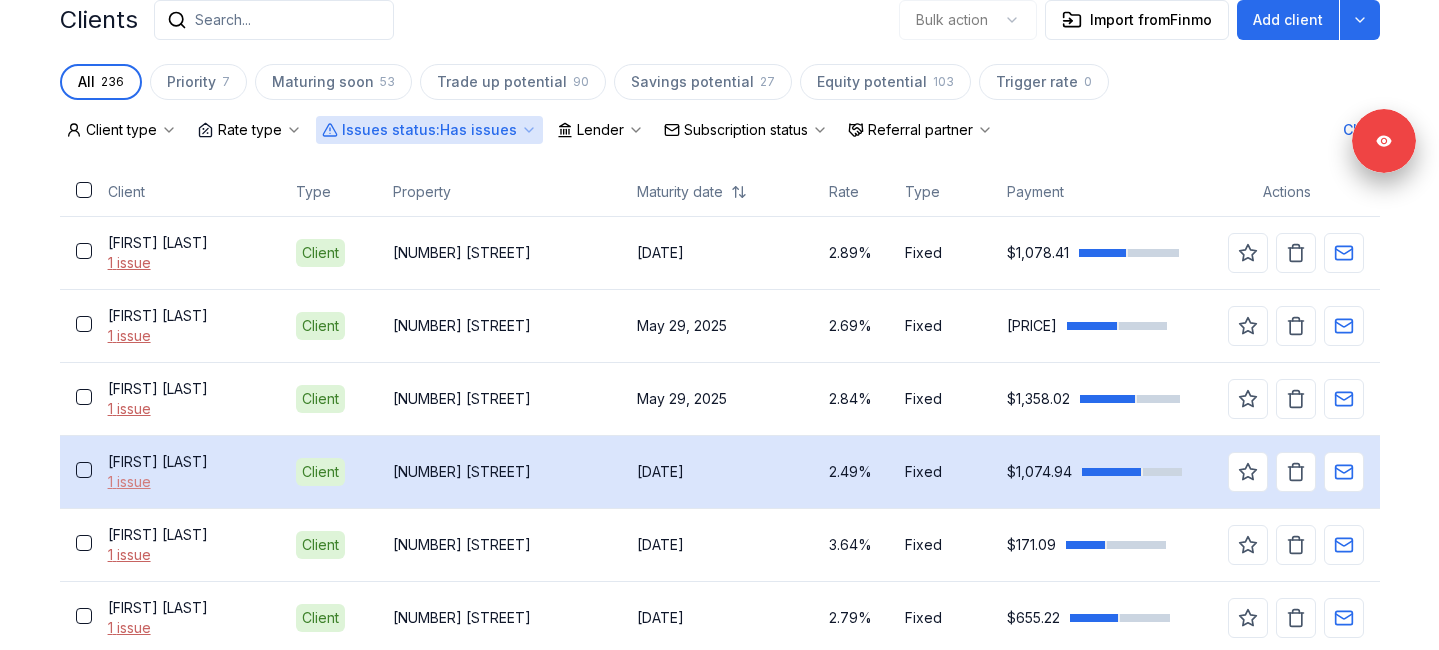 click on "1   issue" at bounding box center [186, 482] 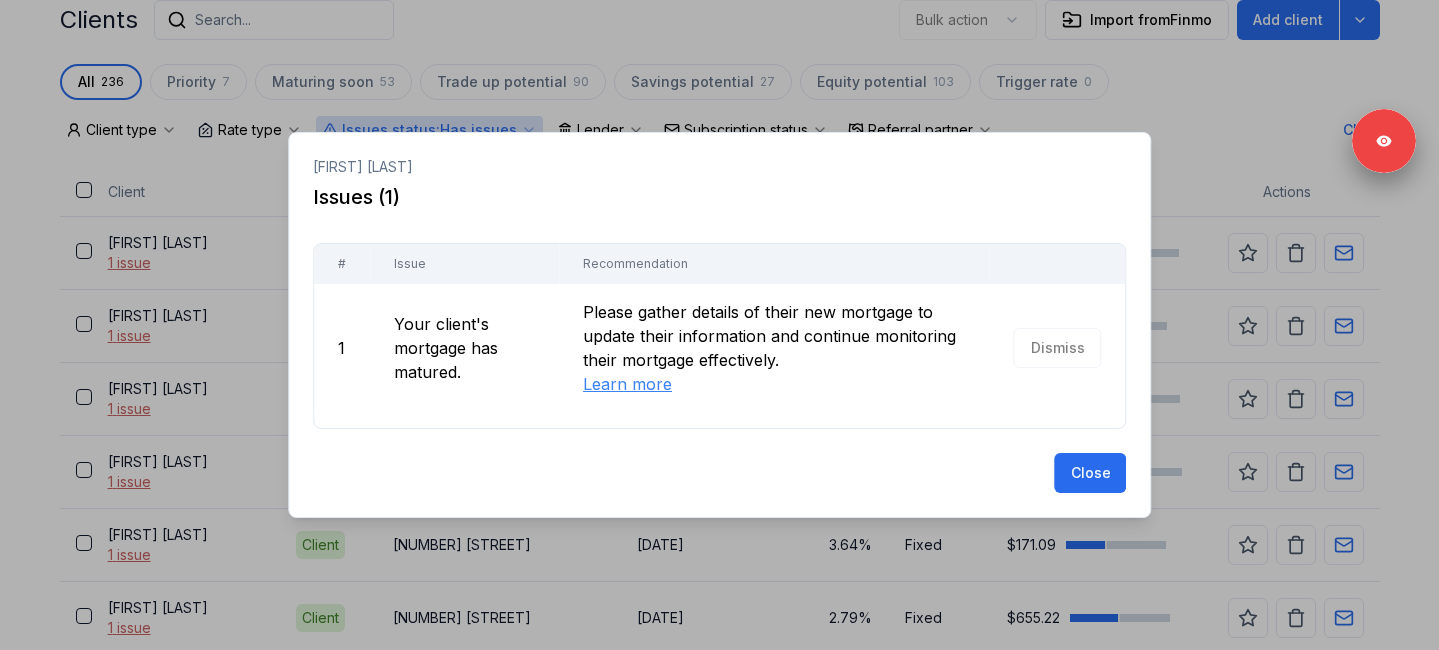 click at bounding box center (719, 325) 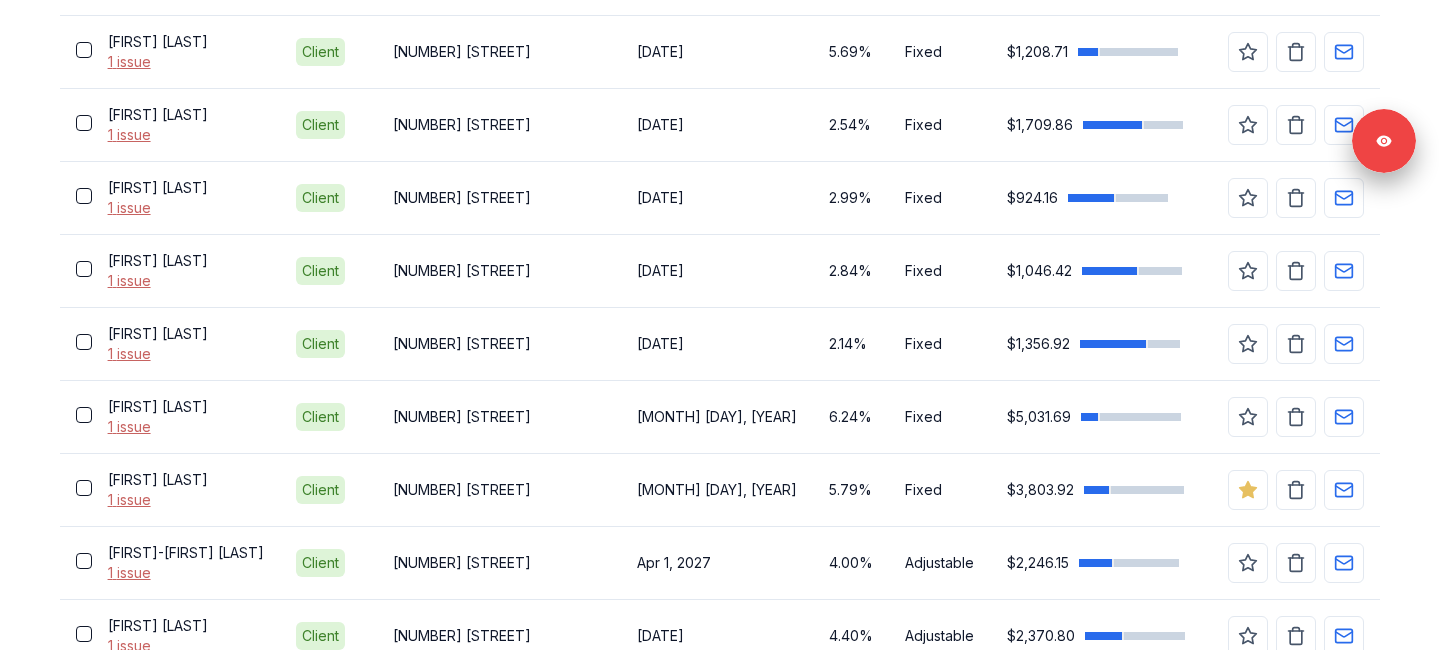 scroll, scrollTop: 1459, scrollLeft: 0, axis: vertical 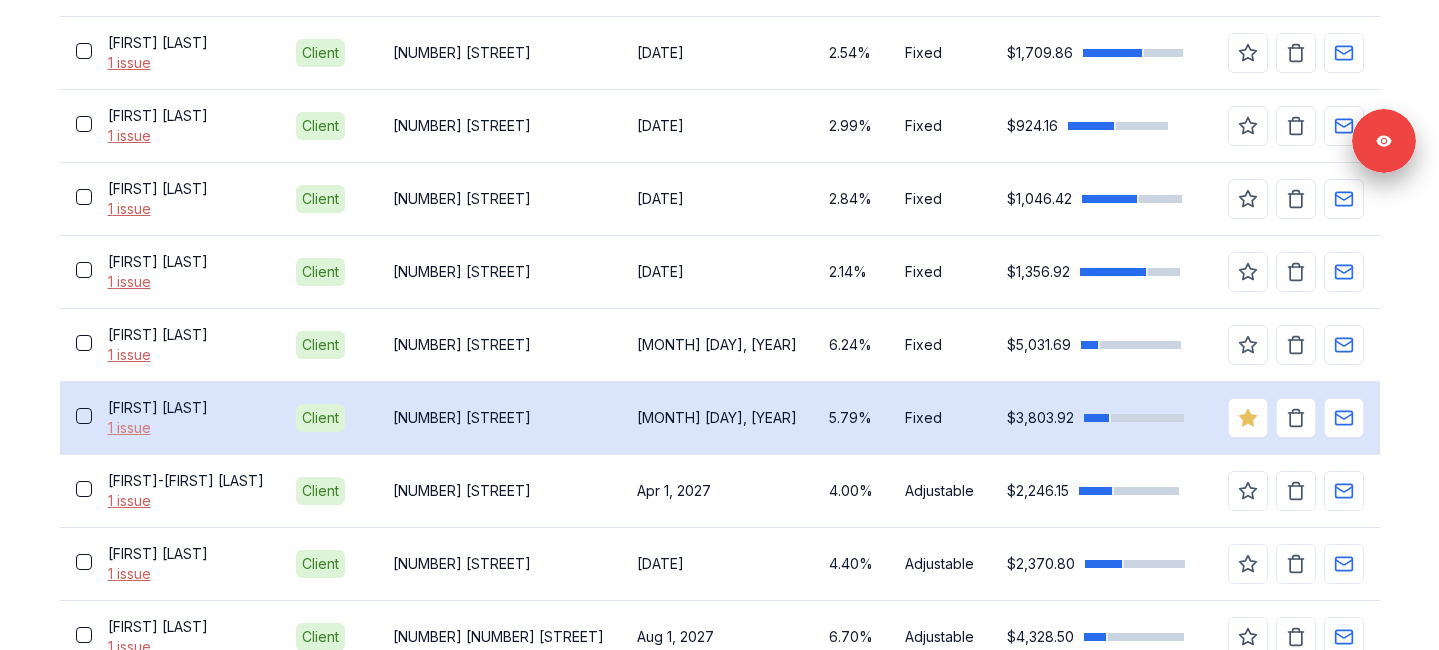 click on "1   issue" at bounding box center [186, 428] 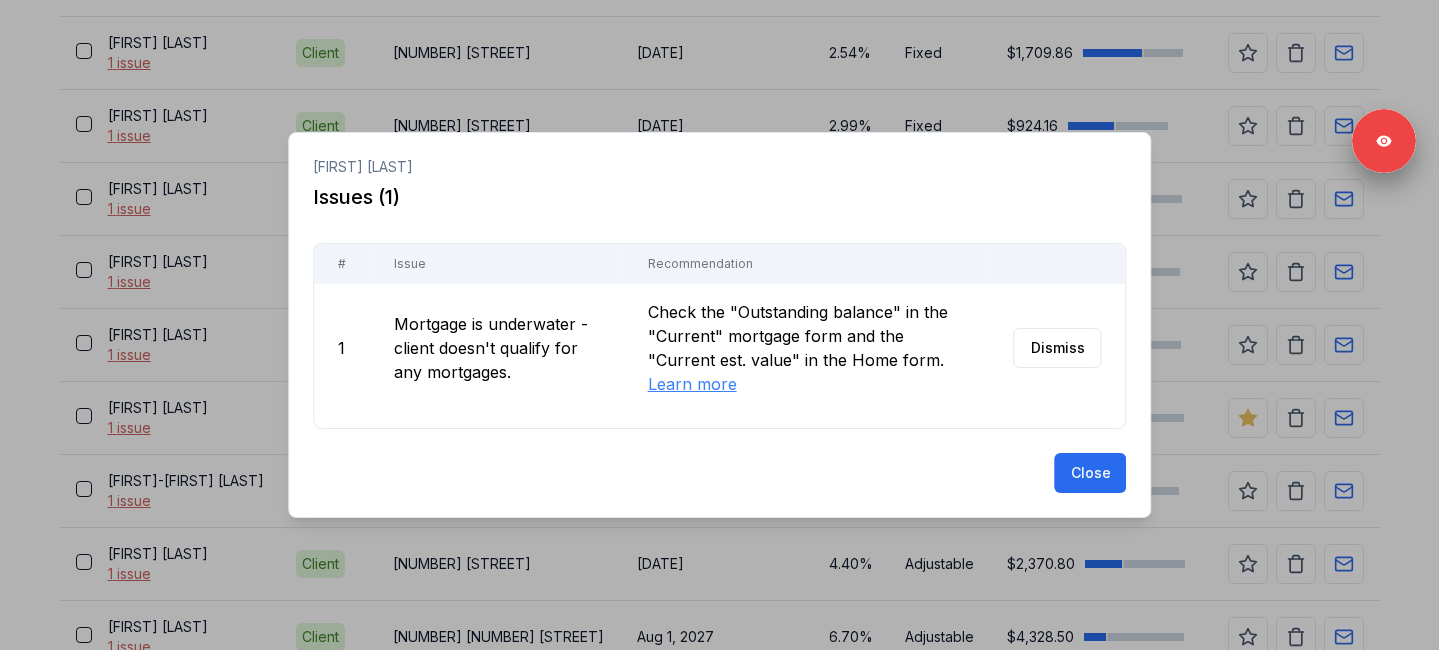 click at bounding box center (719, 325) 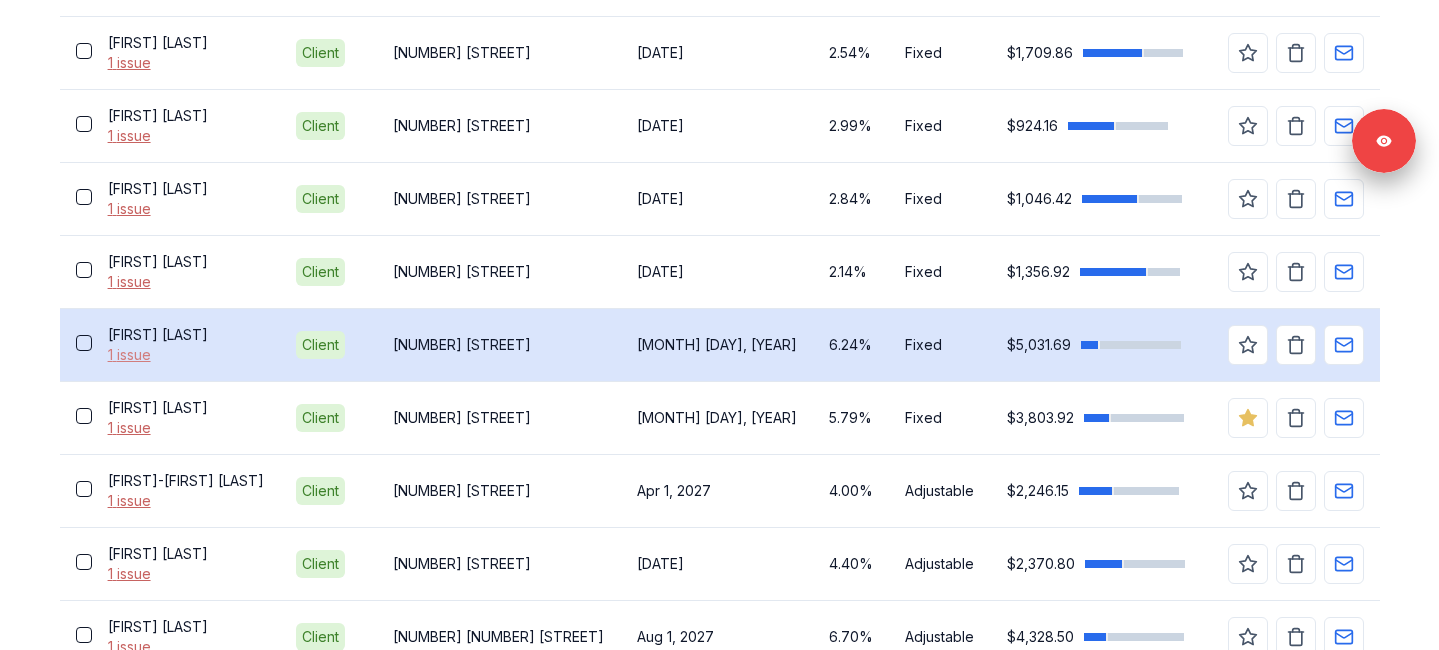 click on "1   issue" at bounding box center (186, 355) 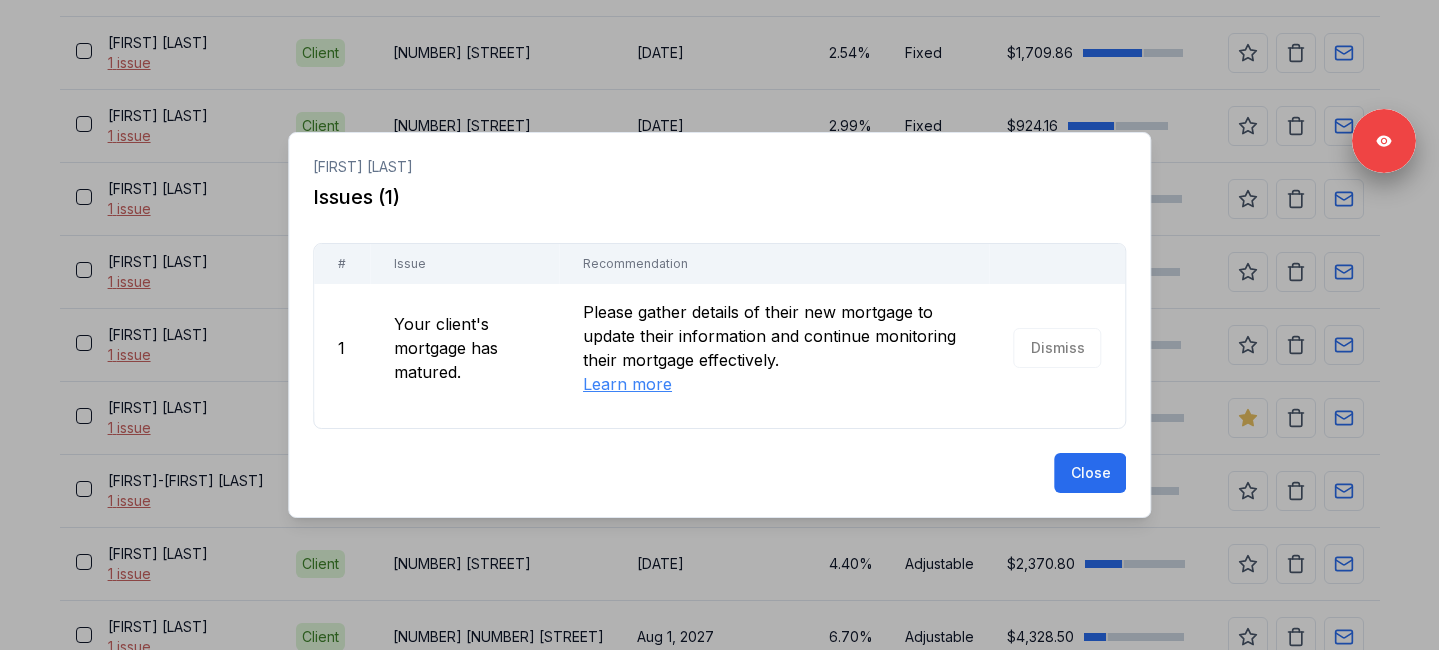 click at bounding box center [719, 325] 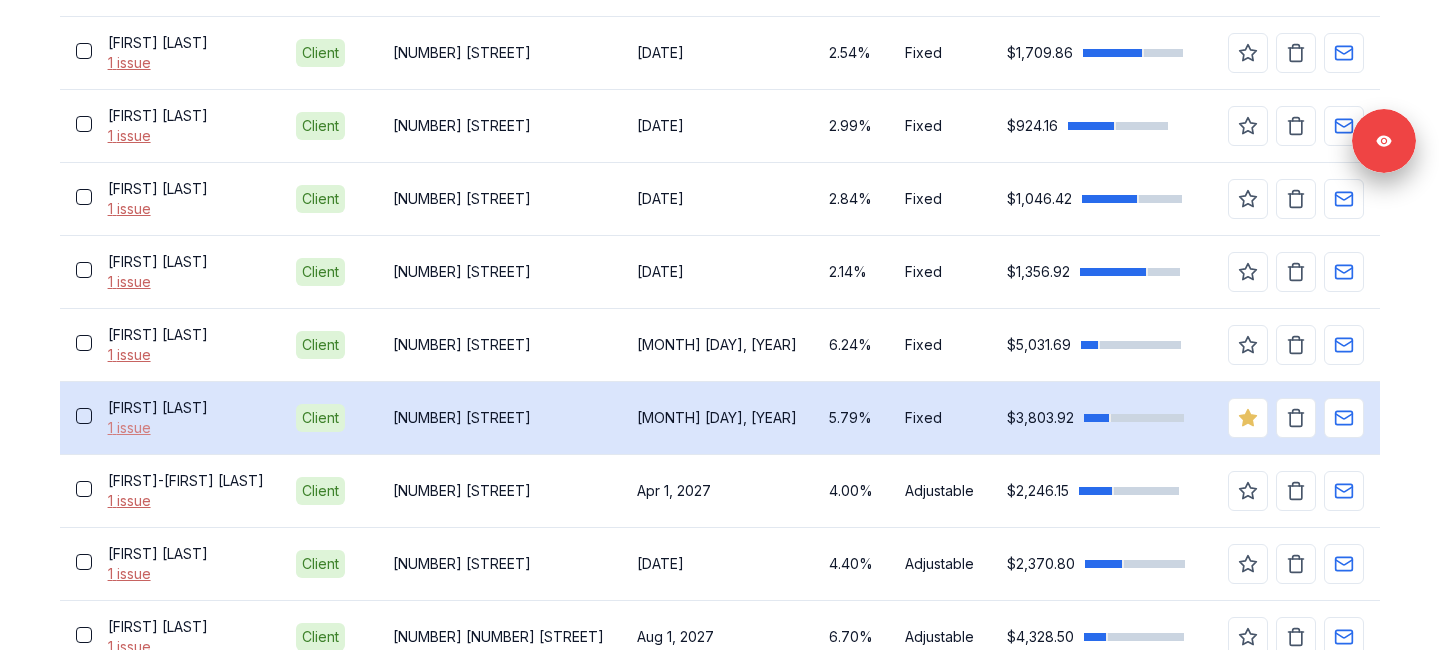 click on "1   issue" at bounding box center [186, 428] 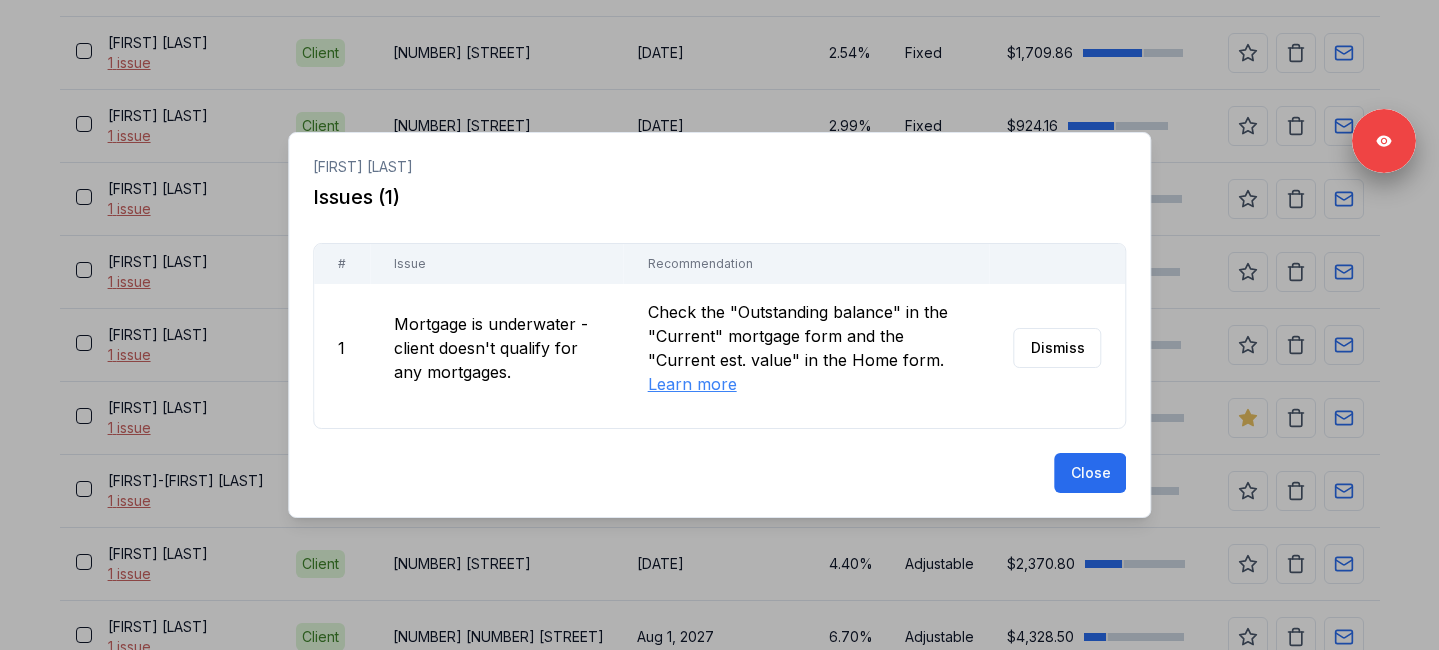 click at bounding box center (719, 325) 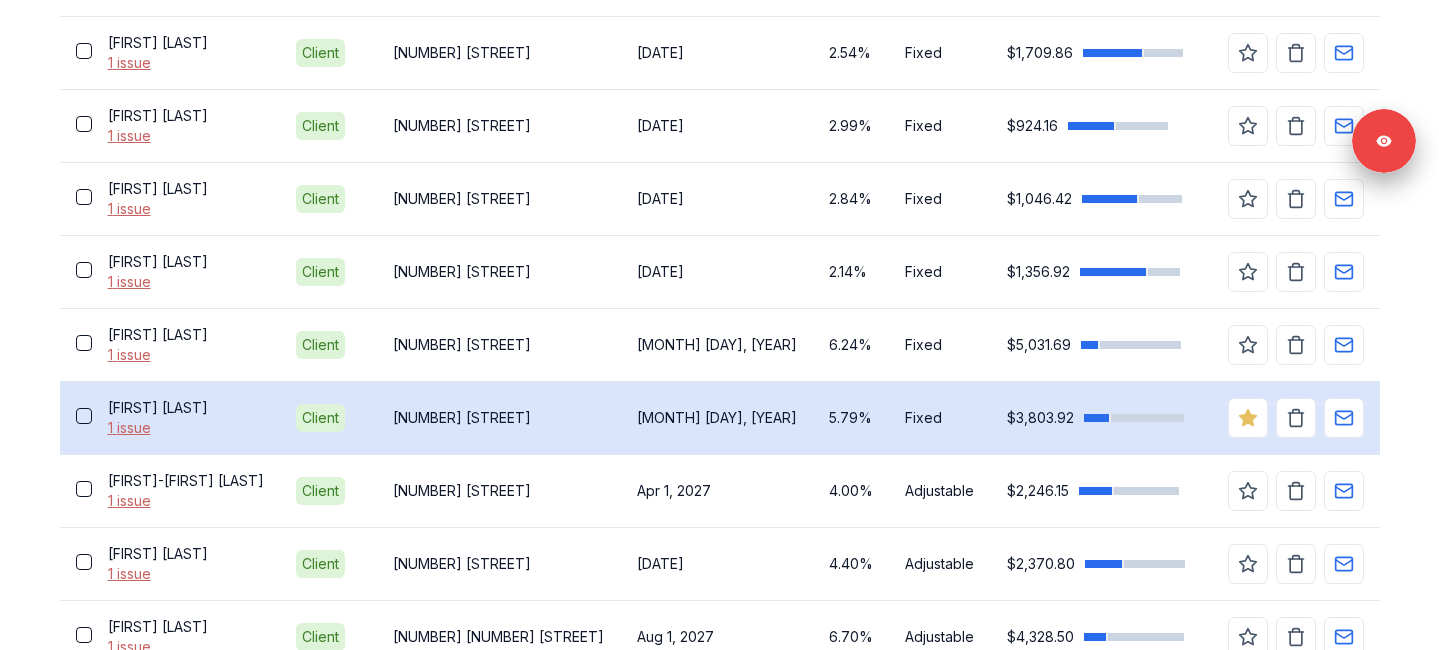 click on "[FIRST] [LAST]" at bounding box center (186, 408) 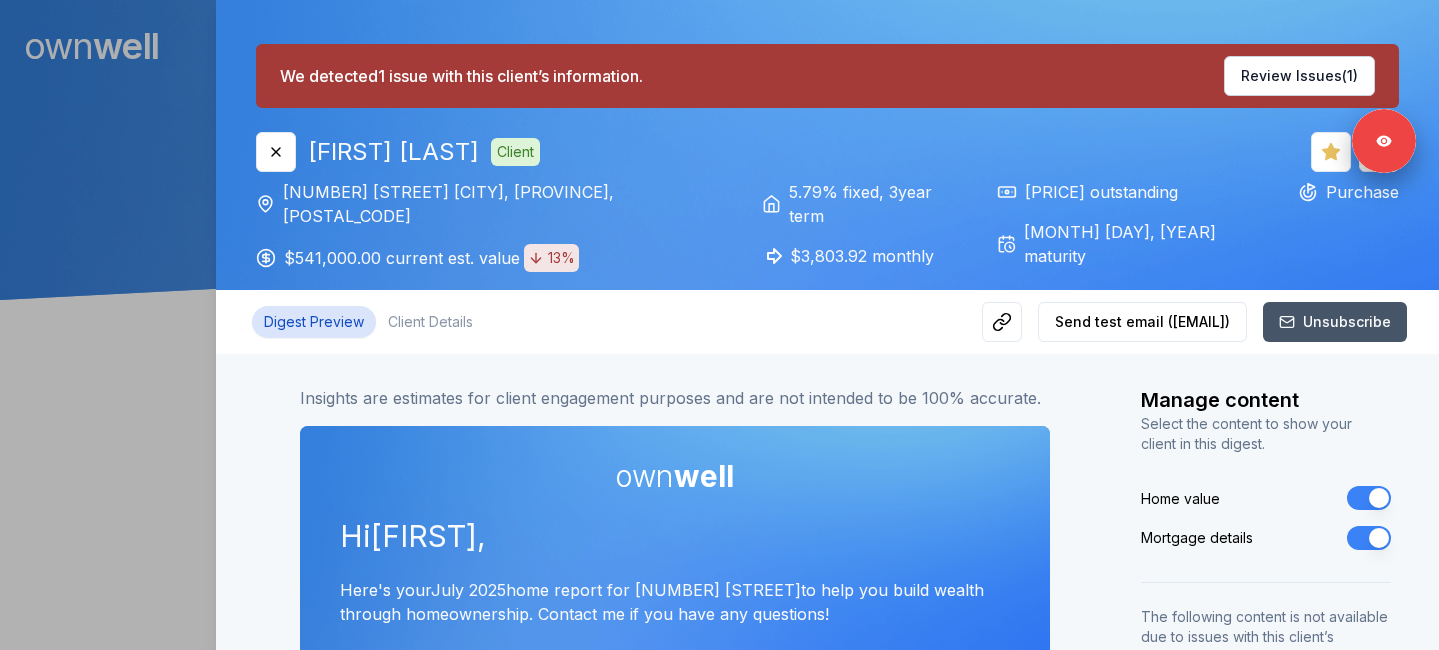 scroll, scrollTop: 0, scrollLeft: 0, axis: both 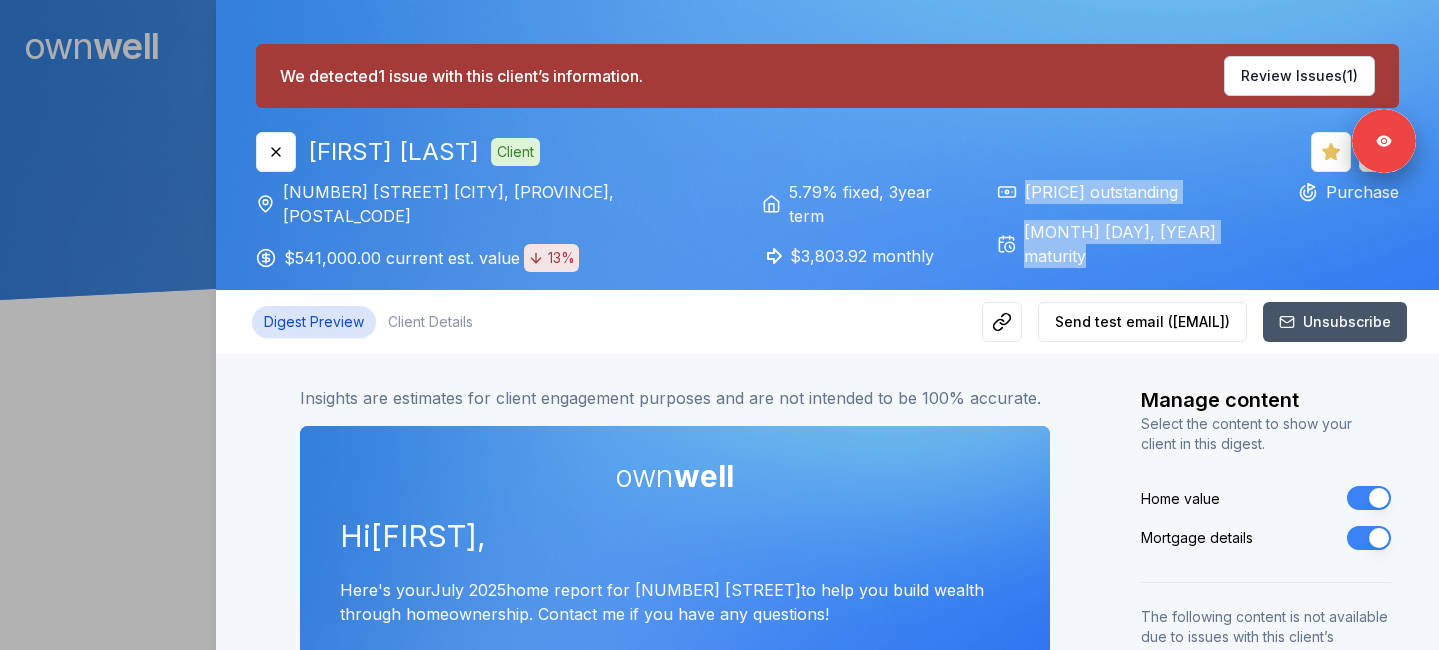 drag, startPoint x: 889, startPoint y: 194, endPoint x: 1101, endPoint y: 198, distance: 212.03773 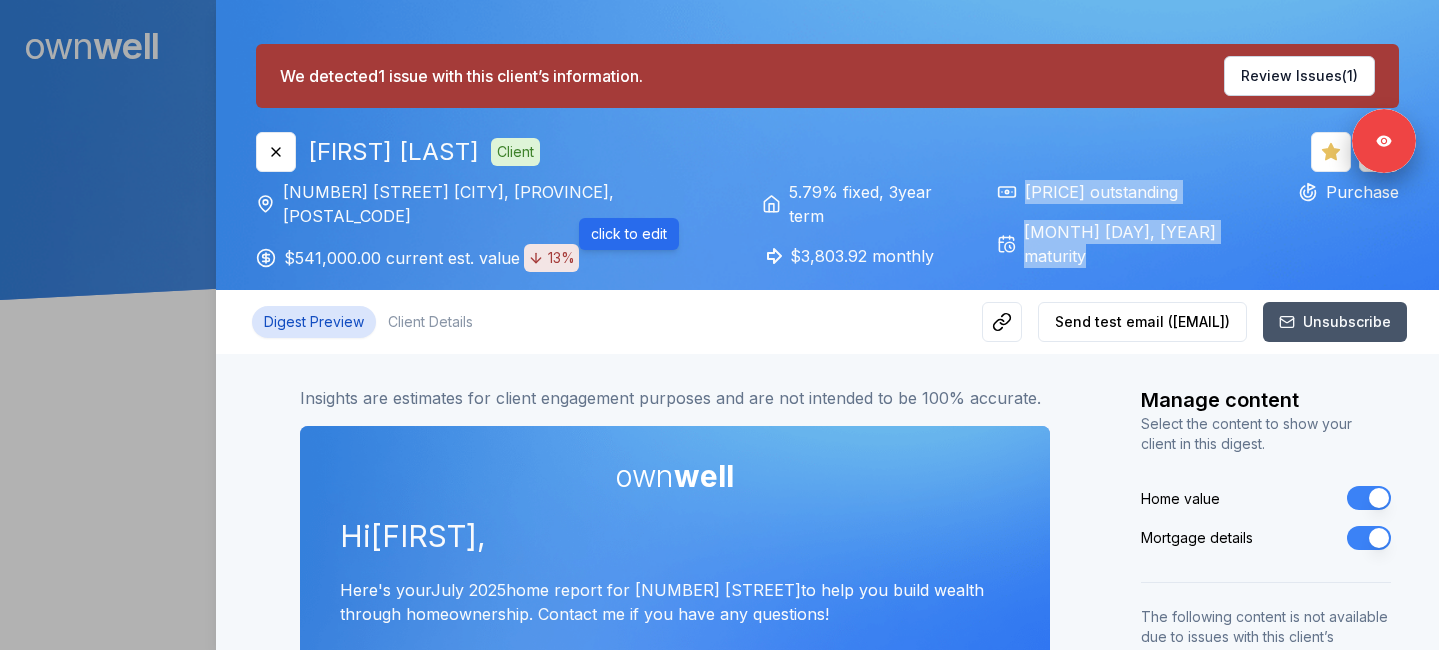 click on "$[CURRENCY]   current est. value [PERCENT]%" at bounding box center (431, 258) 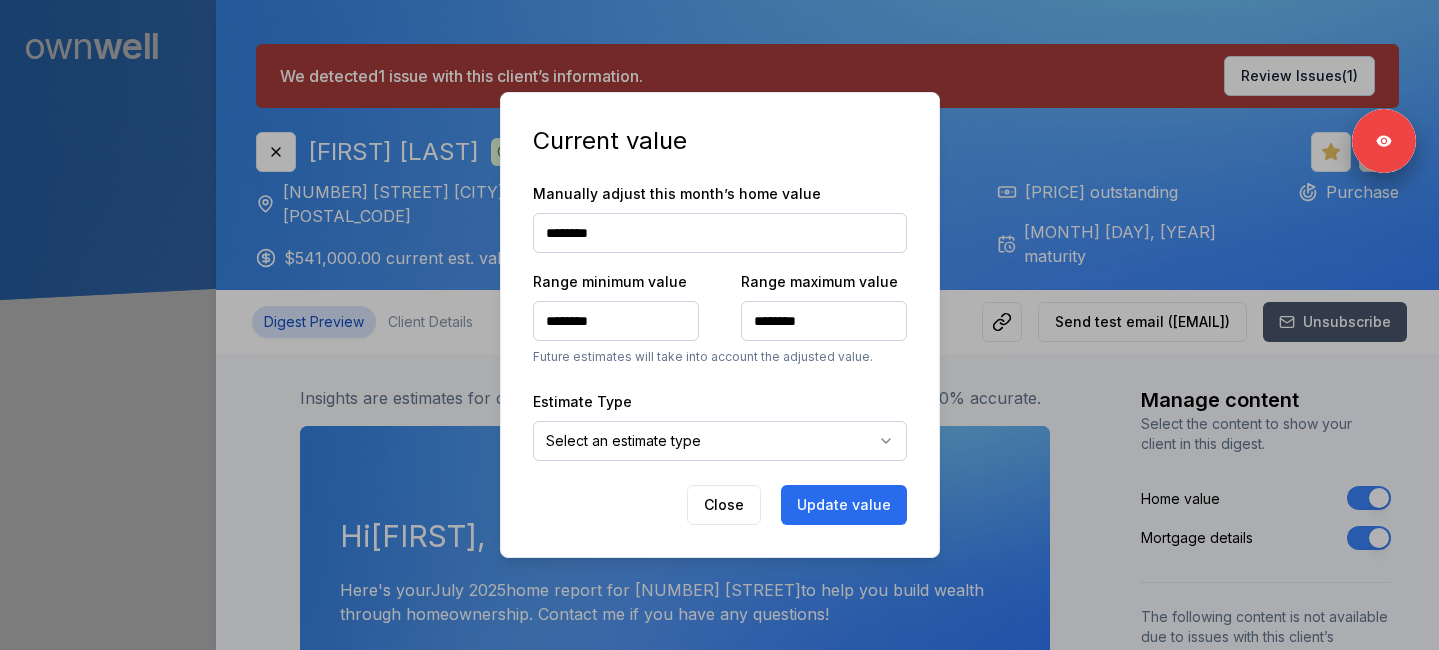 click at bounding box center [719, 325] 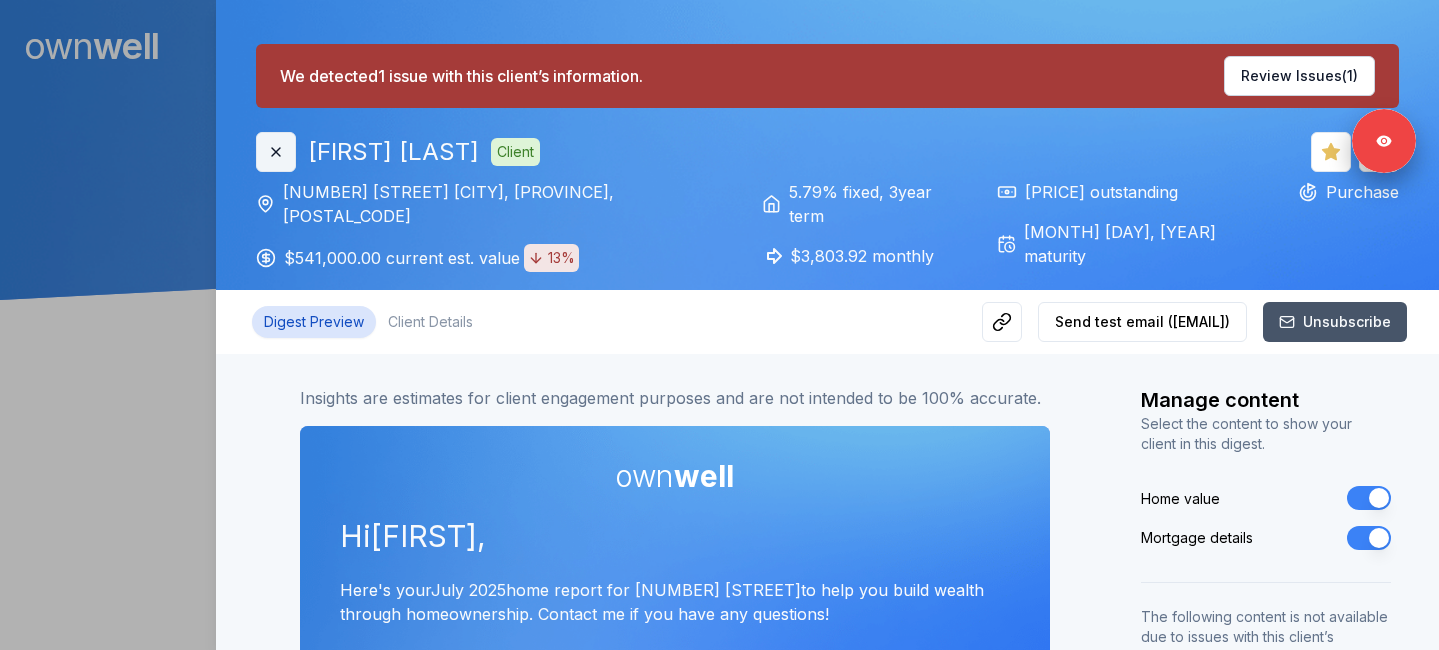 click 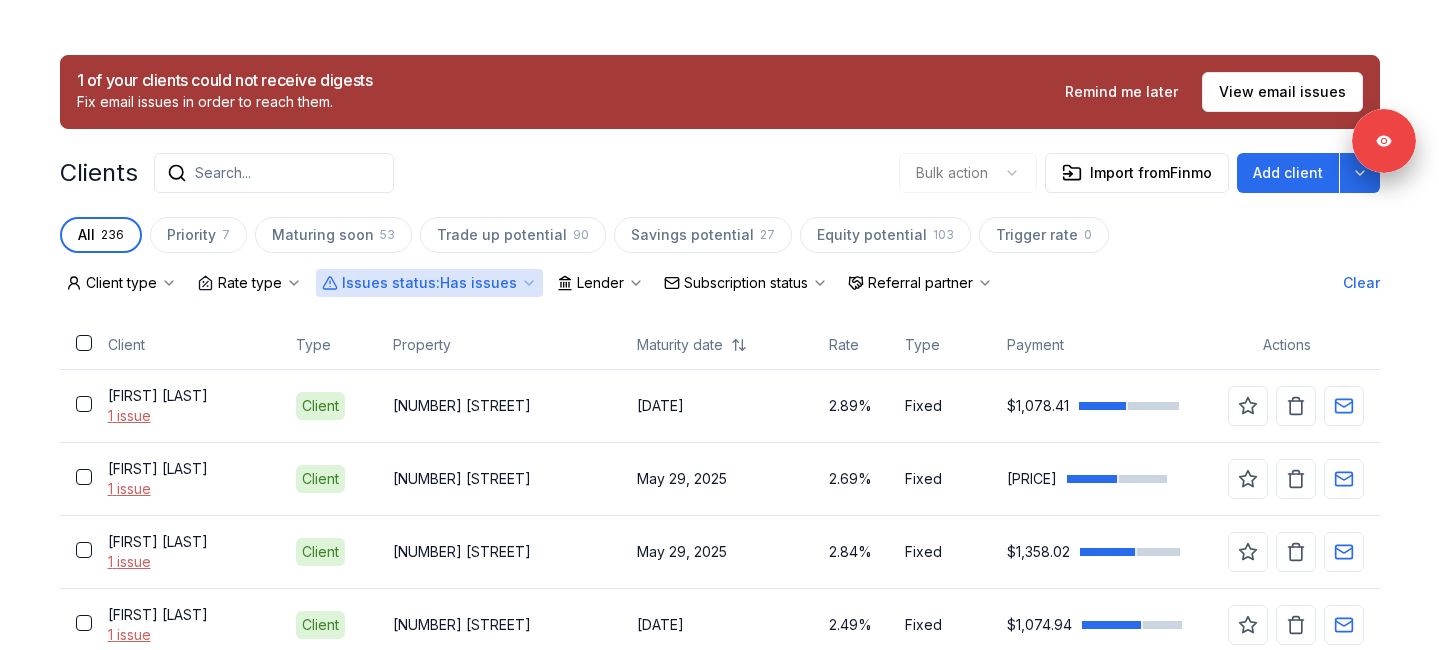 scroll, scrollTop: 452, scrollLeft: 0, axis: vertical 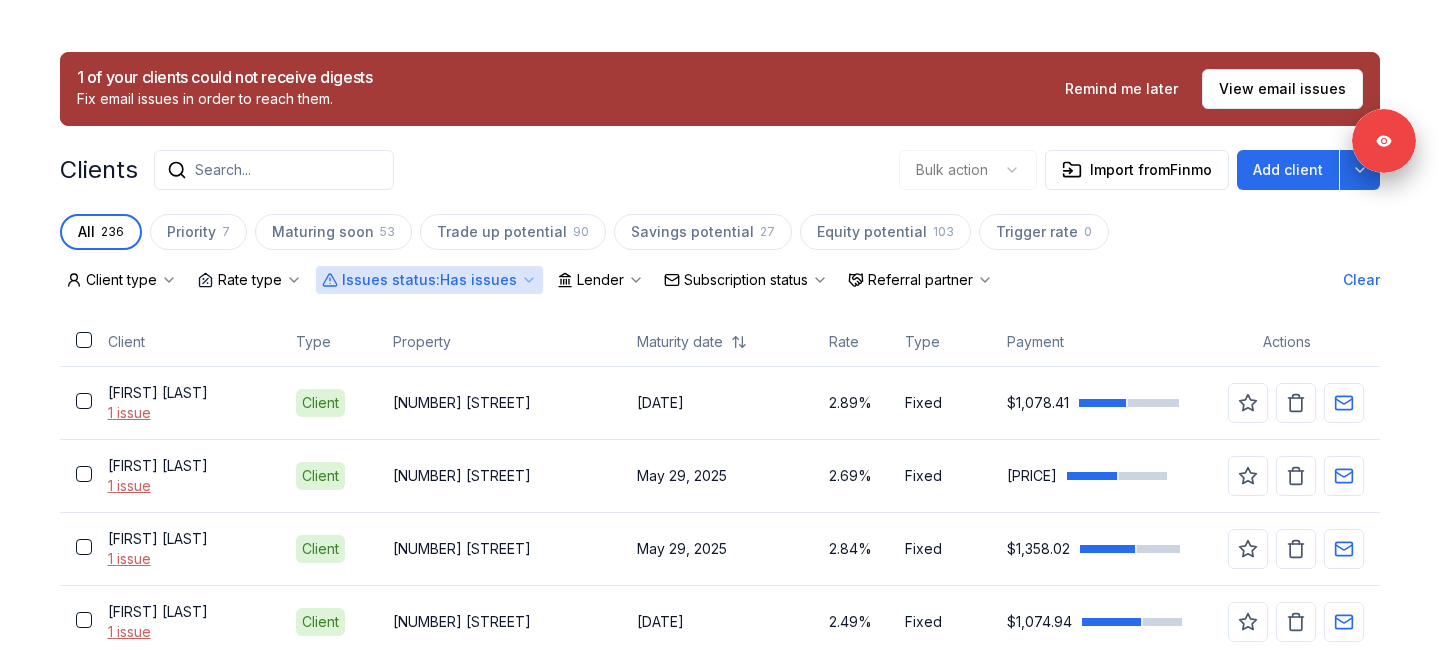 click on "Issues status :  Has issues" at bounding box center [429, 280] 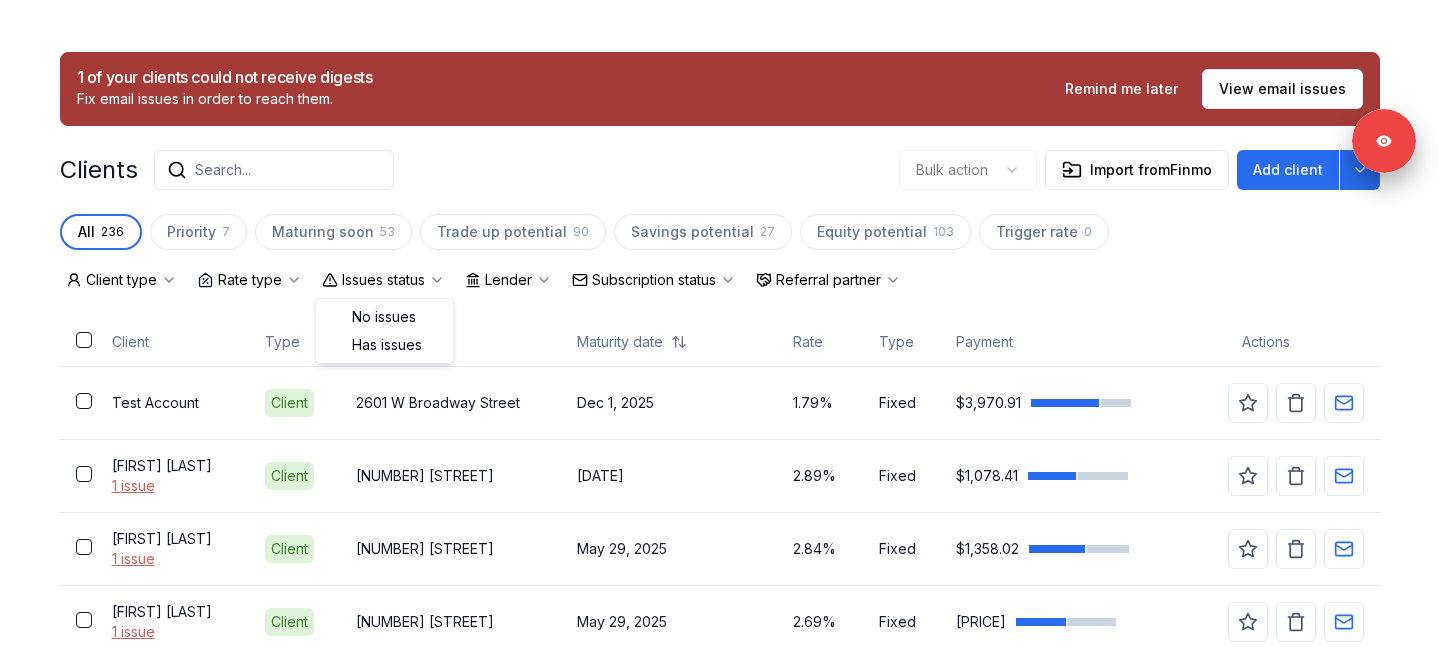click on "Issues status" at bounding box center (383, 280) 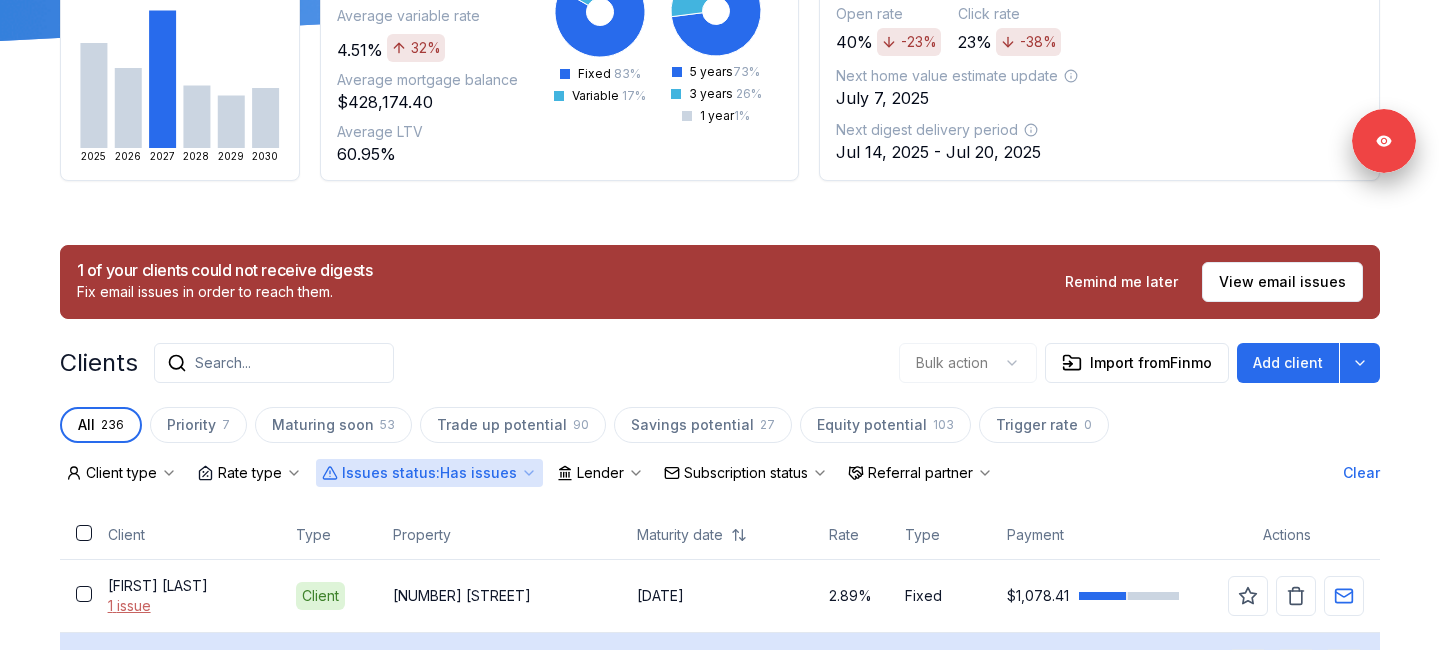 scroll, scrollTop: 0, scrollLeft: 0, axis: both 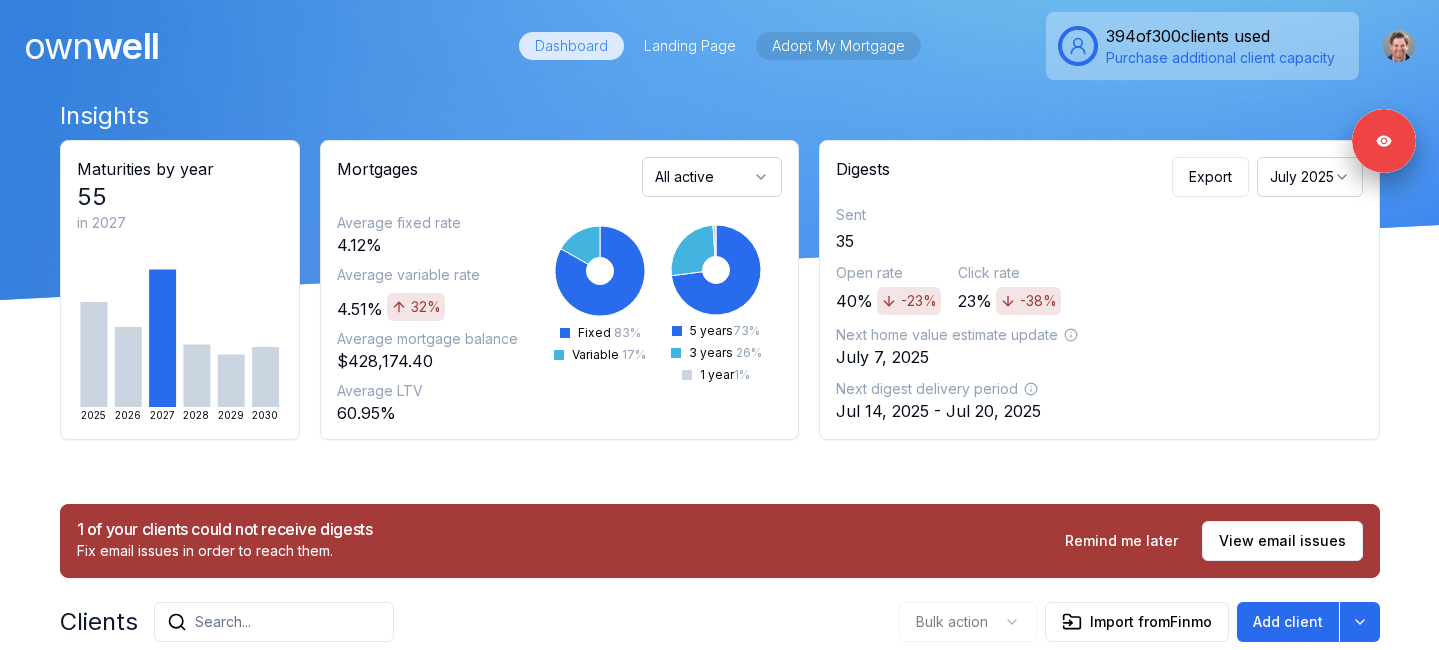 click on "Adopt My Mortgage" at bounding box center (838, 46) 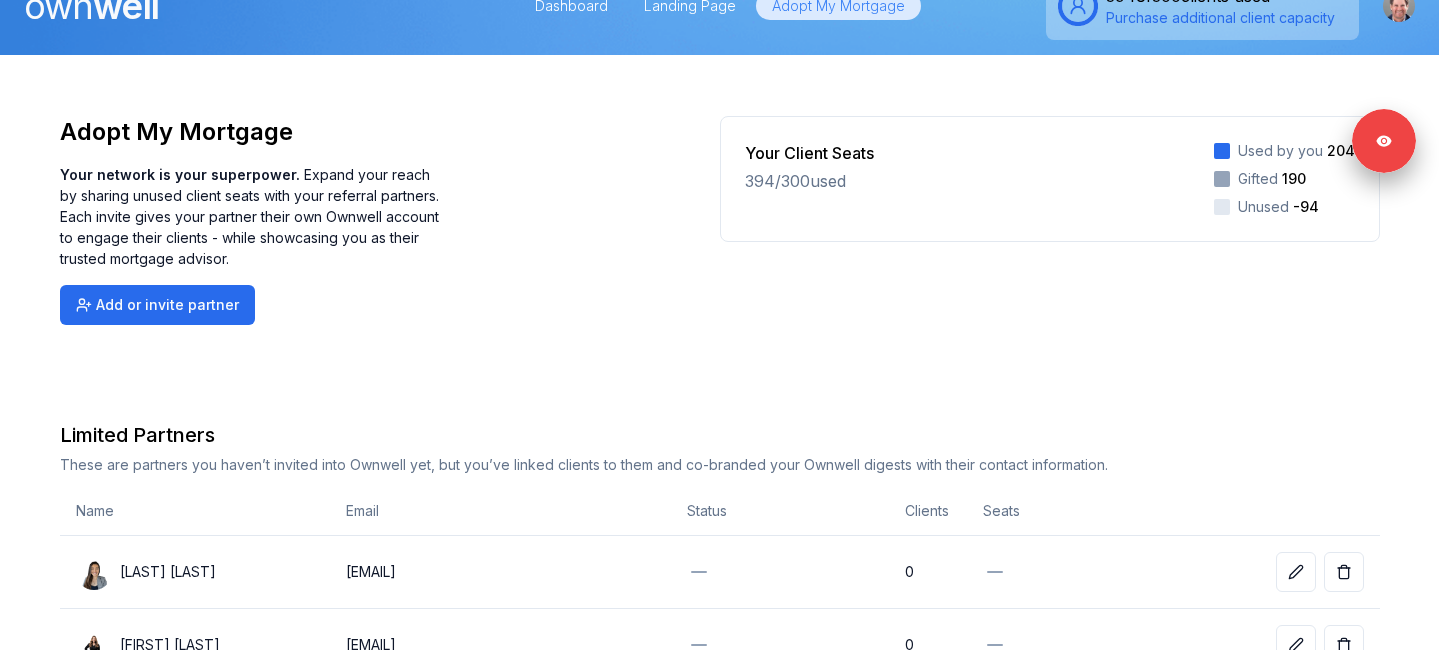 scroll, scrollTop: 0, scrollLeft: 0, axis: both 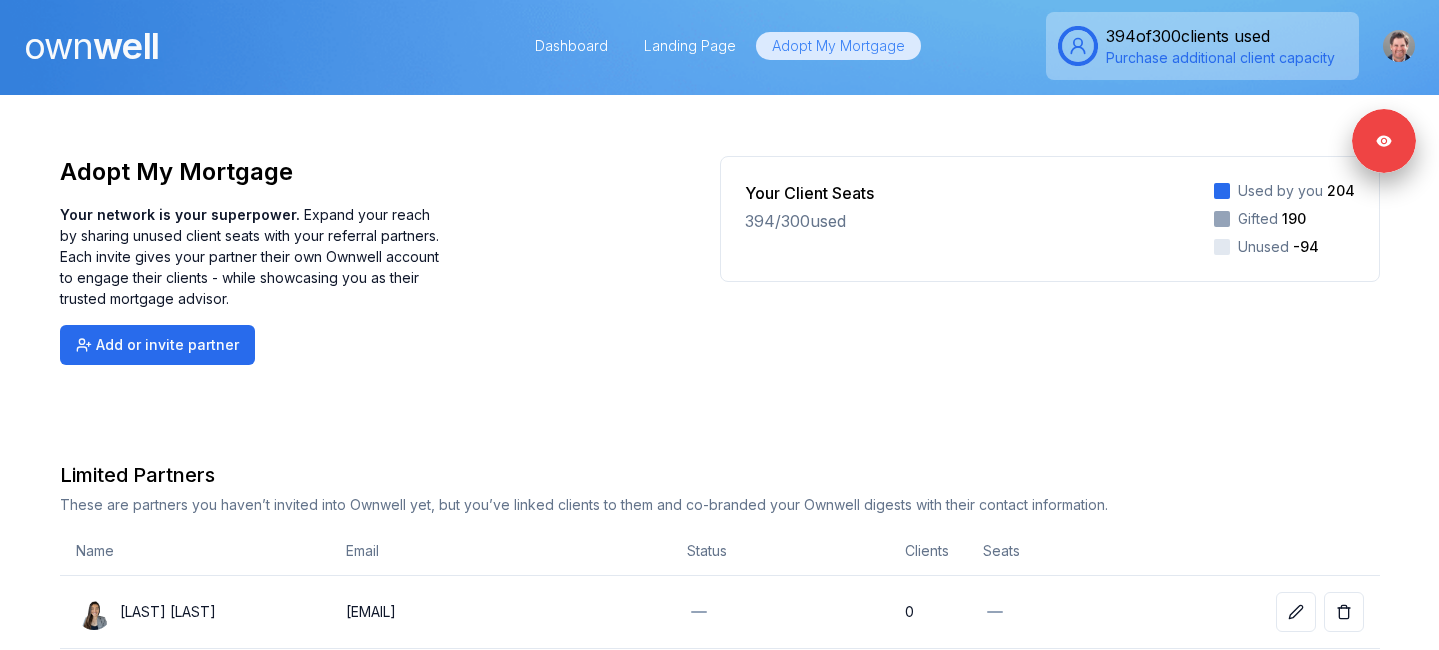 click on "own well" at bounding box center [91, 46] 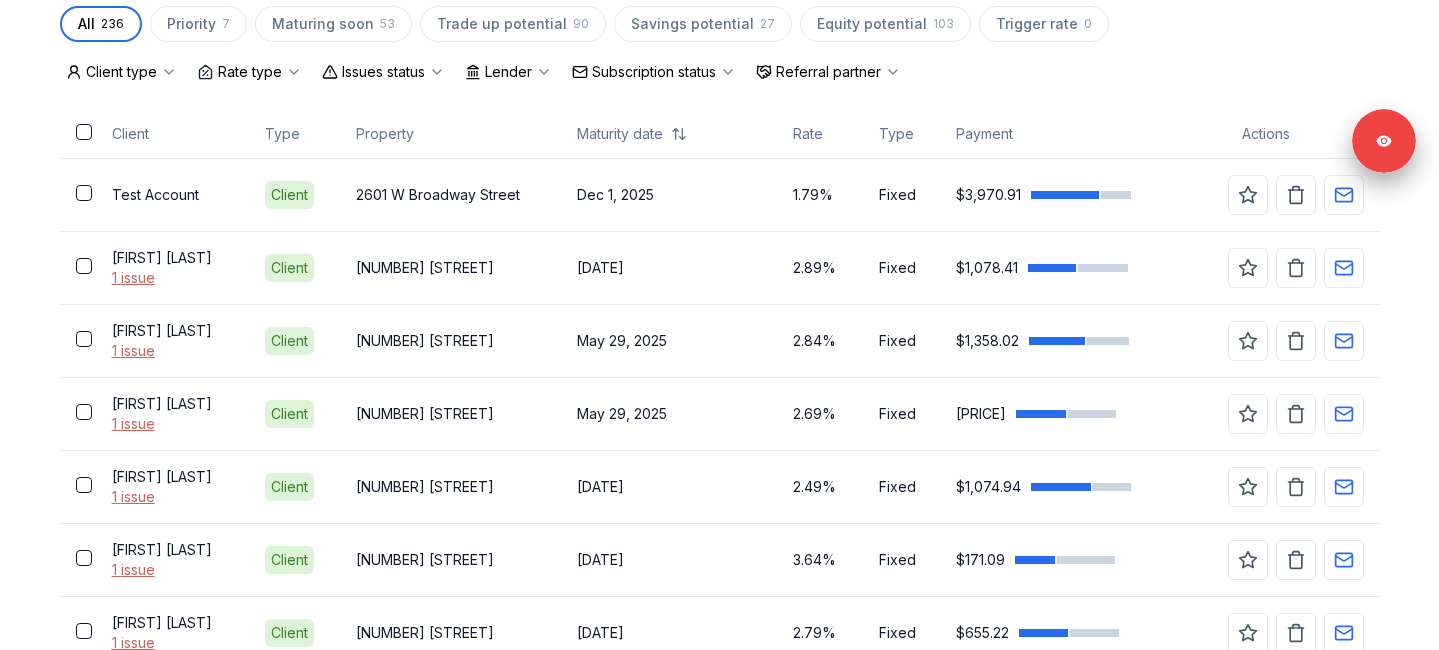 scroll, scrollTop: 668, scrollLeft: 0, axis: vertical 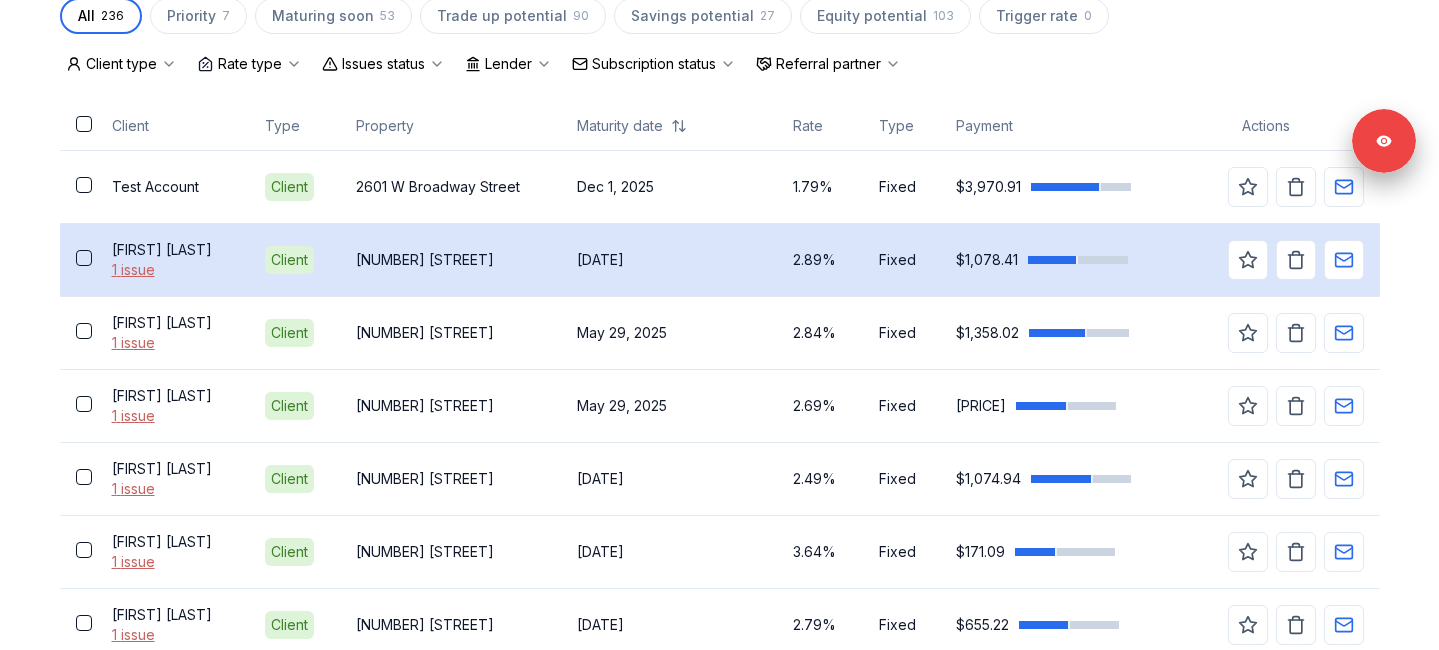 click on "[FIRST]   [LAST]" at bounding box center [172, 250] 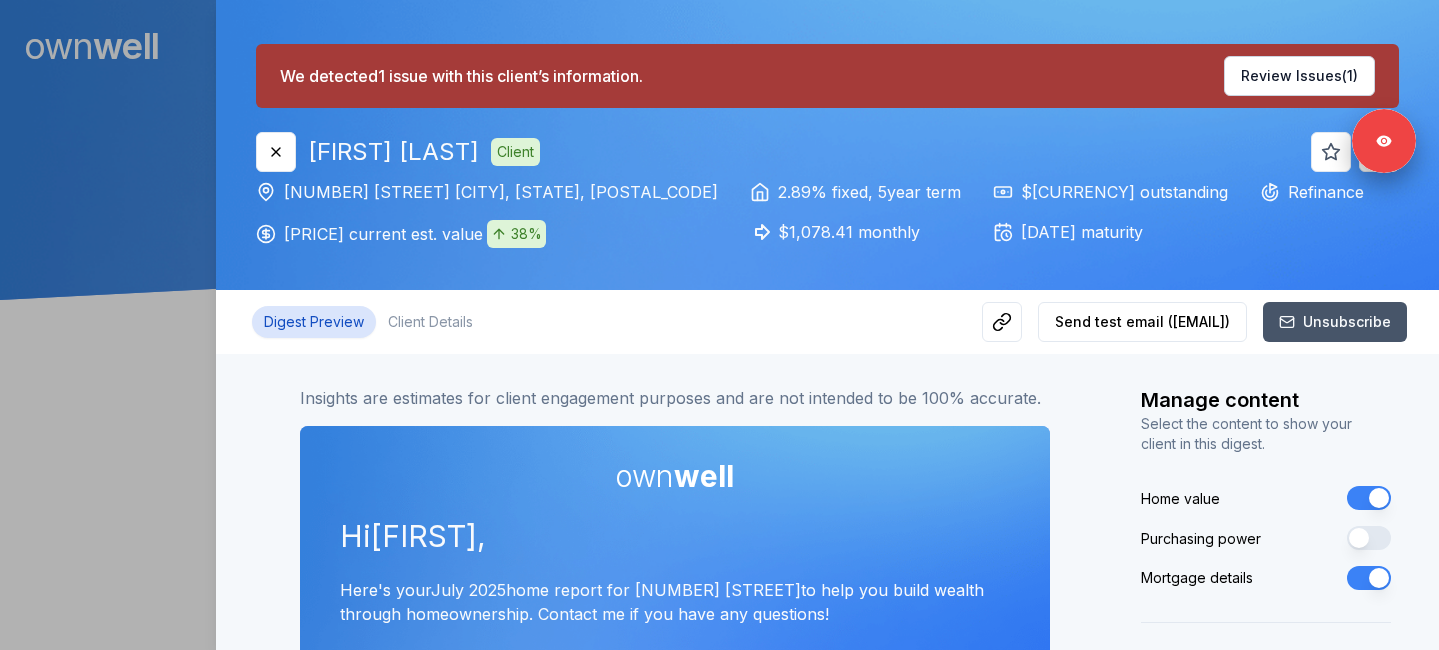 scroll, scrollTop: 0, scrollLeft: 0, axis: both 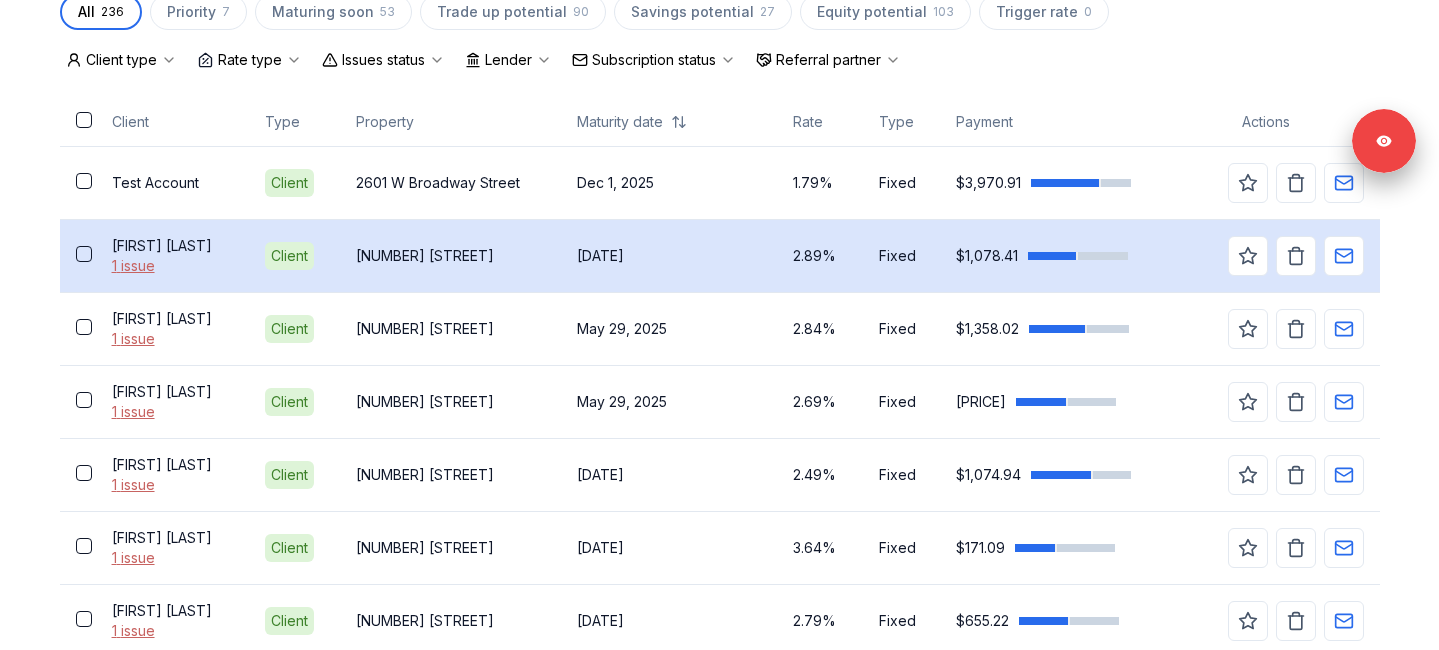 click at bounding box center [84, 254] 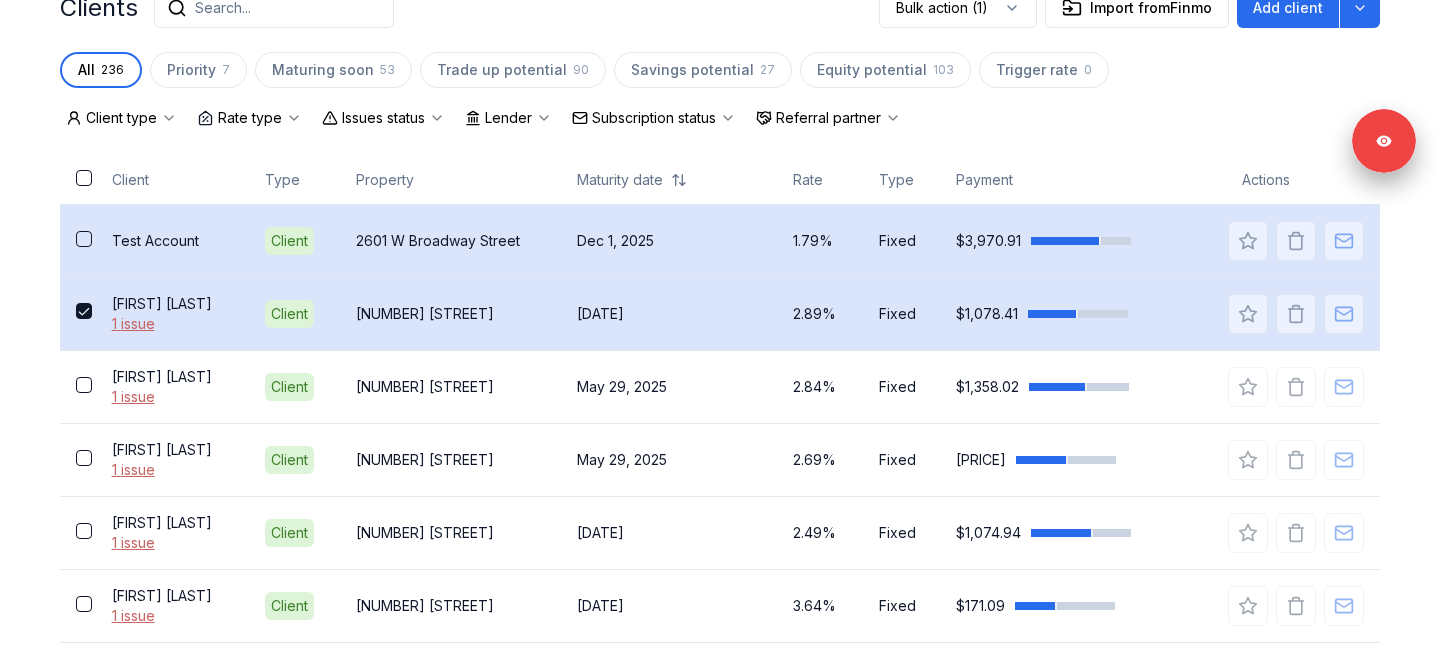 scroll, scrollTop: 599, scrollLeft: 0, axis: vertical 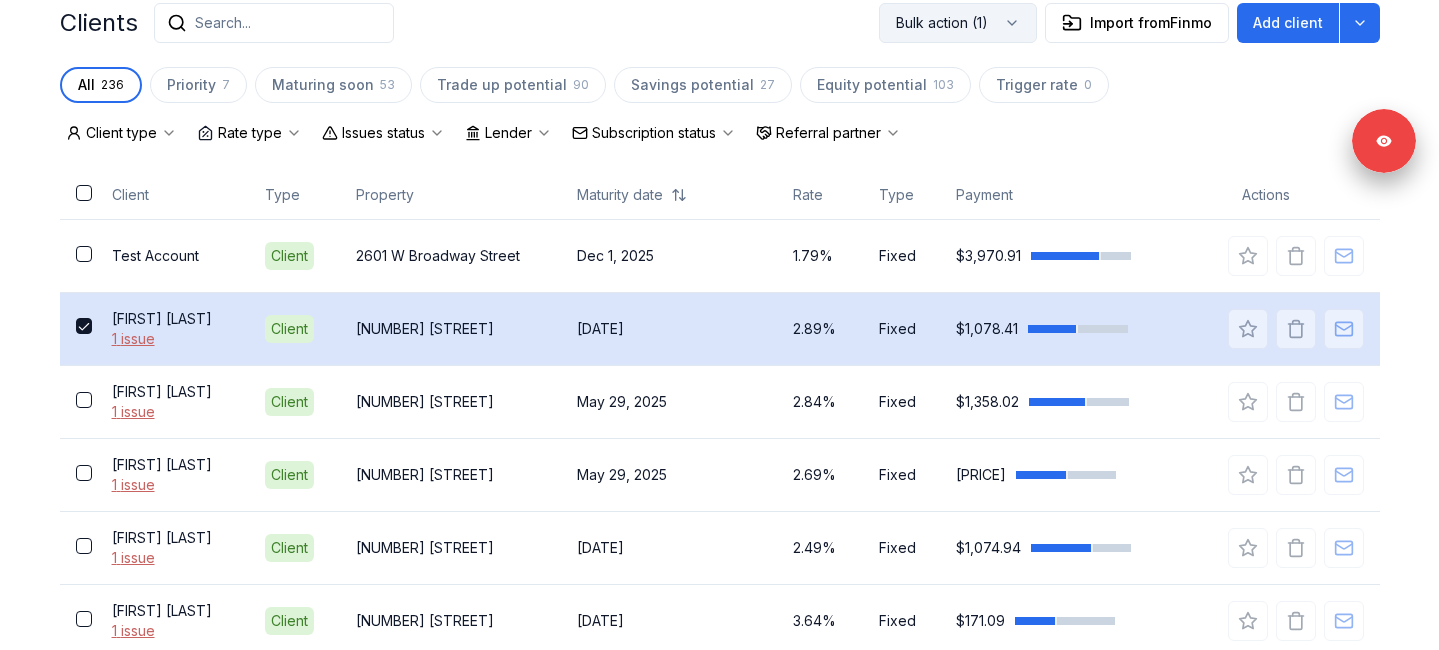 click on "Bulk action   (1)" at bounding box center [958, 23] 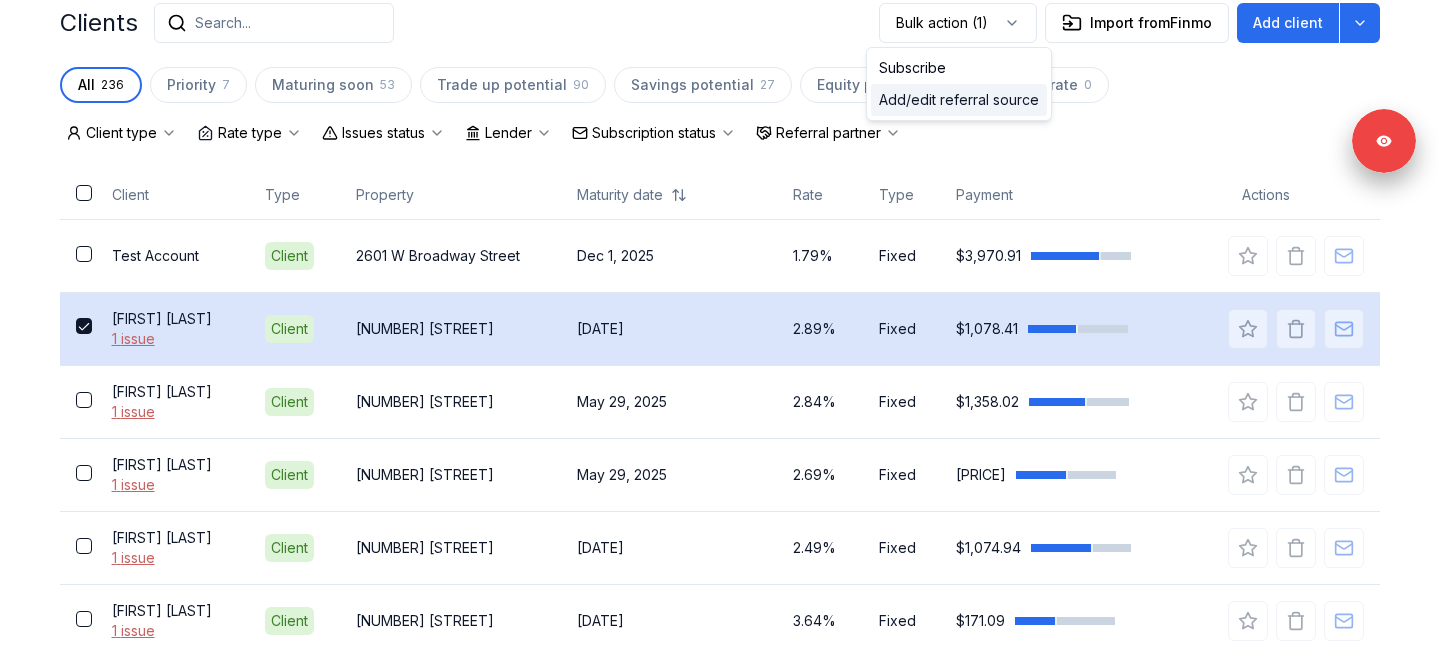 click on "Add/edit referral source" at bounding box center (959, 100) 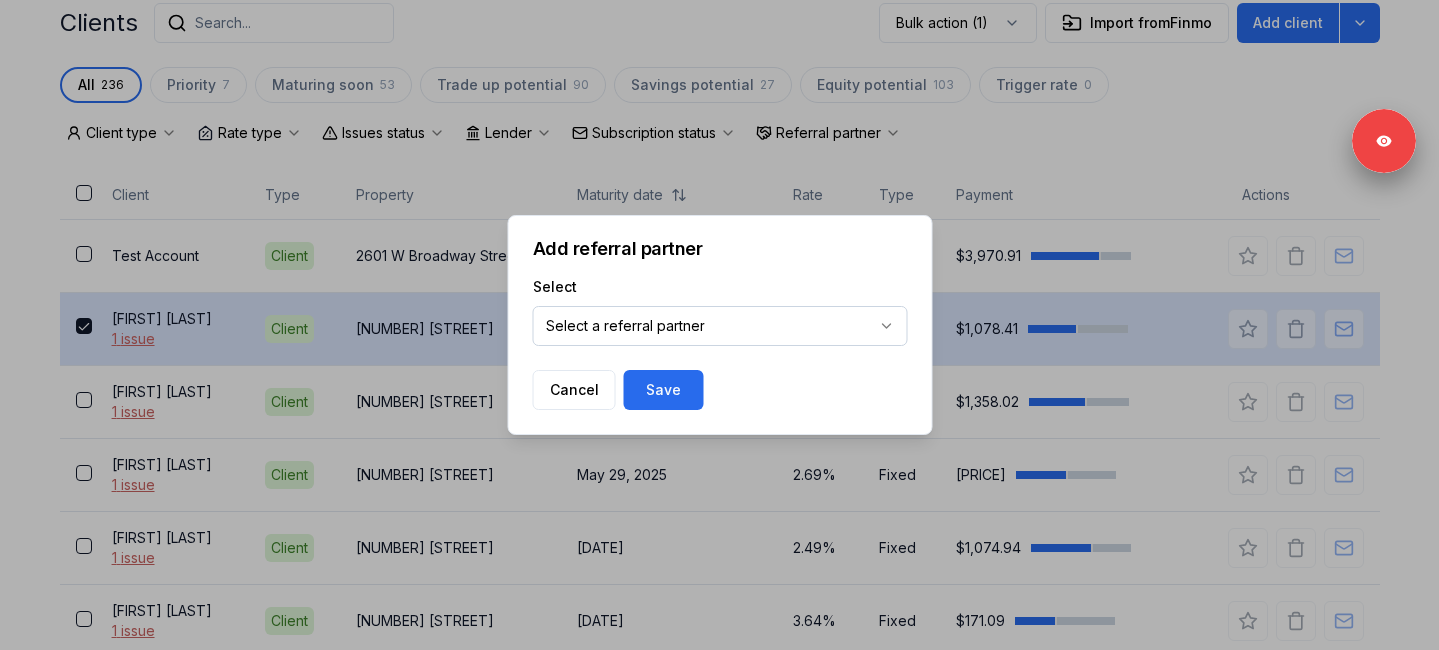 click on "Ownwell's platform is not optimized for mobile at this time.   For the best experience, please use a   desktop or laptop  to manage your account.   Note:  The   personalized homeownership reports   you generate for clients   are fully mobile-friendly   and can be easily viewed on any device. own well Dashboard Landing Page Adopt My Mortgage [NUMBER]  of  [NUMBER]  clients used Purchase additional client capacity Insights Maturities by year [NUMBER] this year [YEAR] [YEAR] [YEAR] [YEAR] [YEAR] [YEAR] Mortgages All active Average fixed rate [PERCENTAGE]% Average variable rate [PERCENTAGE]% [PERCENTAGE]% Average mortgage balance [PRICE] Average LTV [PERCENTAGE]% Fixed   [PERCENTAGE] % Variable   [PERCENTAGE] % [NUMBER] years  [PERCENTAGE] % [NUMBER] years   [PERCENTAGE] % [NUMBER] year  [PERCENTAGE] % Digests Export [MONTH] [YEAR] Sent [NUMBER] Open rate [PERCENTAGE]% [PERCENTAGE]% Click rate [PERCENTAGE]% [PERCENTAGE]% Next home value estimate update [MONTH] [NUMBER], [YEAR] Next digest delivery period [MONTH] [NUMBER], [YEAR] - [MONTH] [NUMBER], [YEAR] [NUMBER] of your clients could not receive digests Fix email issues in order to reach them. Remind me later View email issues Clients Search... Bulk action   ([NUMBER]) Import from  [NUMBER]" at bounding box center (719, -449) 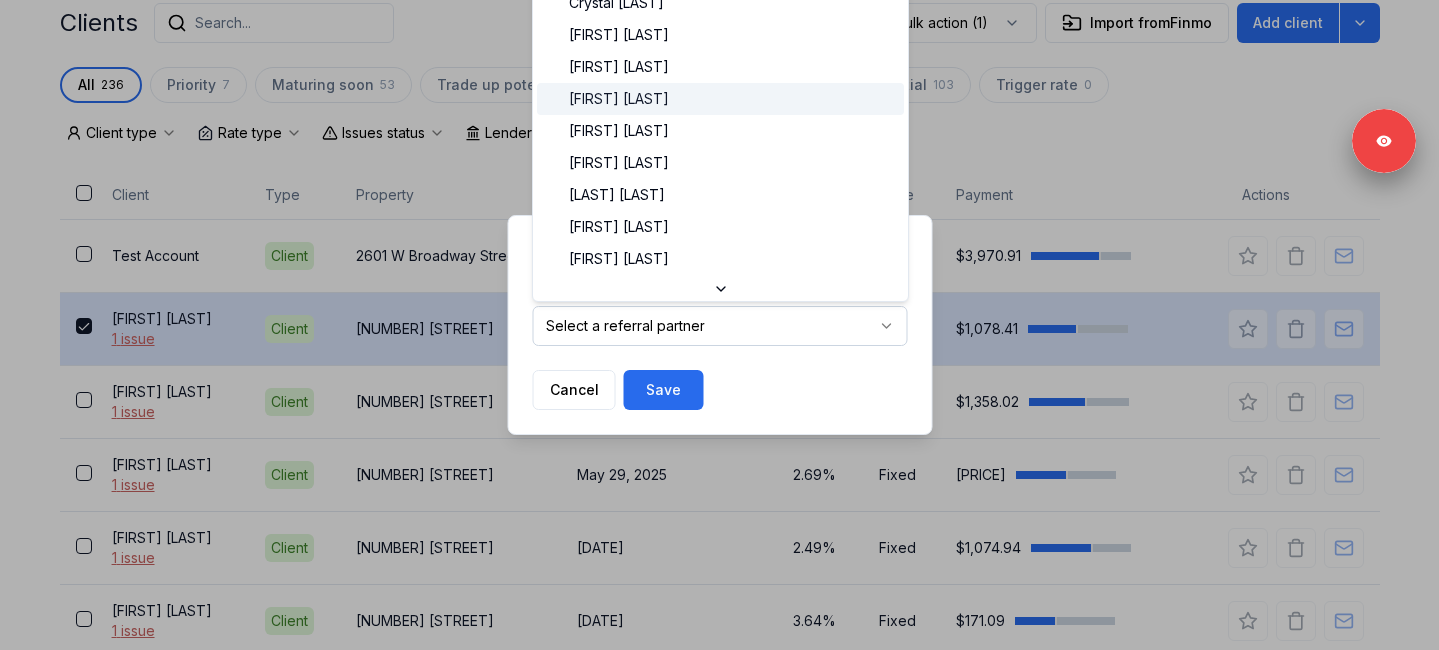 scroll, scrollTop: 54, scrollLeft: 0, axis: vertical 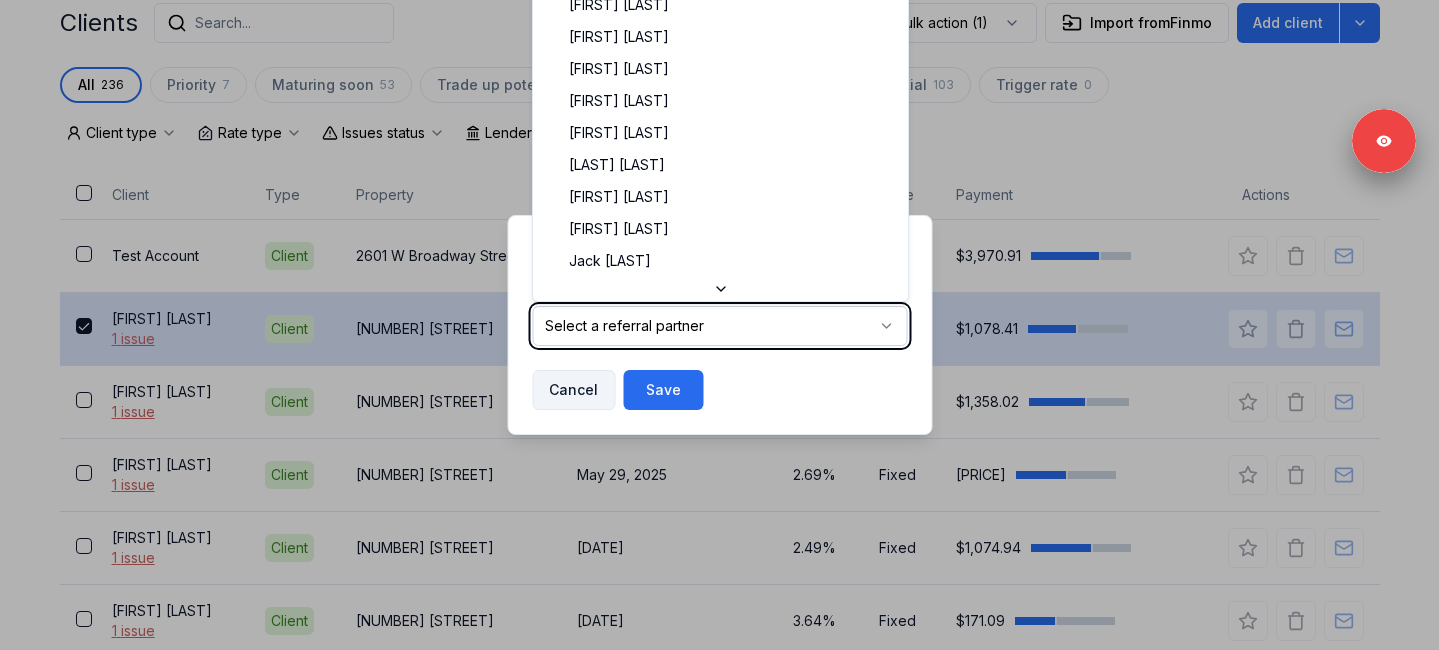 click on "Ownwell's platform is not optimized for mobile at this time.   For the best experience, please use a   desktop or laptop  to manage your account.   Note:  The   personalized homeownership reports   you generate for clients   are fully mobile-friendly   and can be easily viewed on any device. own well Dashboard Landing Page Adopt My Mortgage [NUMBER]  of  [NUMBER]  clients used Purchase additional client capacity Insights Maturities by year [NUMBER] this year [YEAR] [YEAR] [YEAR] [YEAR] [YEAR] [YEAR] Mortgages All active Average fixed rate [PERCENTAGE]% Average variable rate [PERCENTAGE]% [PERCENTAGE]% Average mortgage balance [PRICE] Average LTV [PERCENTAGE]% Fixed   [PERCENTAGE] % Variable   [PERCENTAGE] % [NUMBER] years  [PERCENTAGE] % [NUMBER] years   [PERCENTAGE] % [NUMBER] year  [PERCENTAGE] % Digests Export [MONTH] [YEAR] Sent [NUMBER] Open rate [PERCENTAGE]% [PERCENTAGE]% Click rate [PERCENTAGE]% [PERCENTAGE]% Next home value estimate update [MONTH] [NUMBER], [YEAR] Next digest delivery period [MONTH] [NUMBER], [YEAR] - [MONTH] [NUMBER], [YEAR] [NUMBER] of your clients could not receive digests Fix email issues in order to reach them. Remind me later View email issues Clients Search... Bulk action   ([NUMBER]) Import from  [NUMBER]" at bounding box center [719, -449] 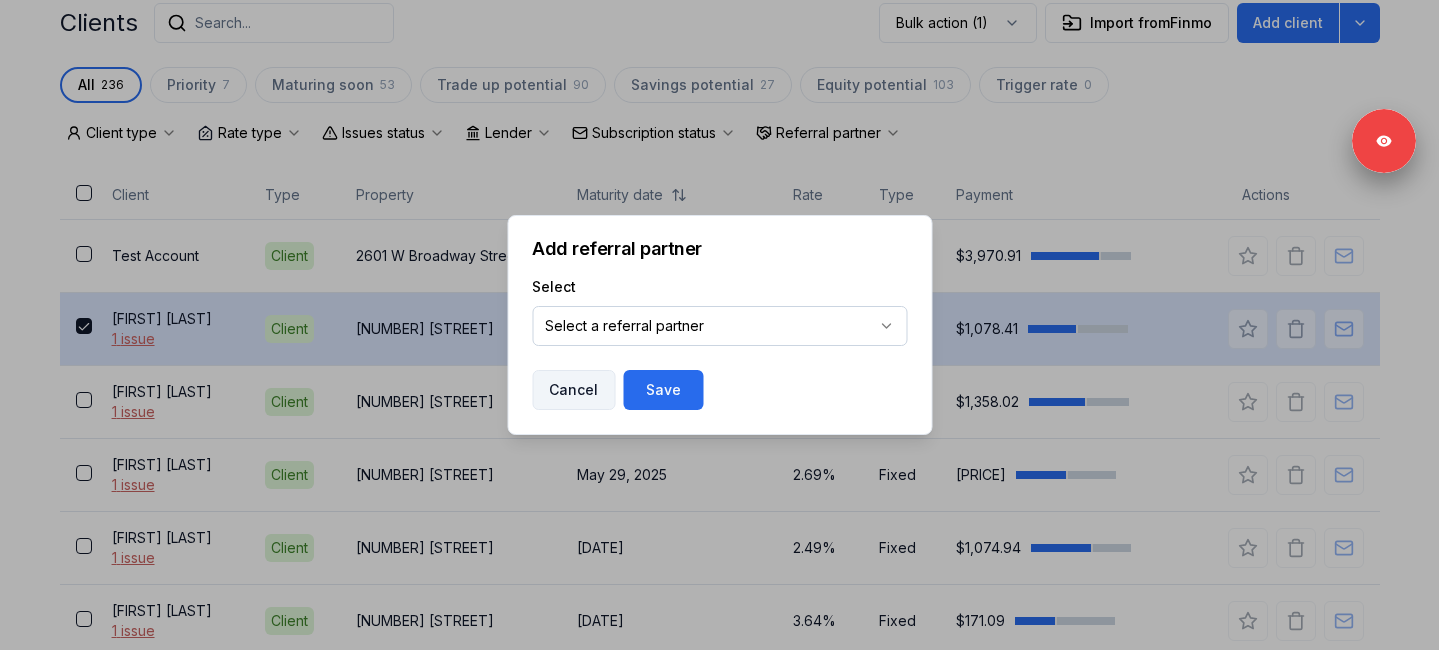 click on "Cancel" at bounding box center (573, 390) 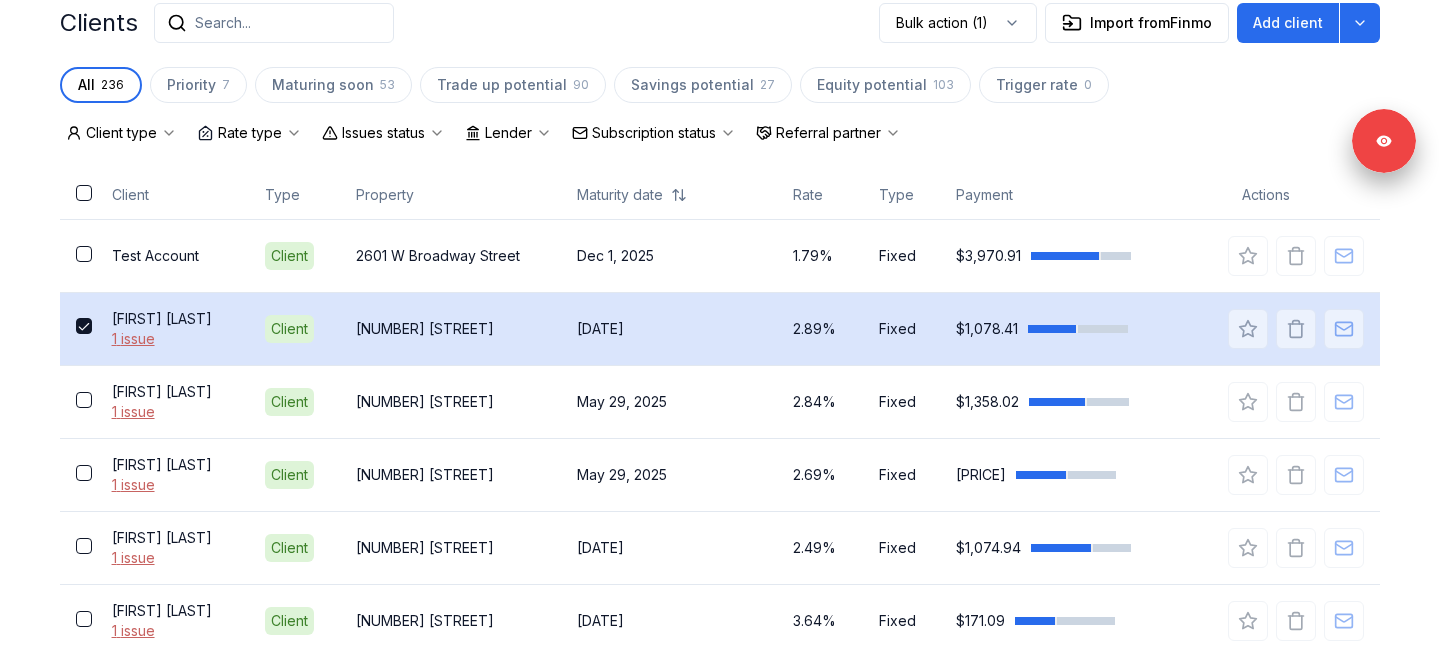 click at bounding box center [84, 326] 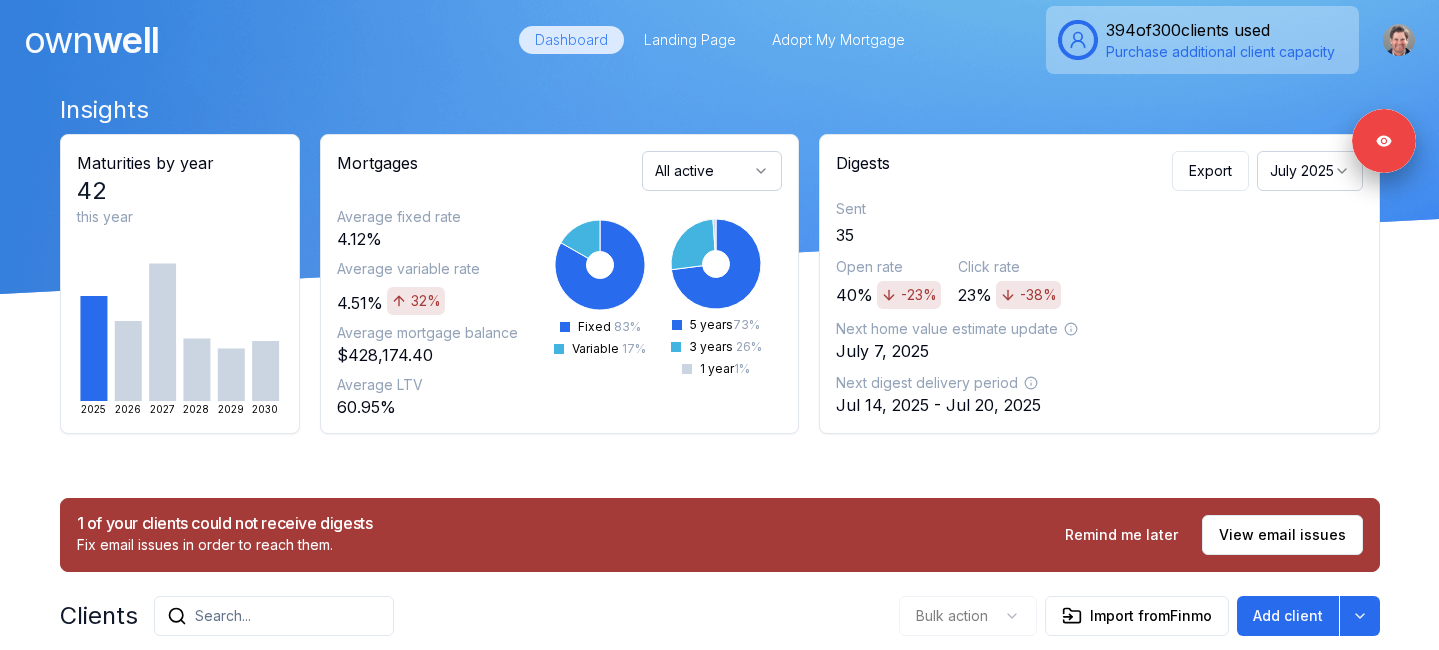 scroll, scrollTop: 0, scrollLeft: 0, axis: both 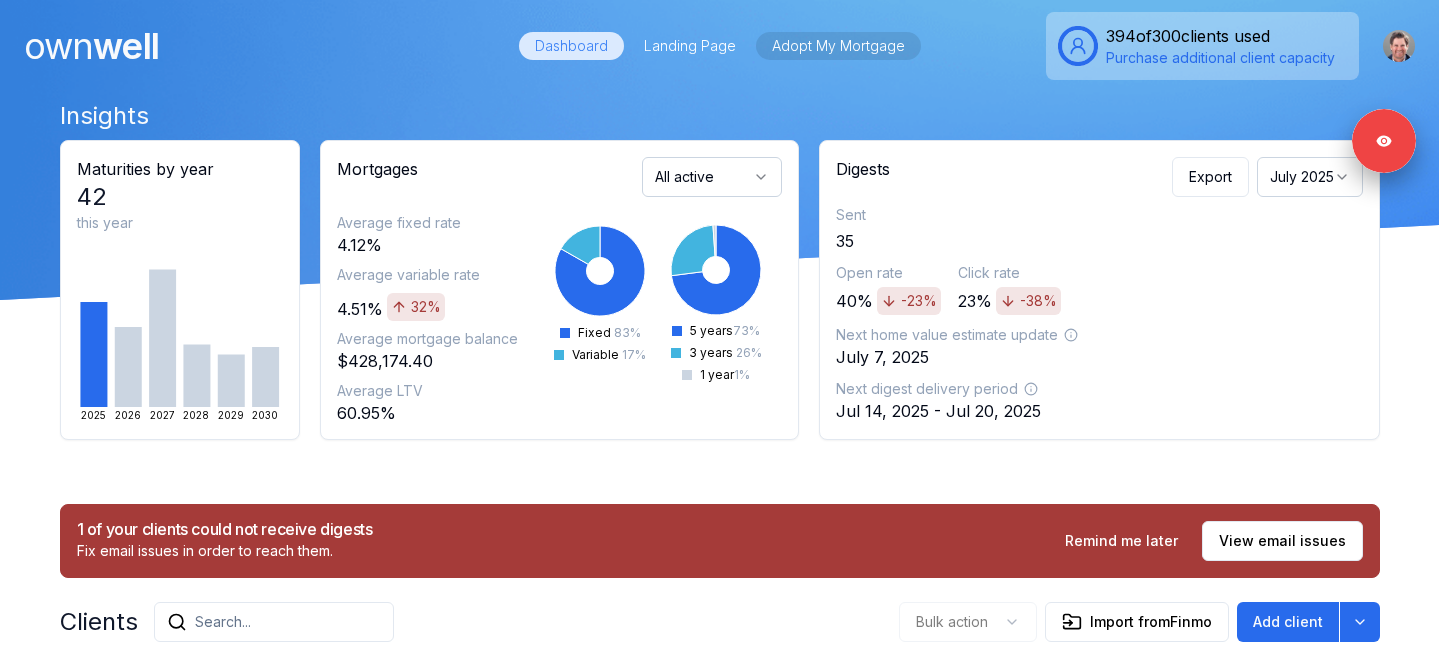 click on "Adopt My Mortgage" at bounding box center [838, 46] 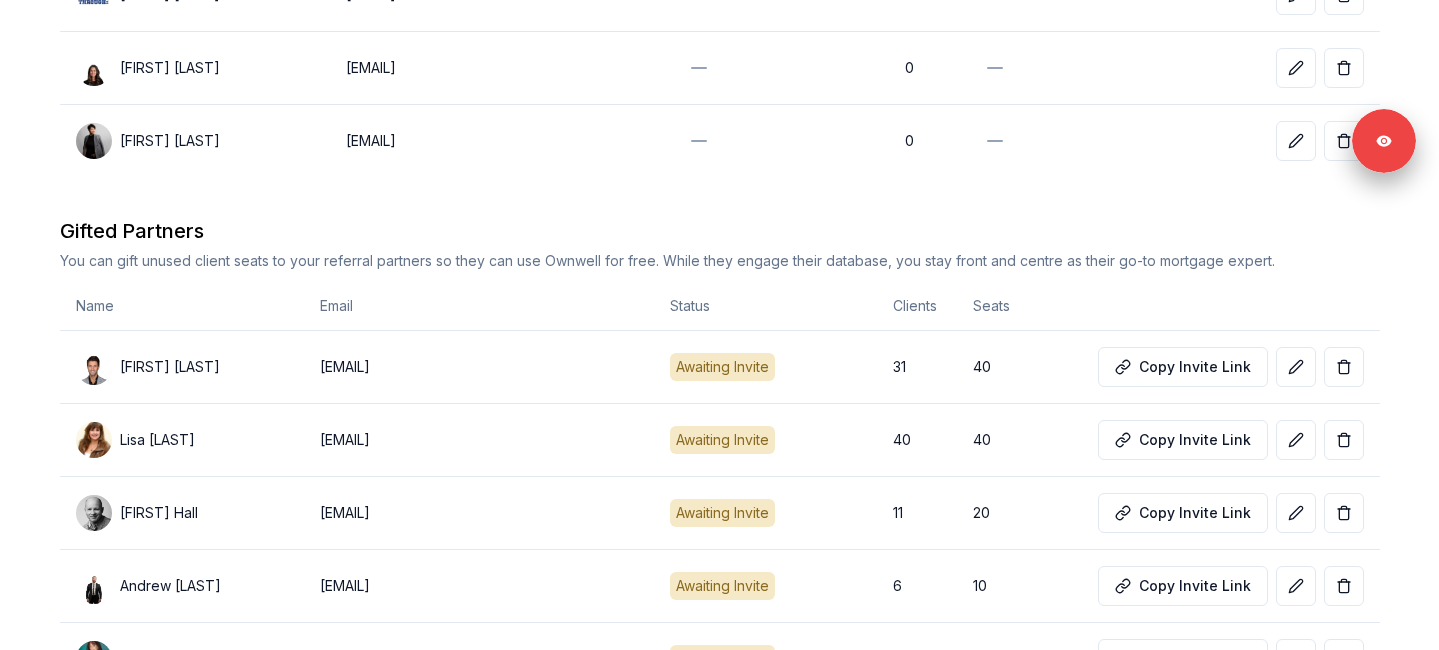 scroll, scrollTop: 1426, scrollLeft: 0, axis: vertical 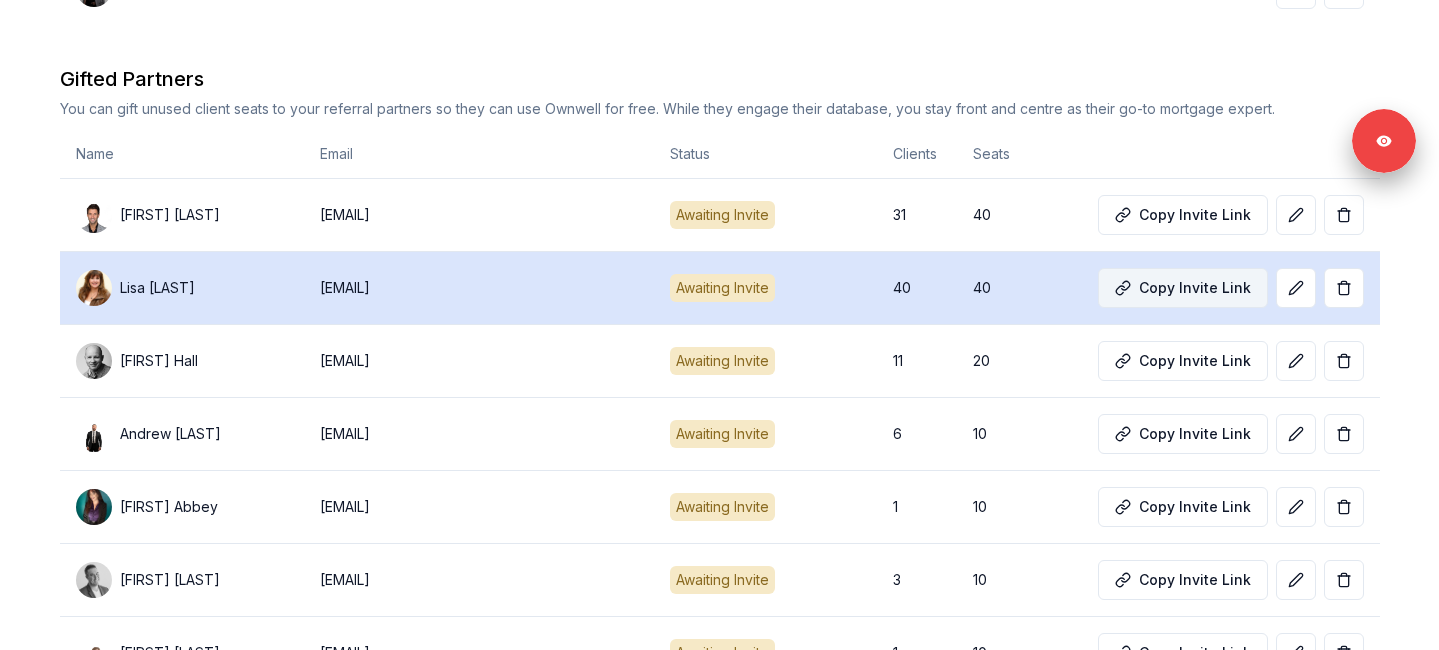 click on "Copy Invite Link" at bounding box center [1183, 288] 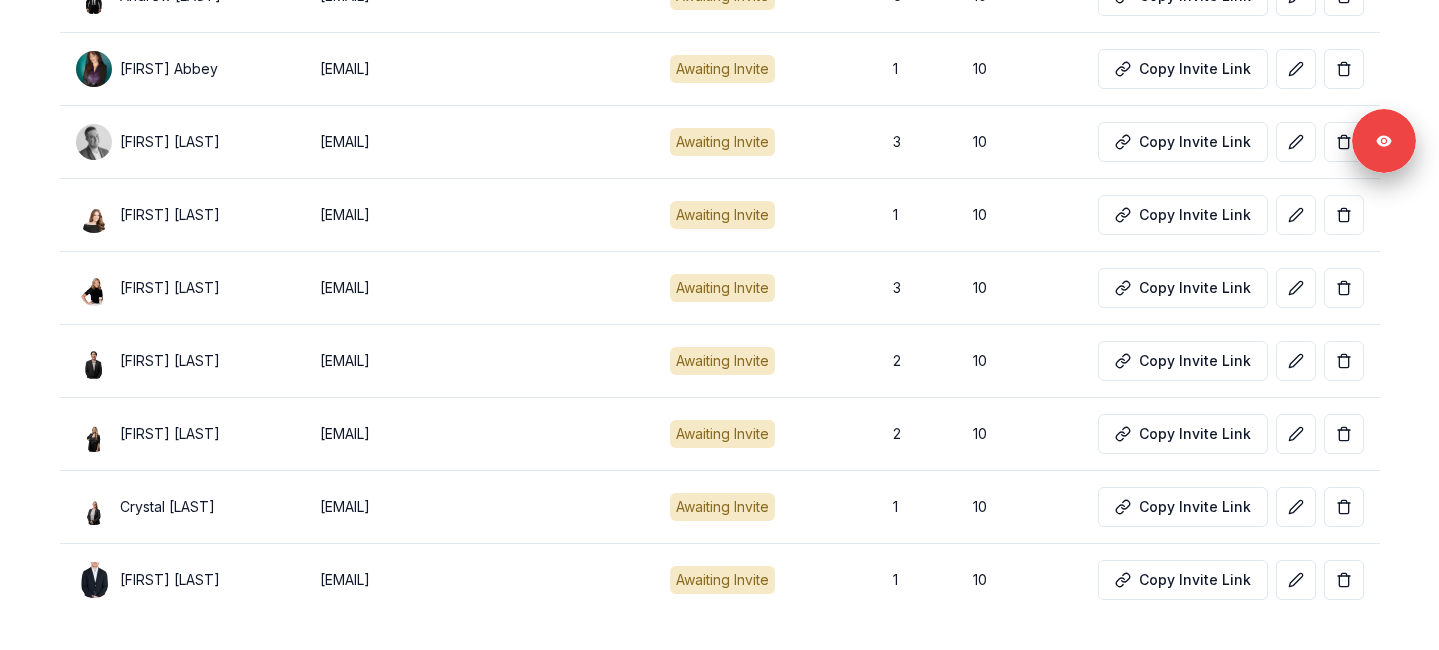 scroll, scrollTop: 1910, scrollLeft: 0, axis: vertical 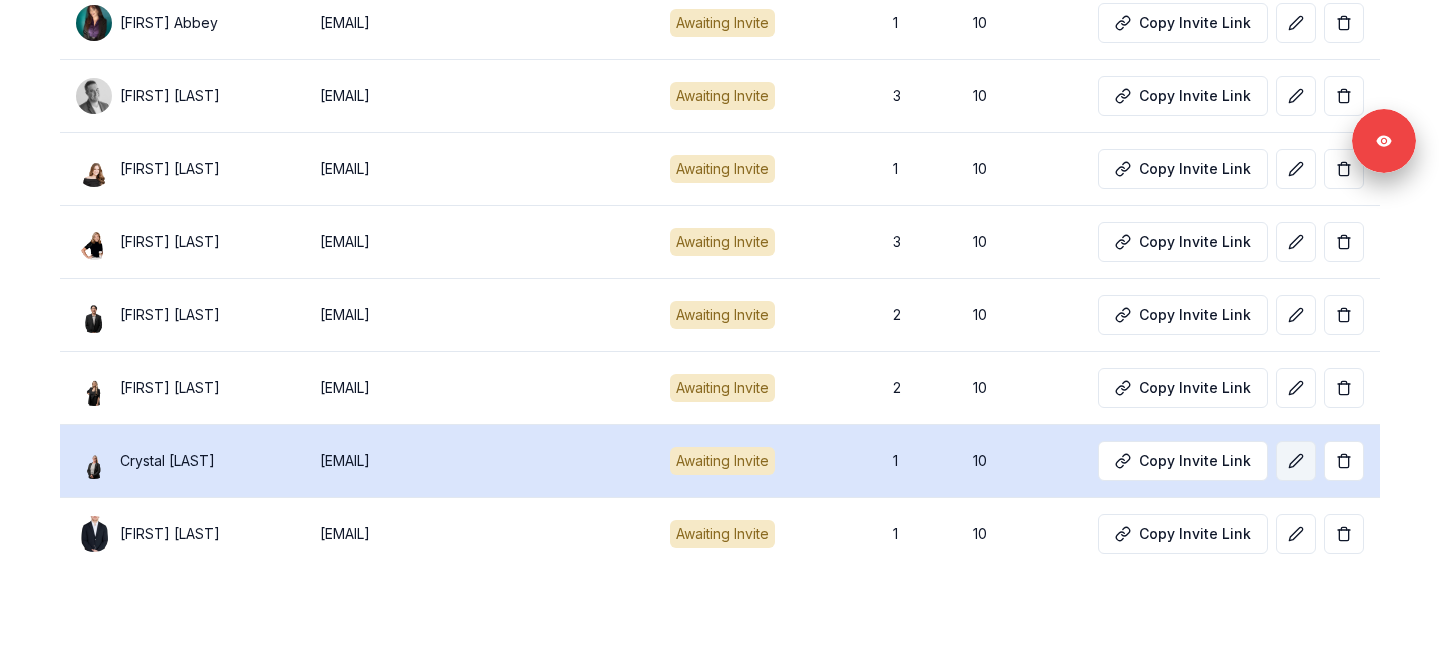 click 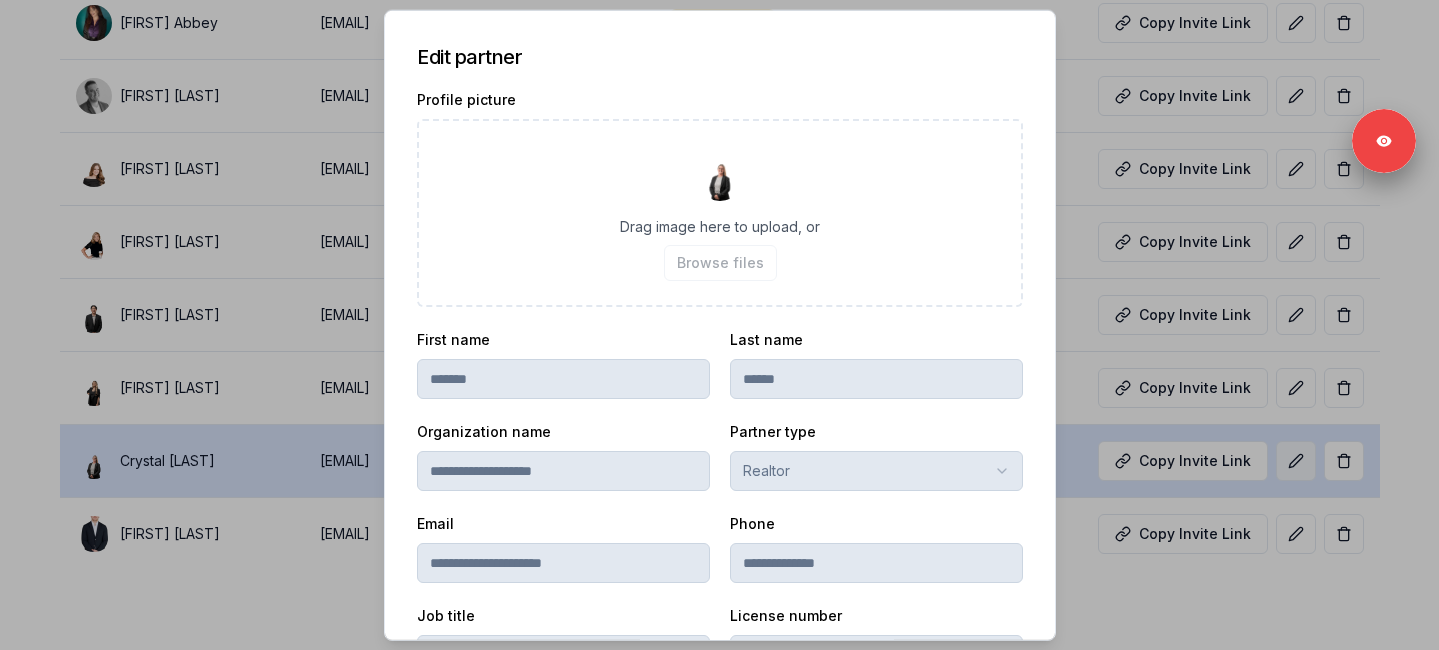 scroll, scrollTop: 519, scrollLeft: 0, axis: vertical 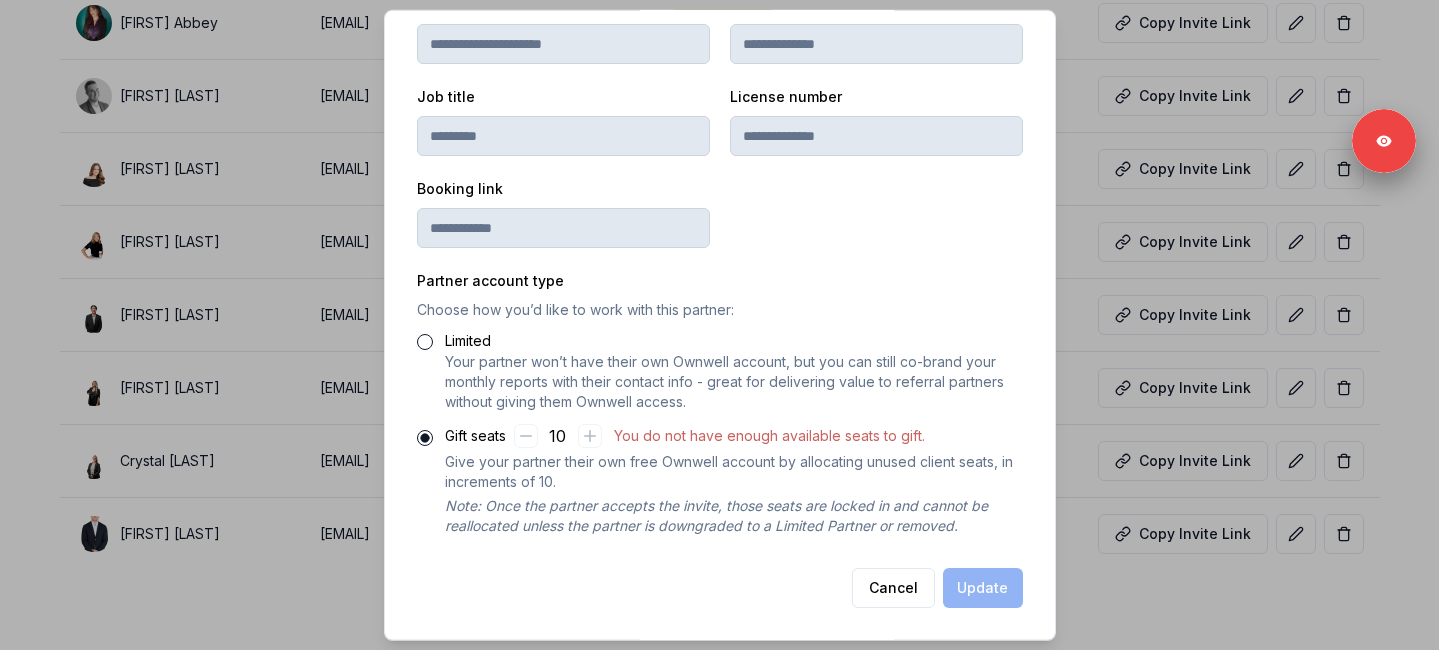 click at bounding box center [719, 325] 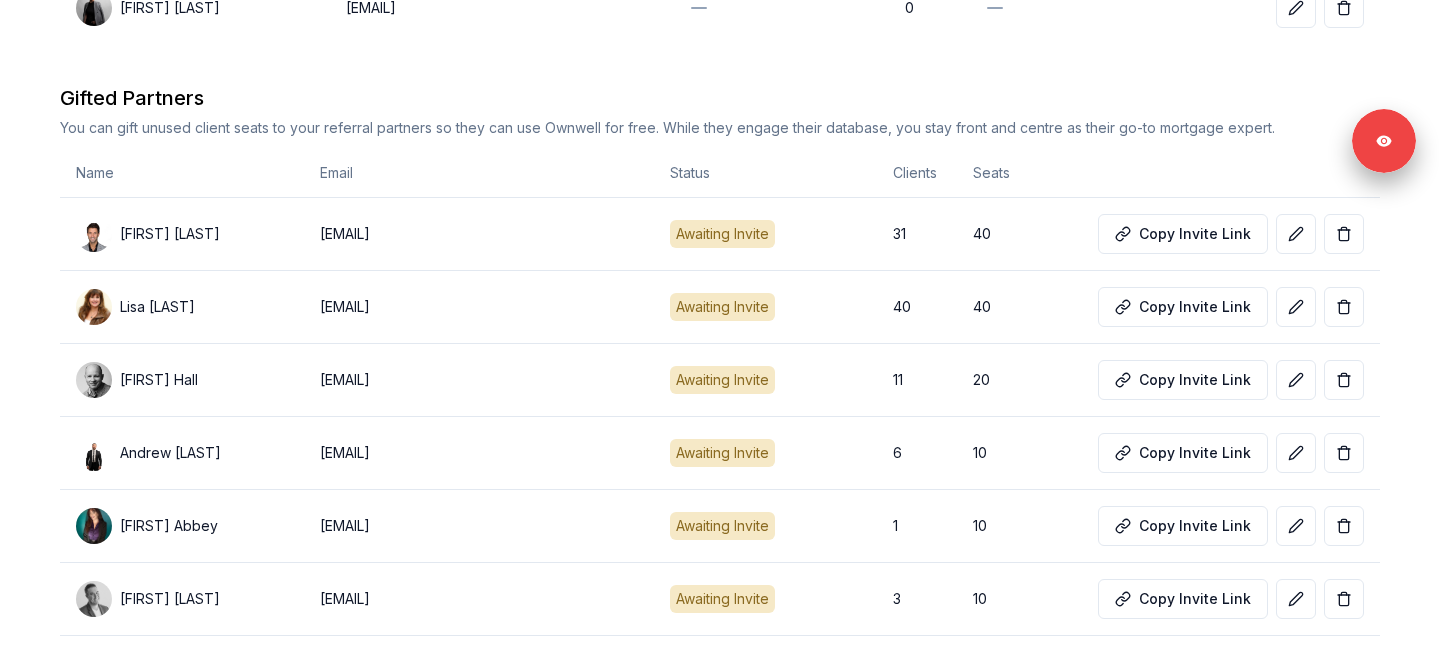 scroll, scrollTop: 1459, scrollLeft: 0, axis: vertical 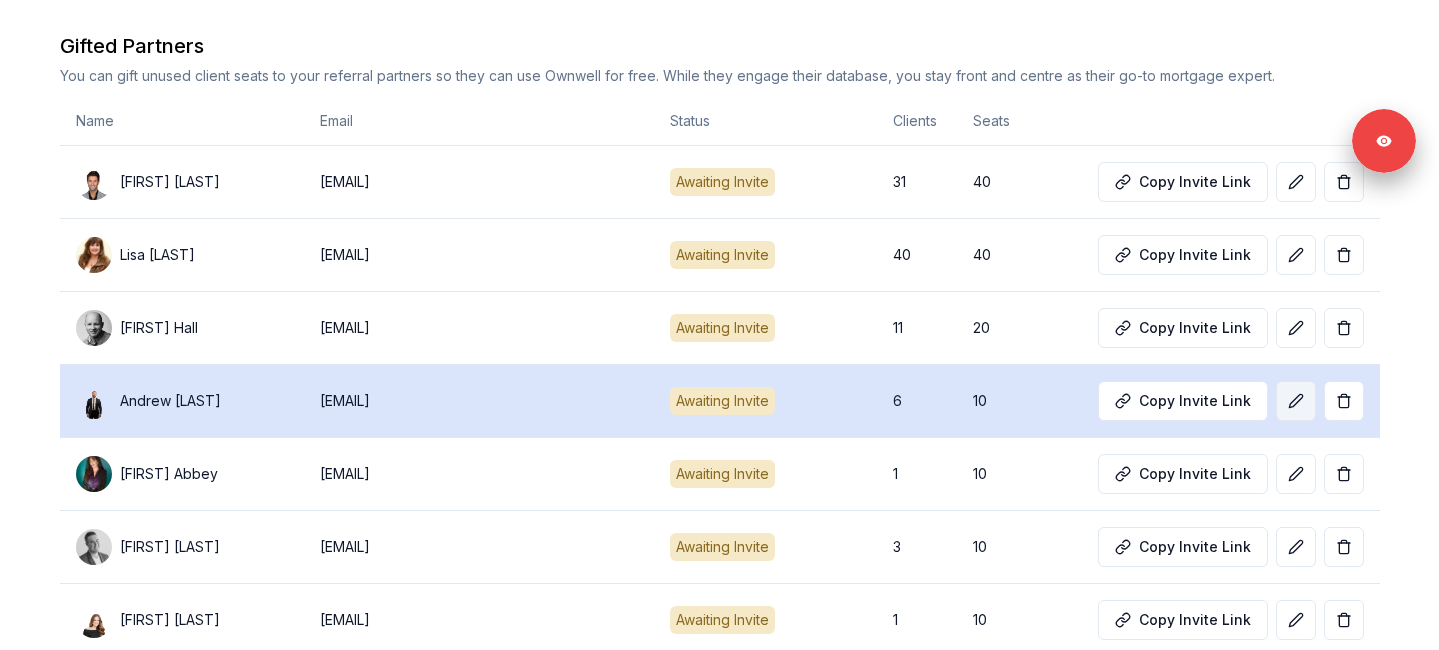 click 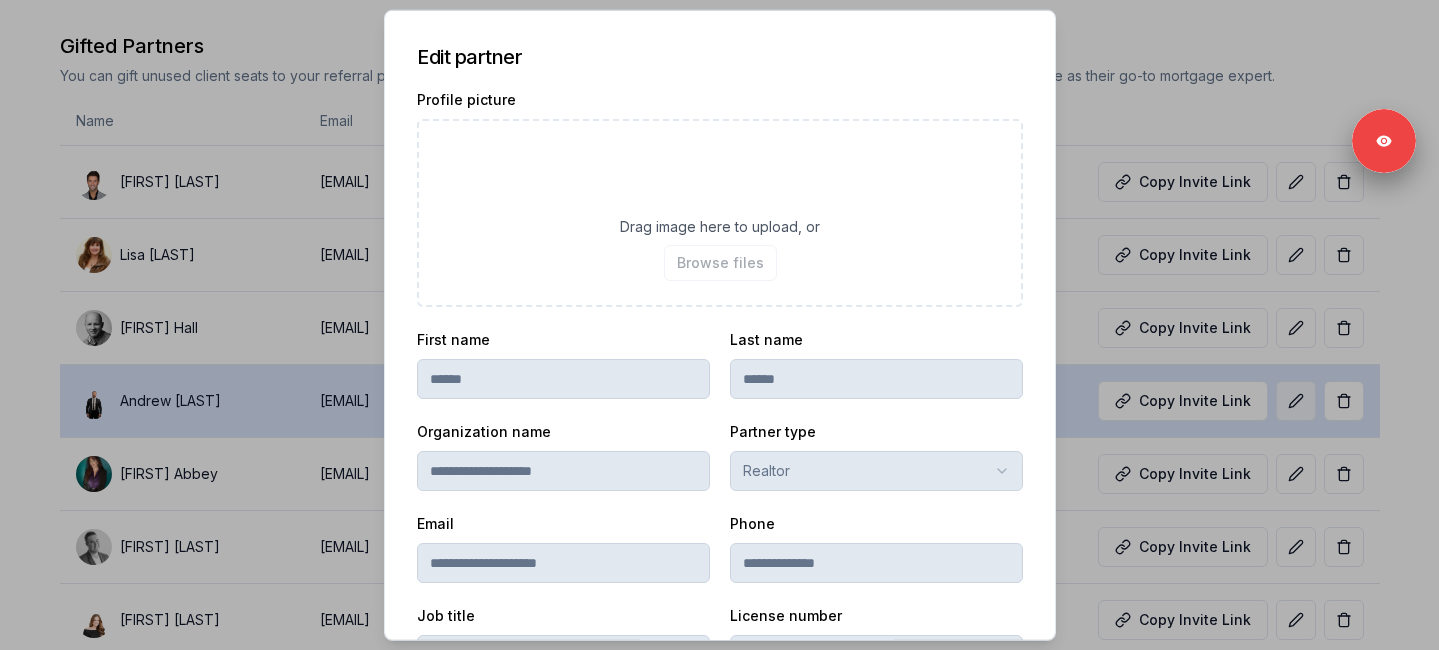 scroll, scrollTop: 519, scrollLeft: 0, axis: vertical 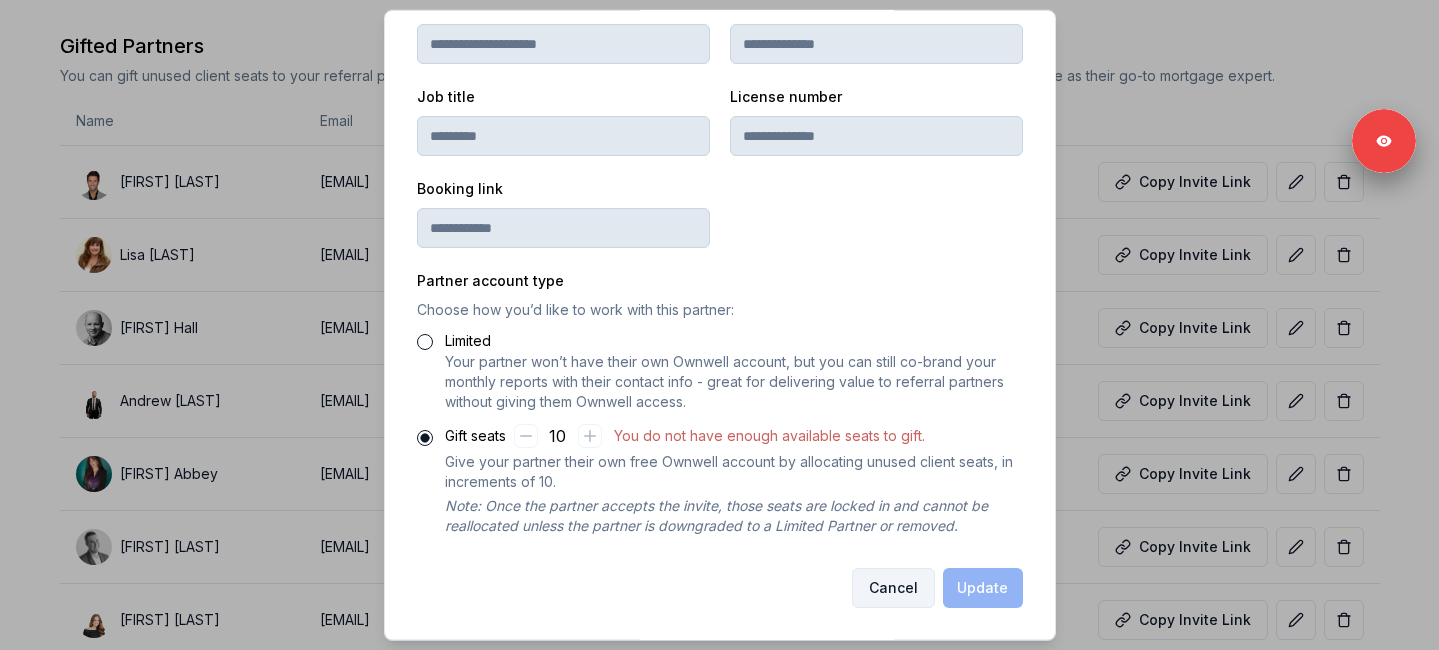 click on "Cancel" at bounding box center [893, 588] 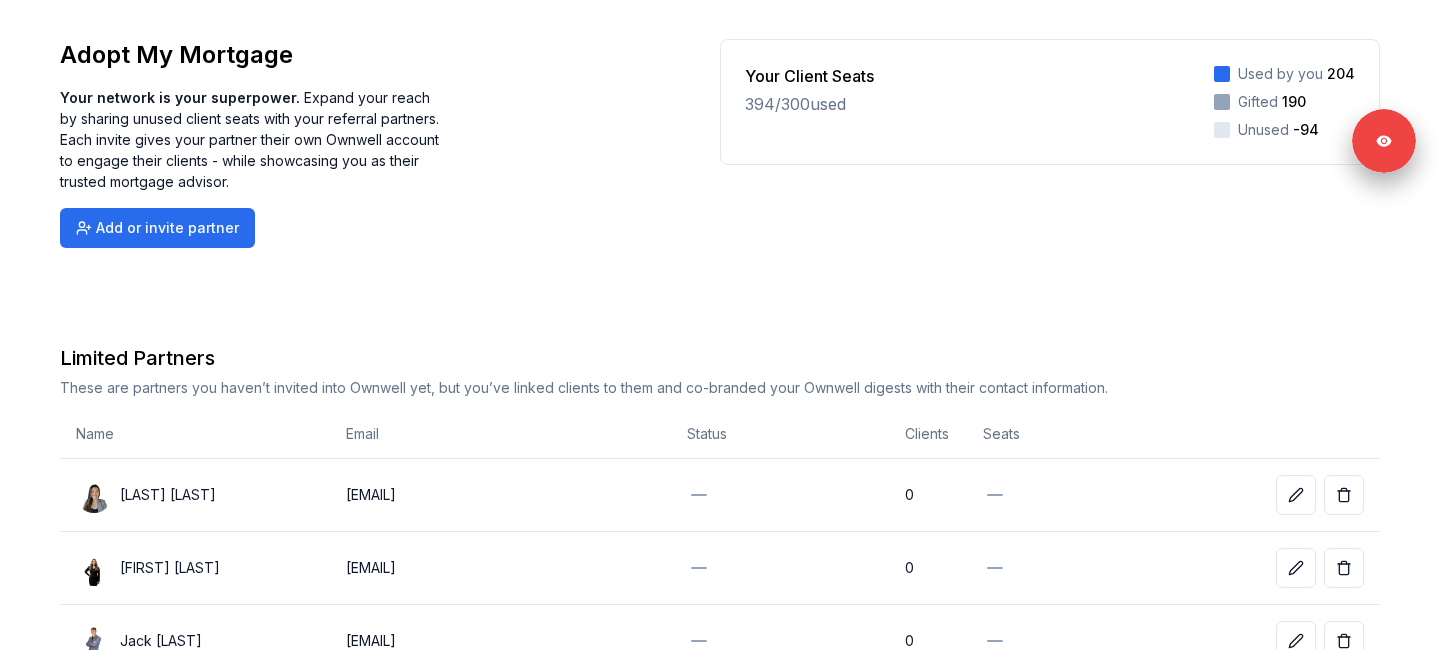 scroll, scrollTop: 0, scrollLeft: 0, axis: both 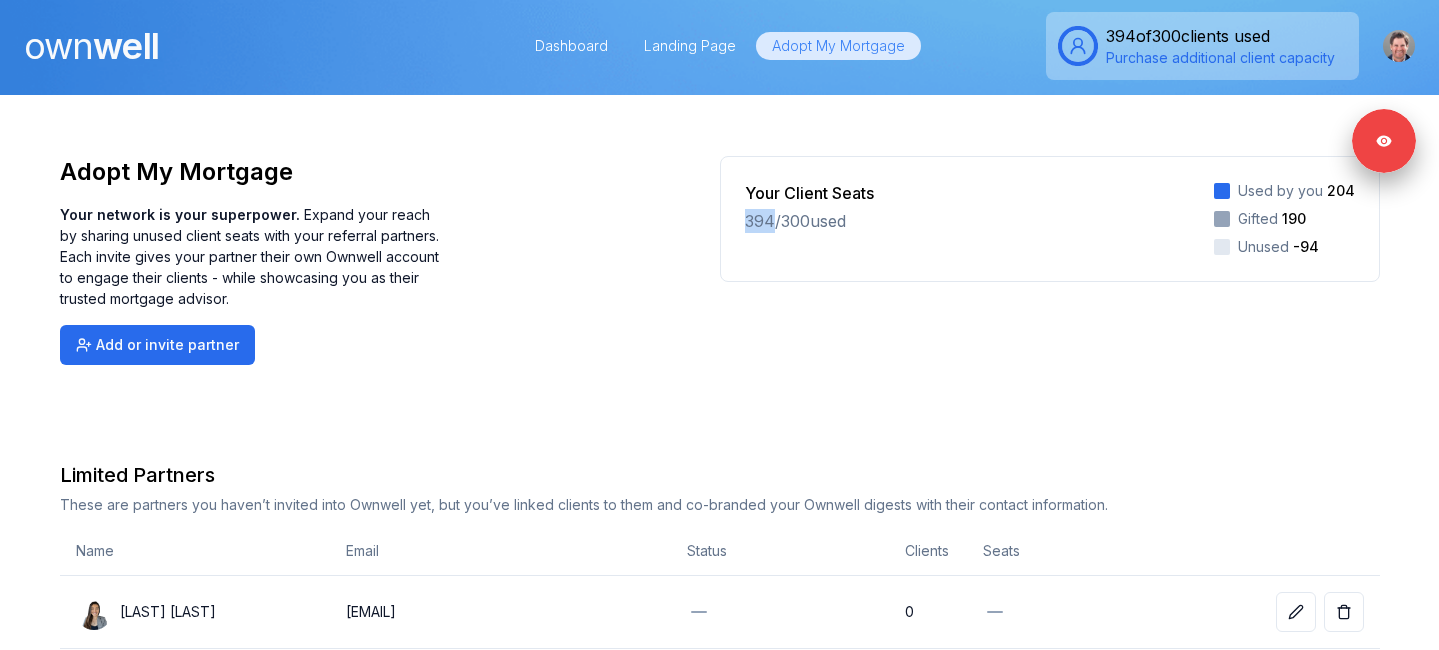 drag, startPoint x: 775, startPoint y: 222, endPoint x: 739, endPoint y: 221, distance: 36.013885 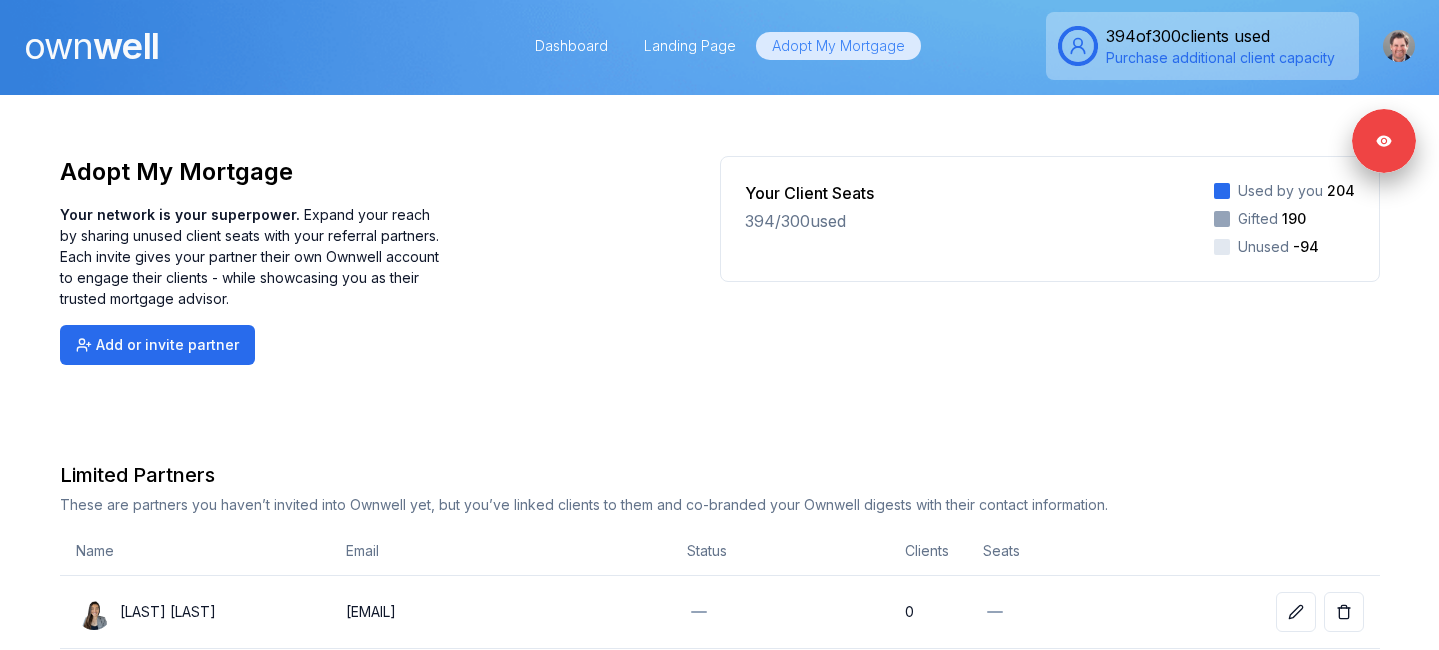click on "Your Client Seats [NUMBER]  /  [NUMBER]  used Used by you [NUMBER] Gifted [NUMBER] Unused -[NUMBER]" at bounding box center (1050, 219) 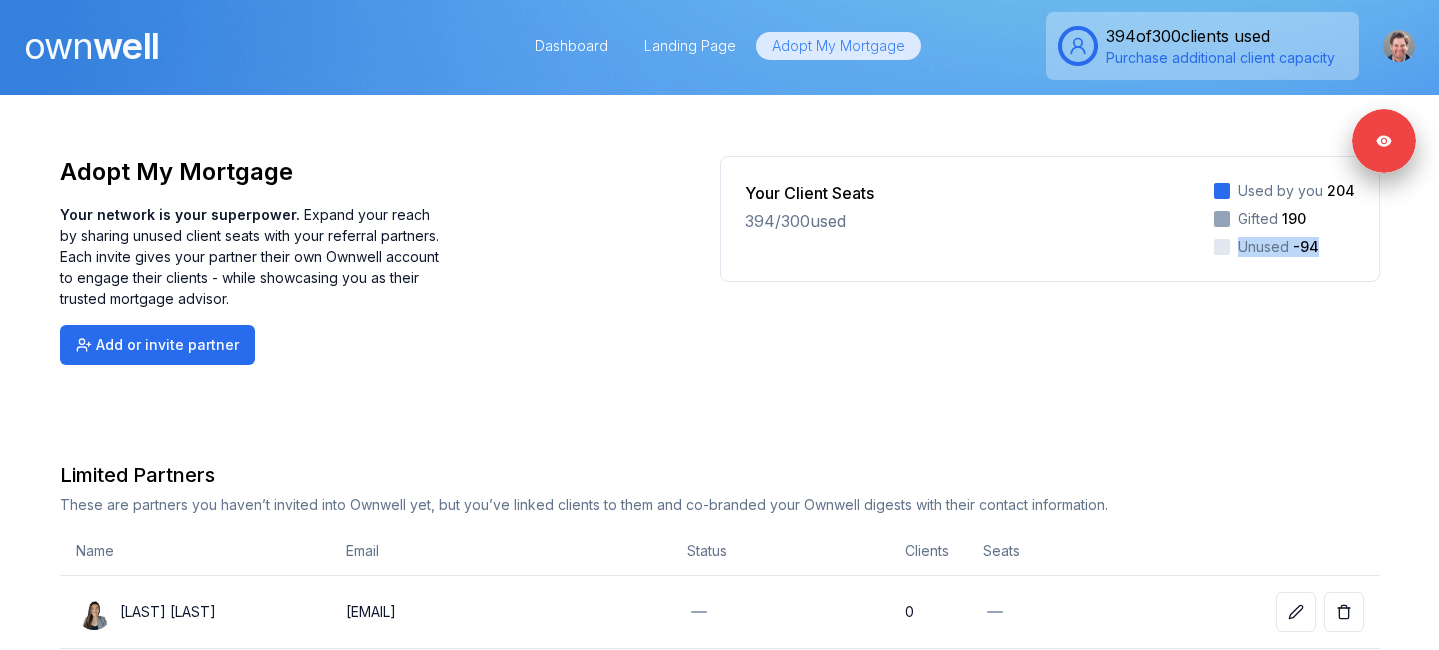 drag, startPoint x: 1207, startPoint y: 246, endPoint x: 1333, endPoint y: 249, distance: 126.035706 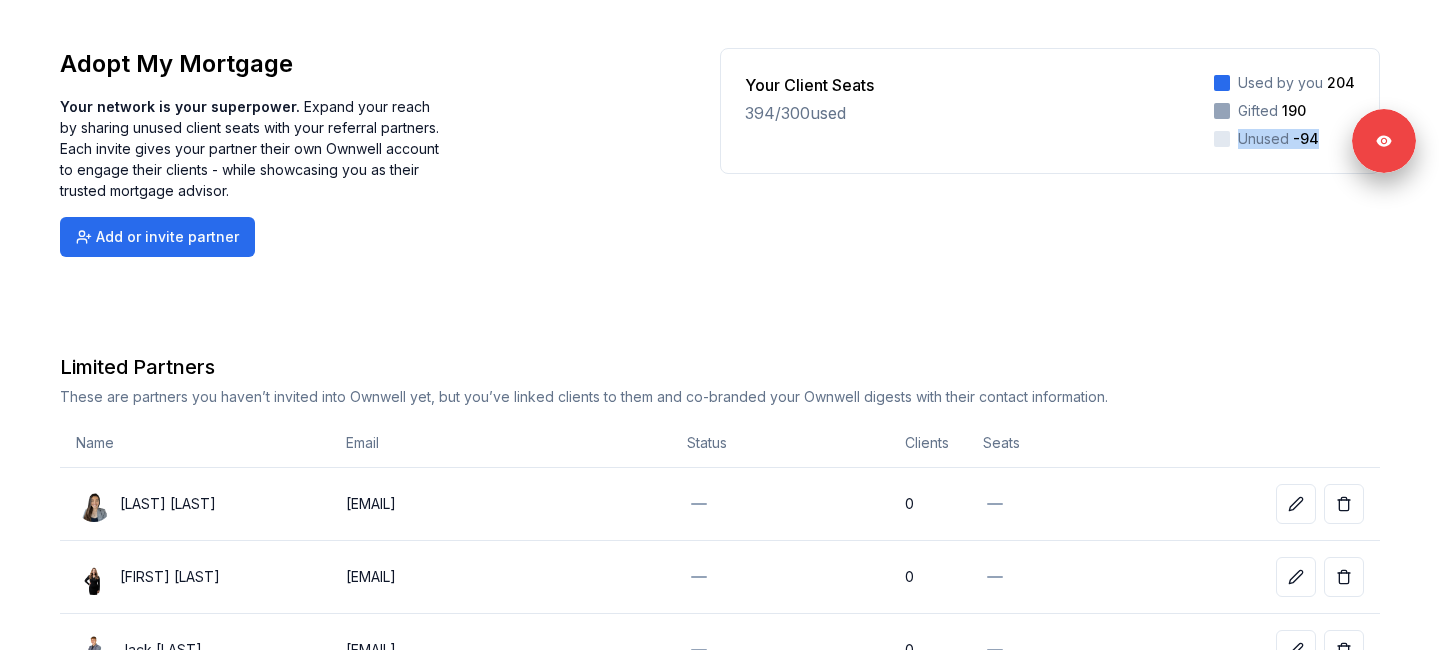 scroll, scrollTop: 0, scrollLeft: 0, axis: both 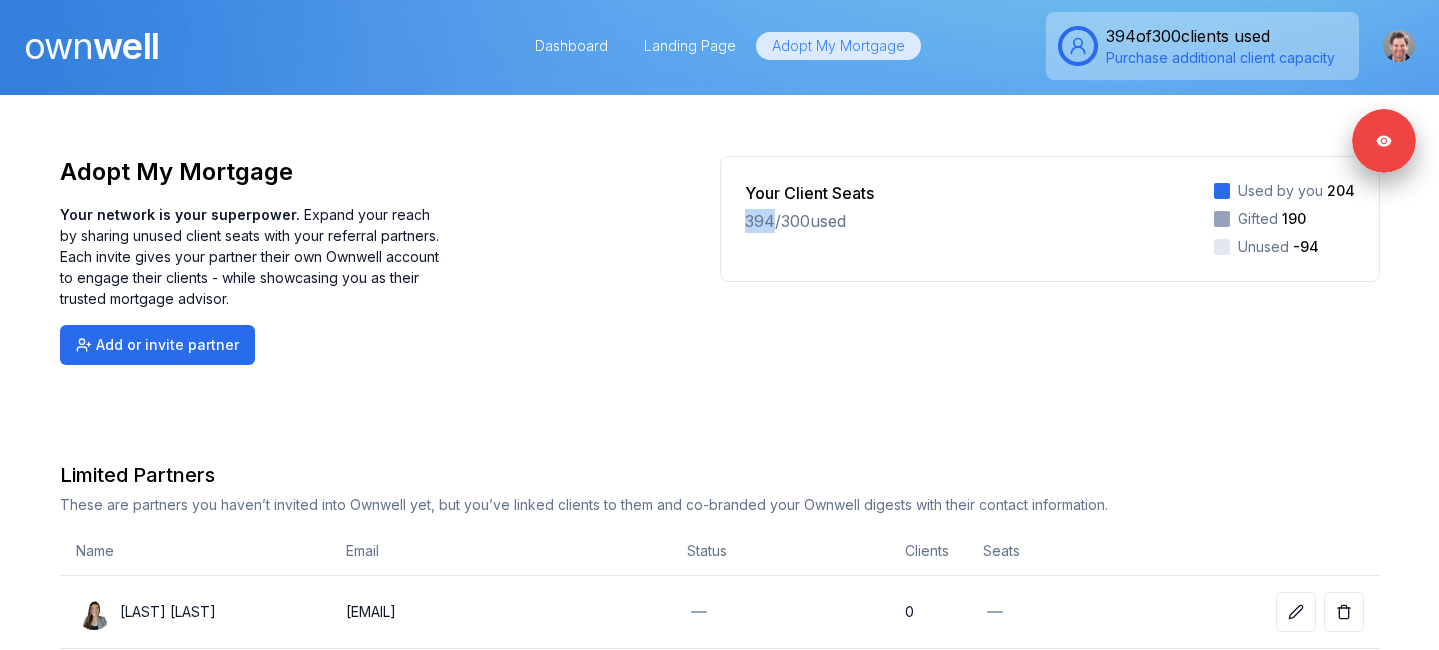 drag, startPoint x: 776, startPoint y: 220, endPoint x: 735, endPoint y: 220, distance: 41 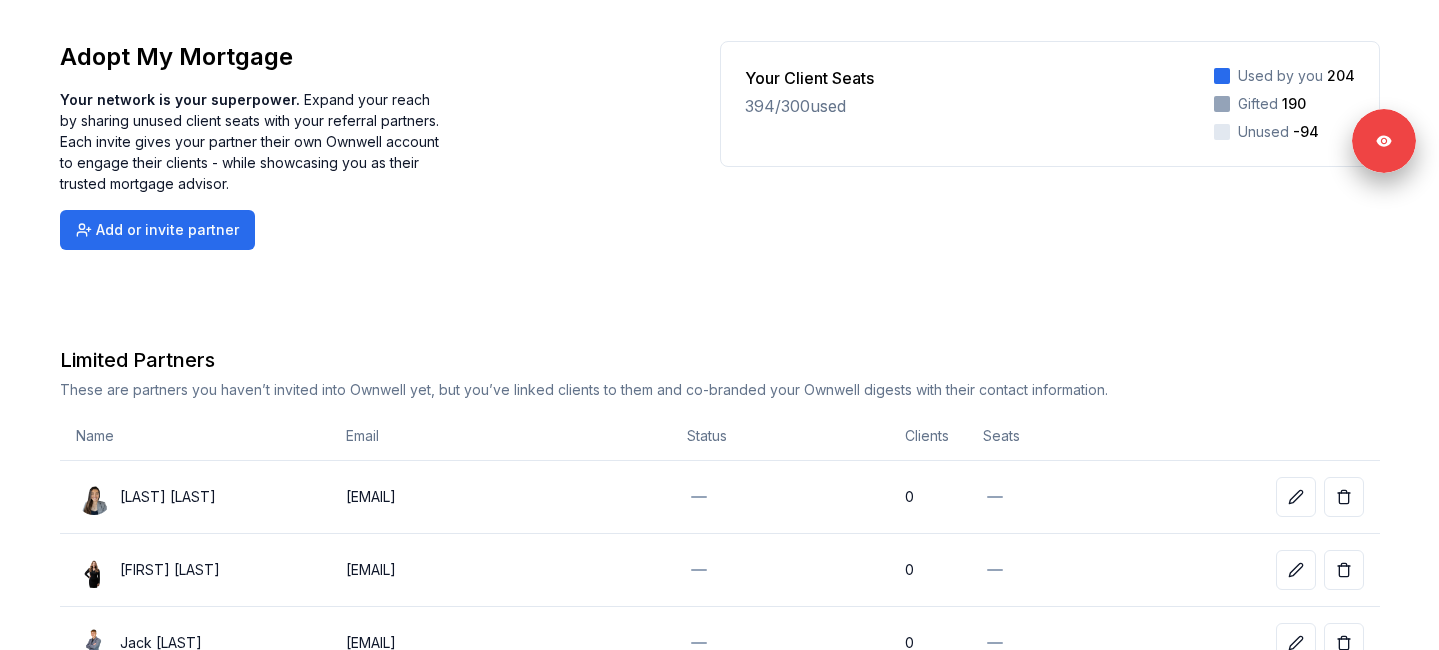 scroll, scrollTop: 0, scrollLeft: 0, axis: both 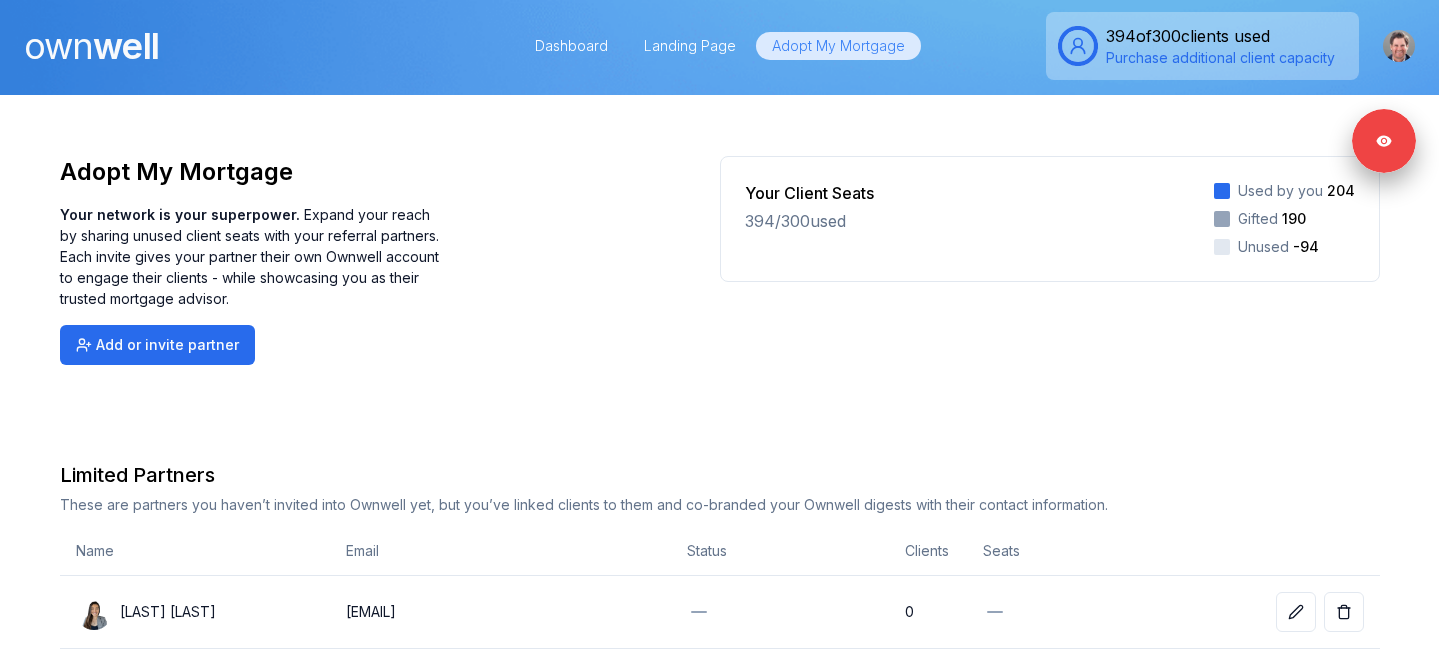 click on "own well" at bounding box center (91, 46) 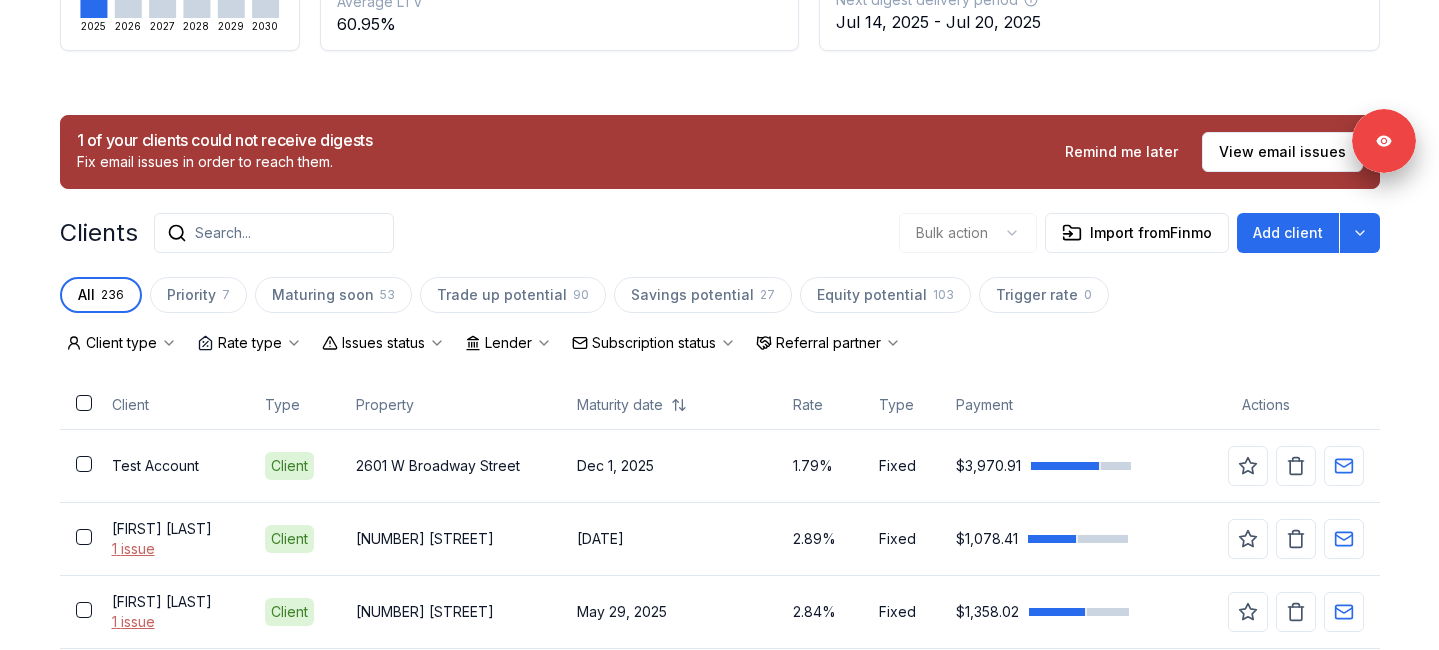 scroll, scrollTop: 500, scrollLeft: 0, axis: vertical 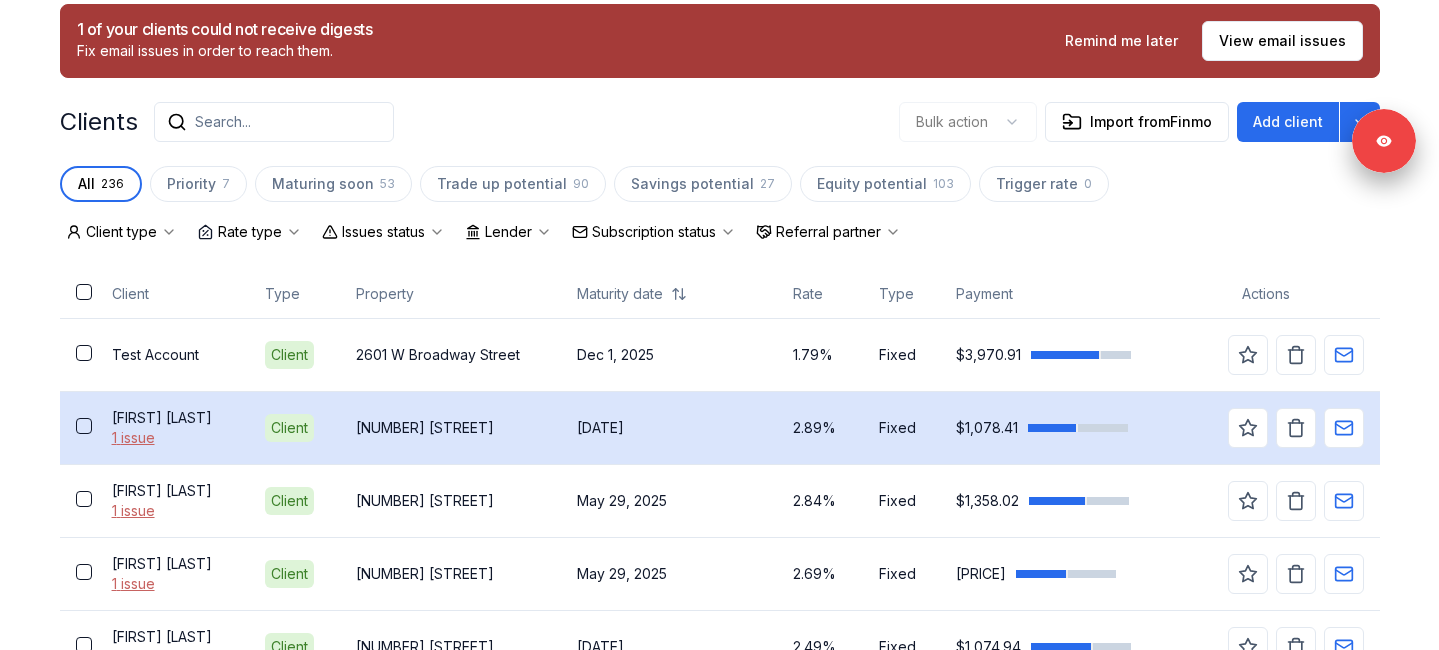 click on "[FIRST]   [LAST]" at bounding box center [172, 418] 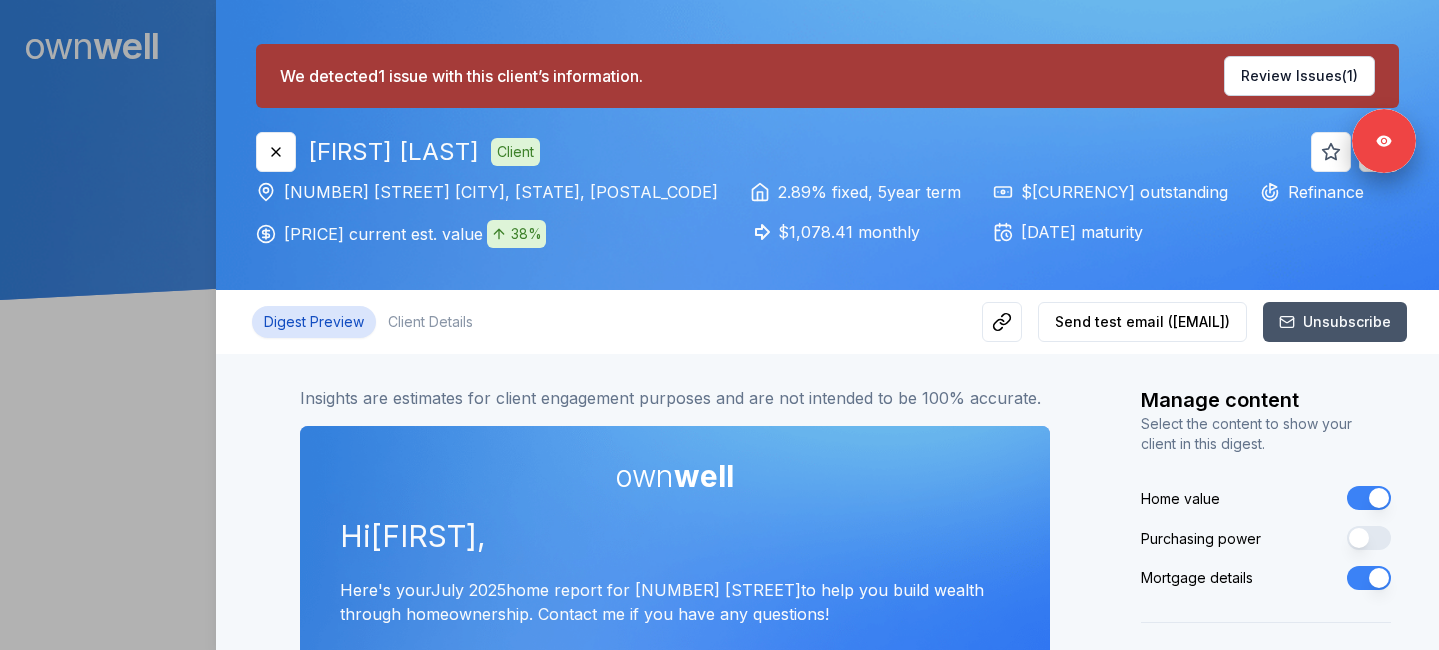 scroll, scrollTop: 0, scrollLeft: 0, axis: both 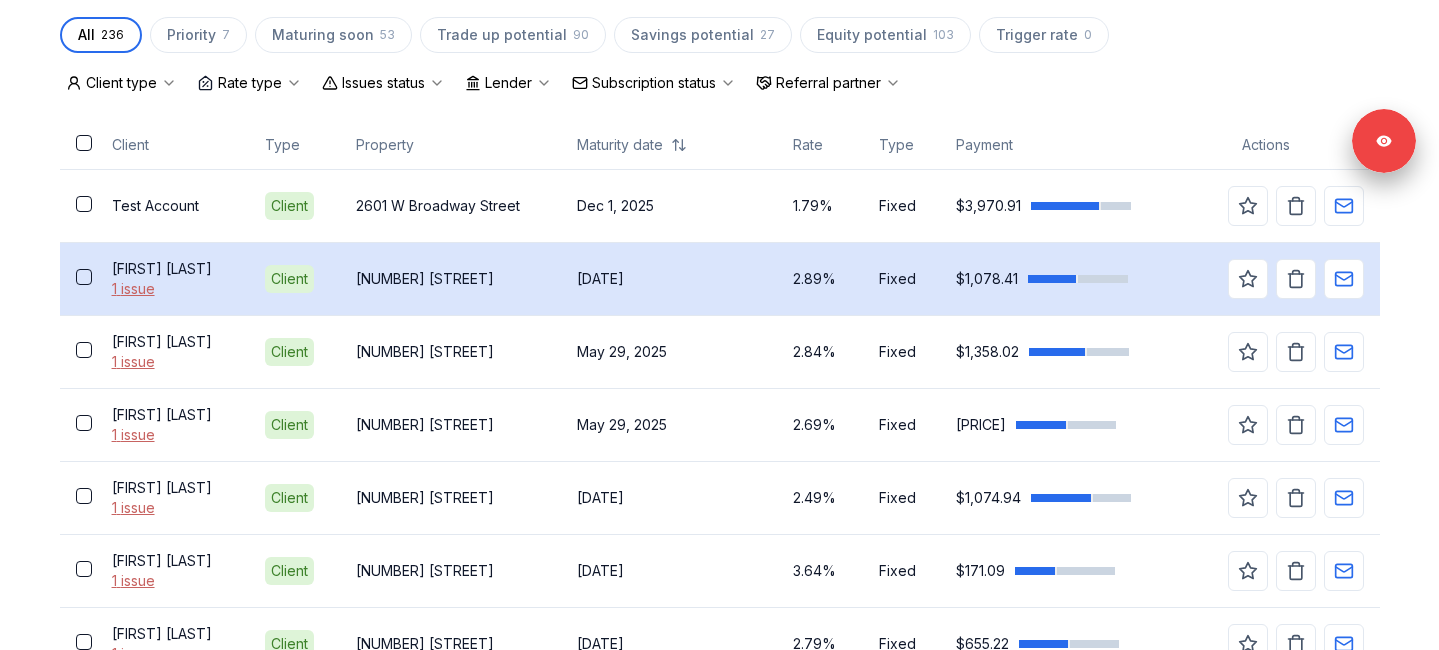 click at bounding box center (84, 277) 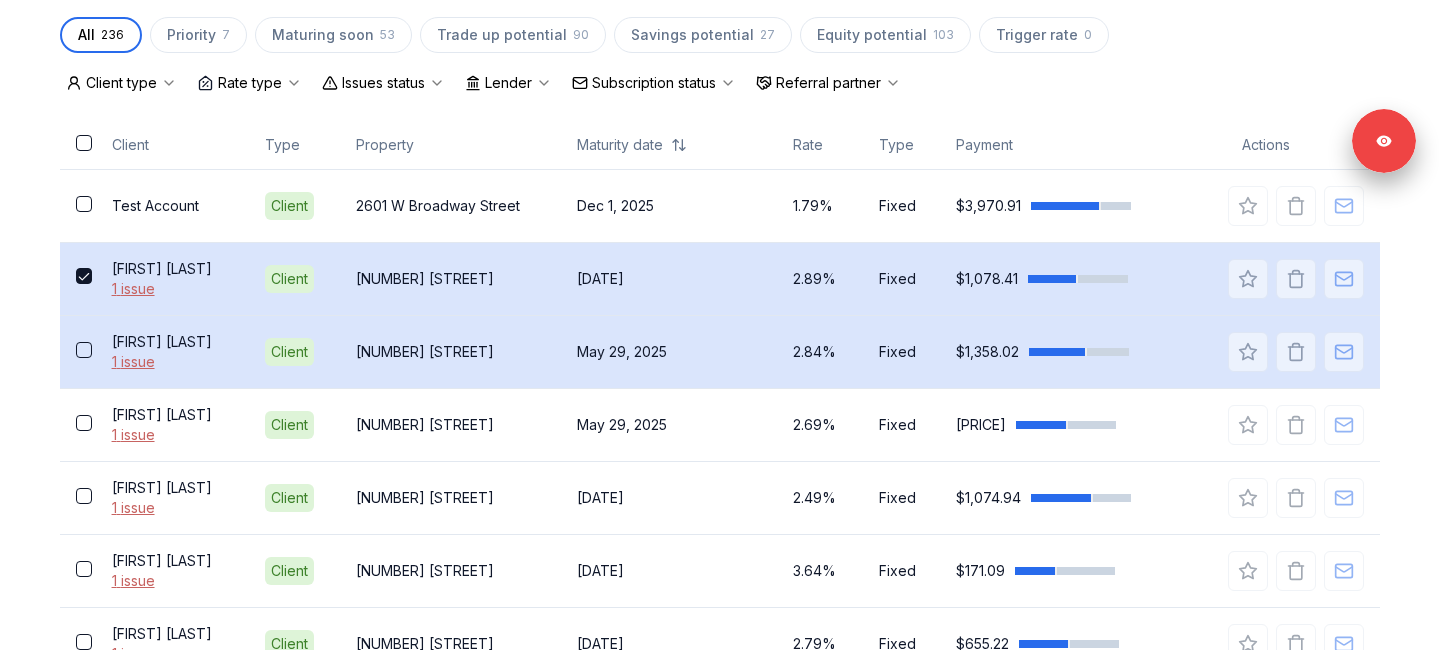 click at bounding box center [84, 350] 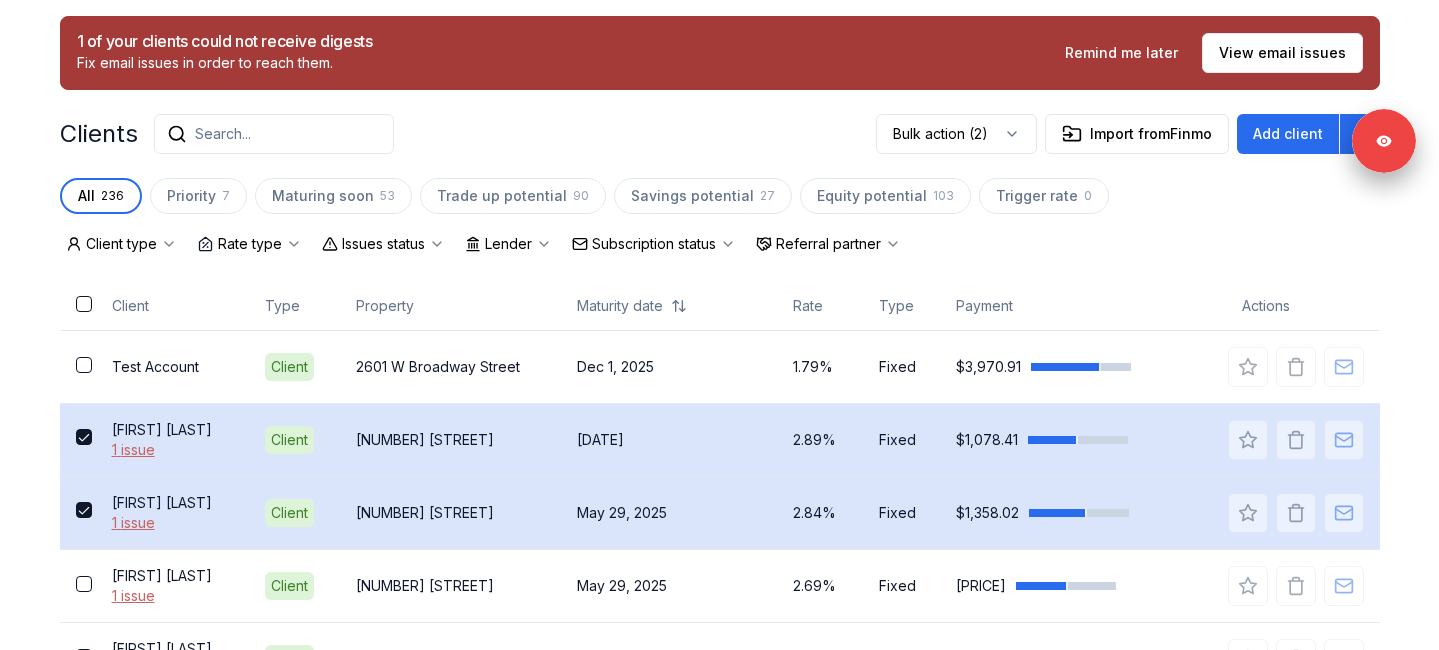 scroll, scrollTop: 406, scrollLeft: 0, axis: vertical 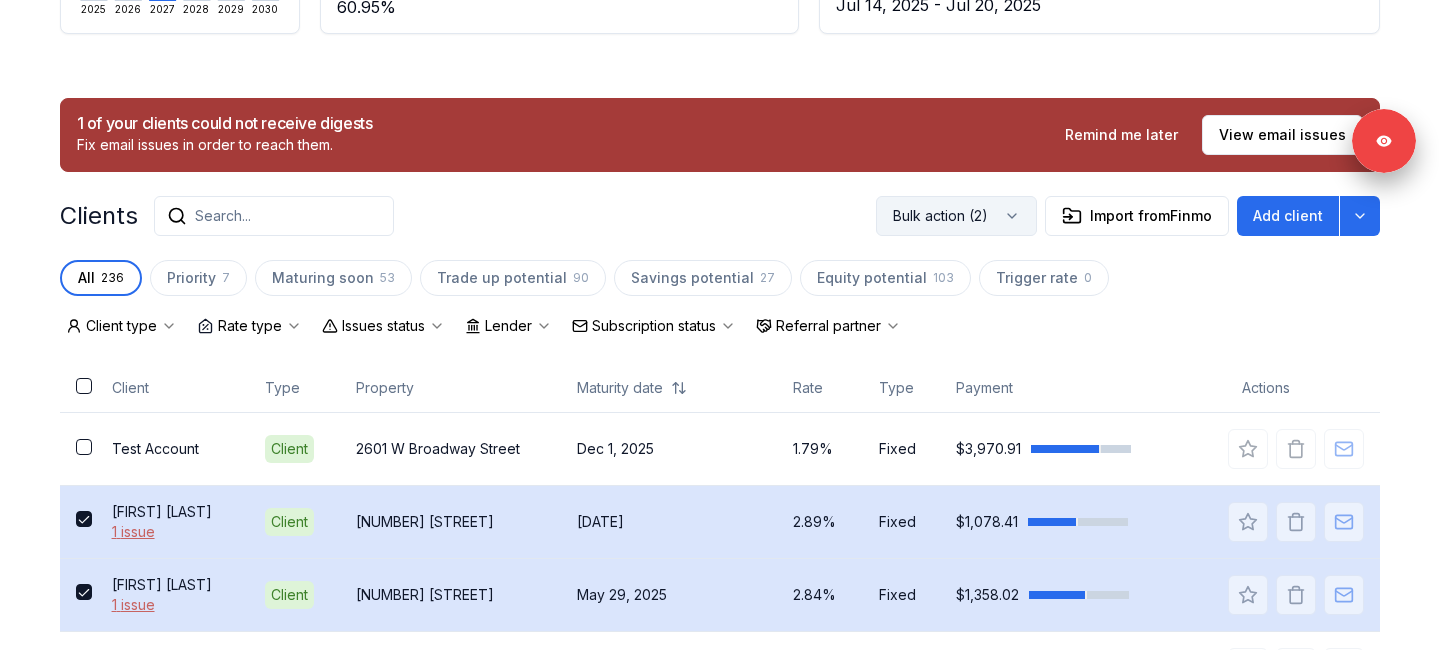 click on "Bulk action   (2)" at bounding box center (956, 216) 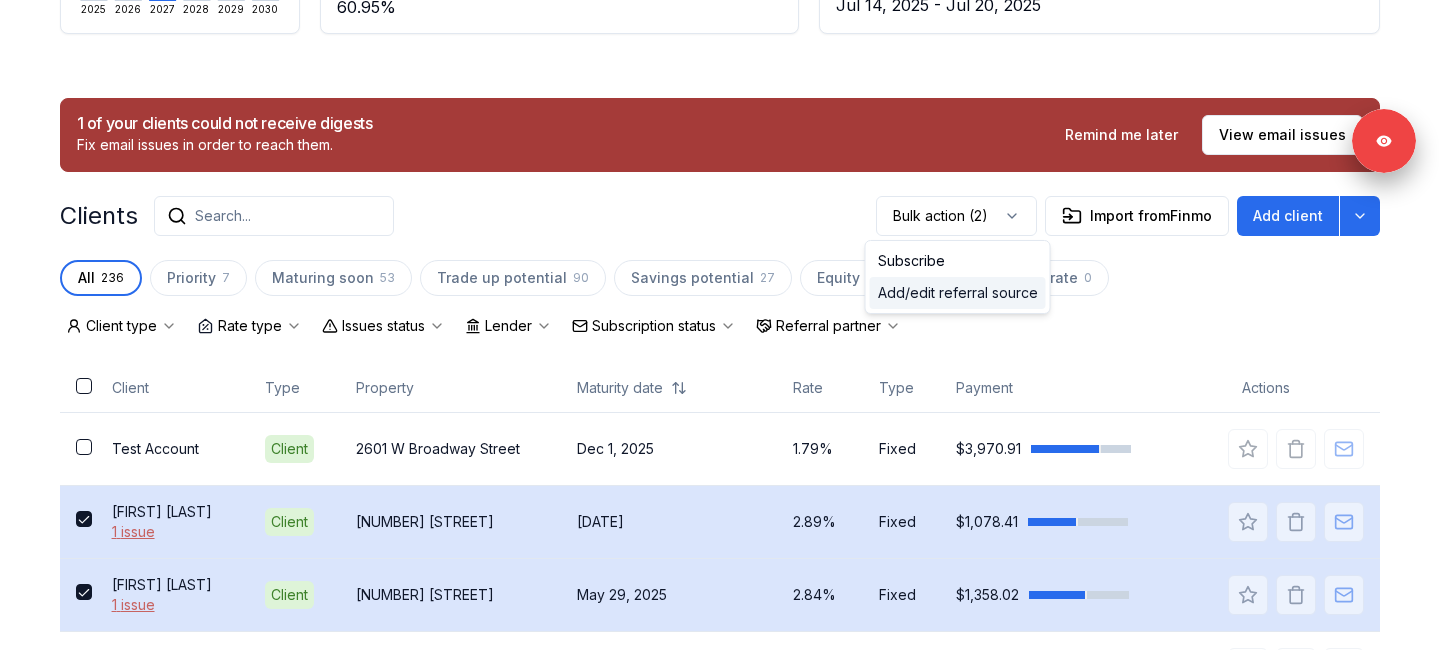click on "Add/edit referral source" at bounding box center (958, 293) 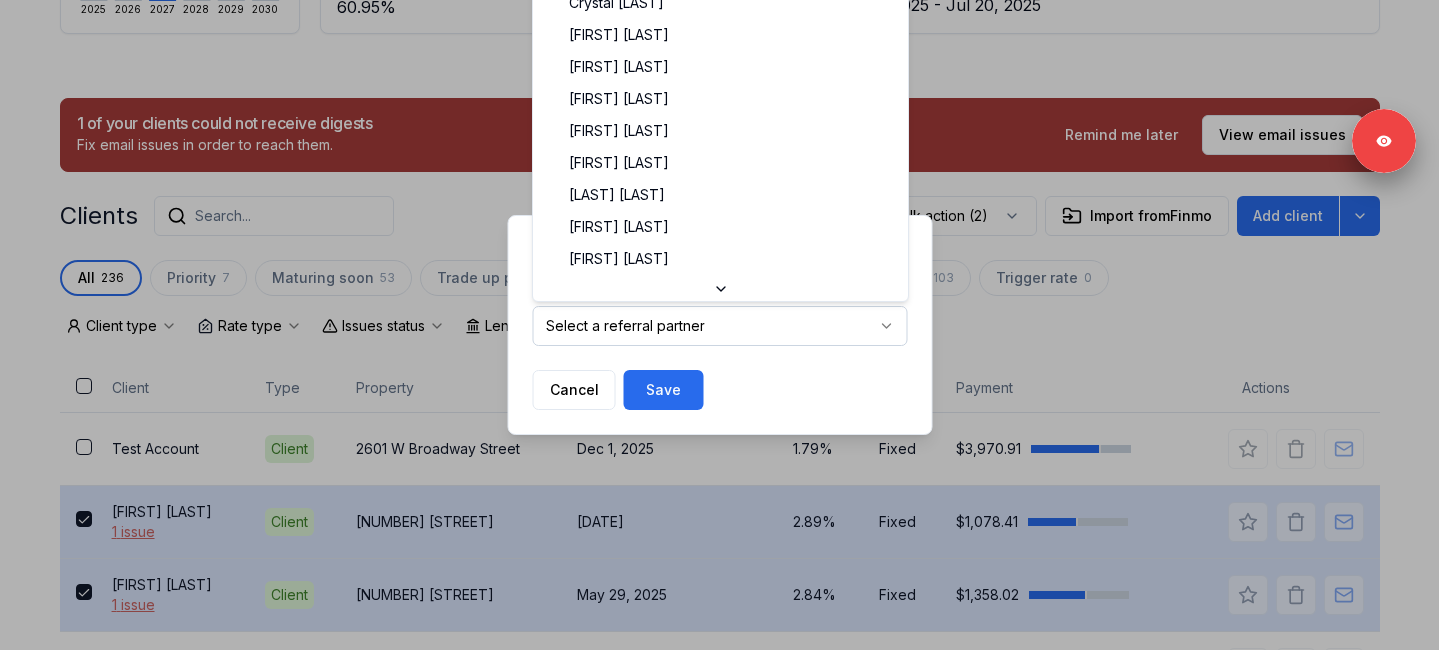 click on "Ownwell's platform is not optimized for mobile at this time.   For the best experience, please use a   desktop or laptop  to manage your account.   Note:  The   personalized homeownership reports   you generate for clients   are fully mobile-friendly   and can be easily viewed on any device. own well Dashboard Landing Page Adopt My Mortgage [NUMBER]  of  [NUMBER]  clients used Purchase additional client capacity Insights Maturities by year [NUMBER] in [YEAR] [YEAR] [YEAR] [YEAR] [YEAR] [YEAR] Mortgages All active Average fixed rate [PERCENTAGE]% Average variable rate [PERCENTAGE]% [PERCENTAGE]% Average mortgage balance [PRICE] Average LTV [PERCENTAGE]% Fixed   [PERCENTAGE] % Variable   [PERCENTAGE] % [NUMBER] years  [PERCENTAGE] % [NUMBER] years   [PERCENTAGE] % [NUMBER] year  [PERCENTAGE] % Digests Export [MONTH] [YEAR] Sent [NUMBER] Open rate [PERCENTAGE]% [PERCENTAGE]% Click rate [PERCENTAGE]% [PERCENTAGE]% Next home value estimate update [MONTH] [NUMBER], [YEAR] Next digest delivery period [MONTH] [NUMBER], [YEAR] - [MONTH] [NUMBER], [YEAR] [NUMBER] of your clients could not receive digests Fix email issues in order to reach them. Remind me later View email issues Clients Search... Bulk action   ([NUMBER]) Import from  All" at bounding box center [719, -256] 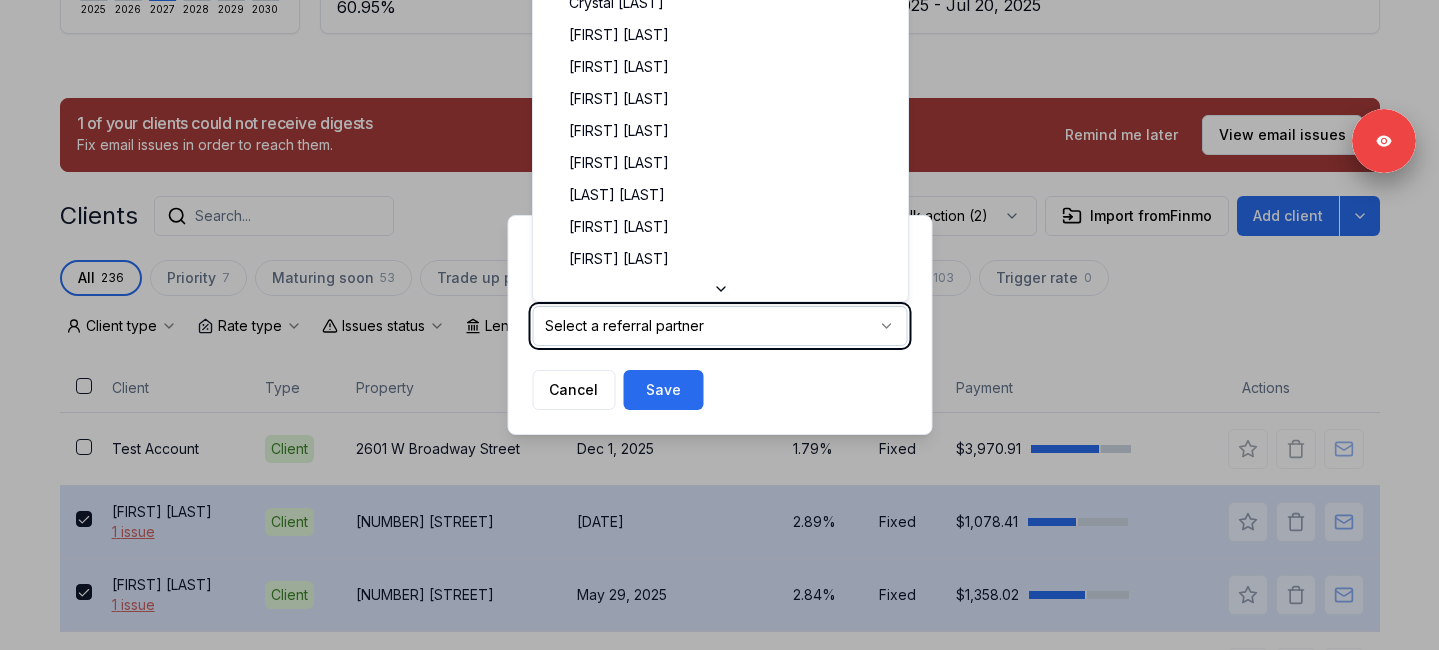 click at bounding box center (719, 325) 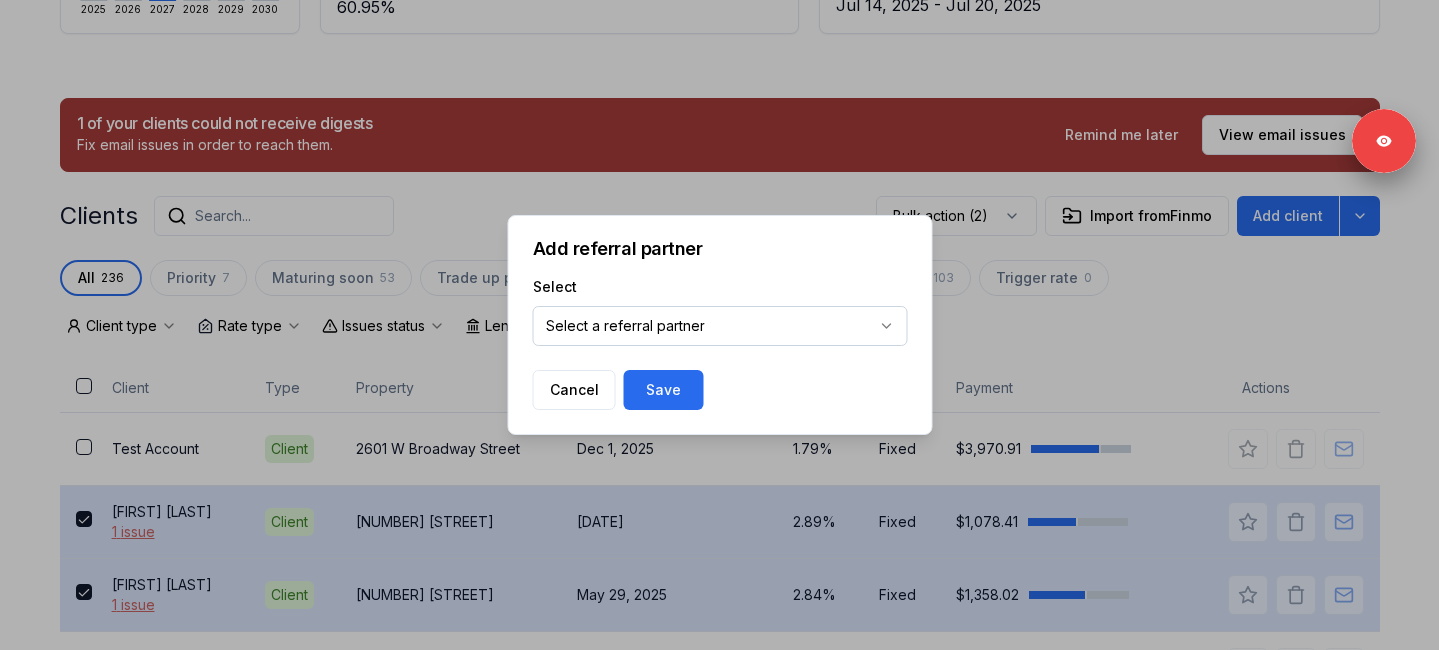 click at bounding box center (719, 325) 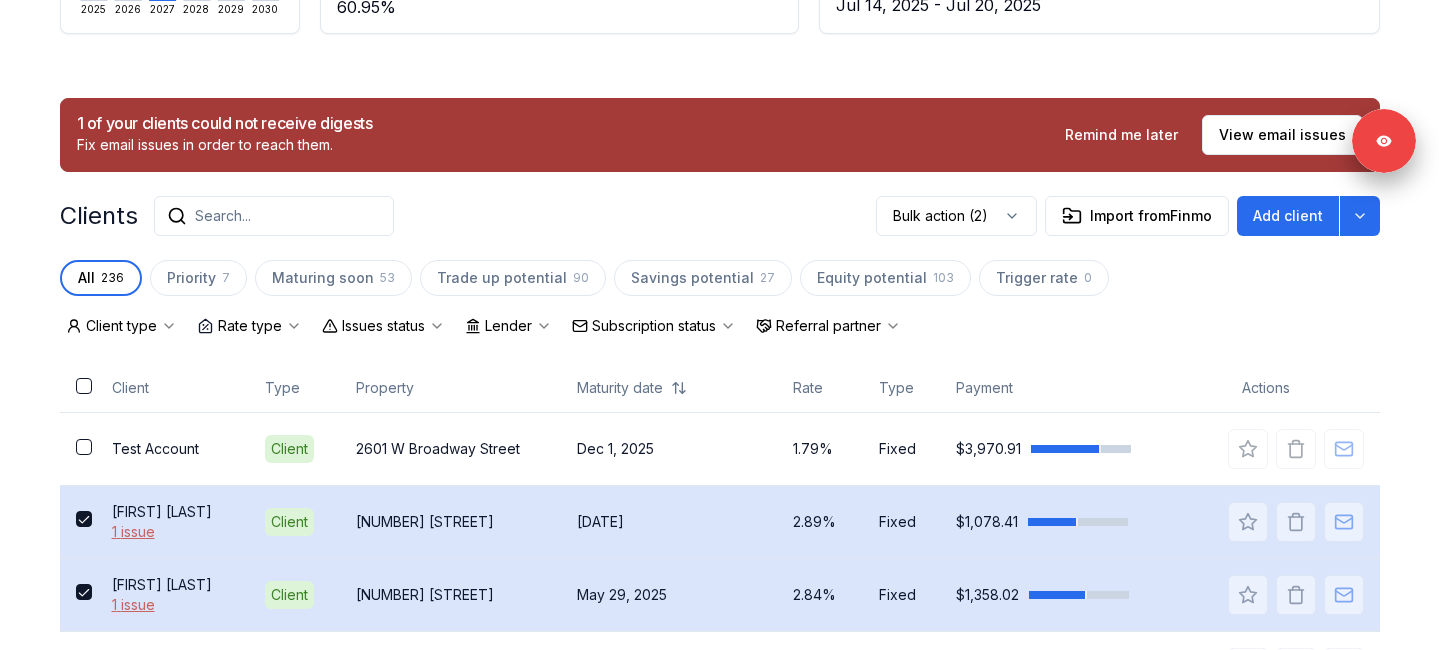 click at bounding box center (84, 519) 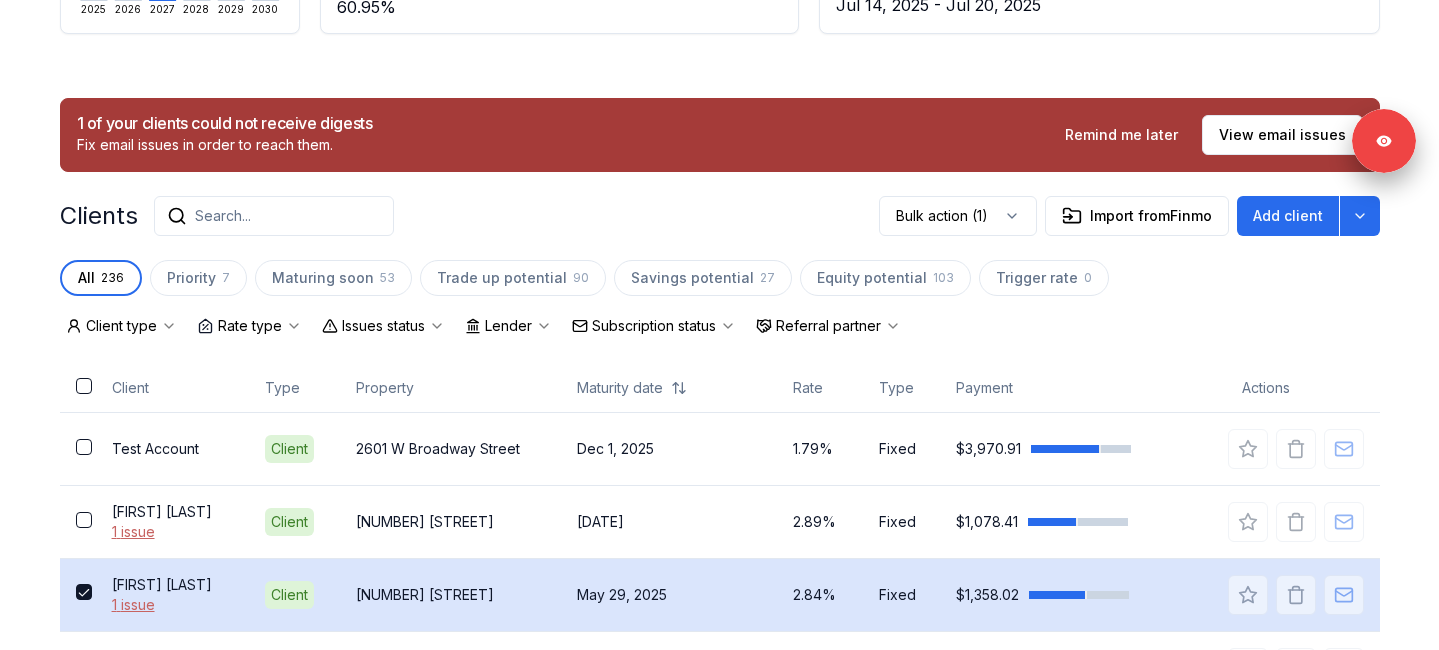 click at bounding box center [84, 592] 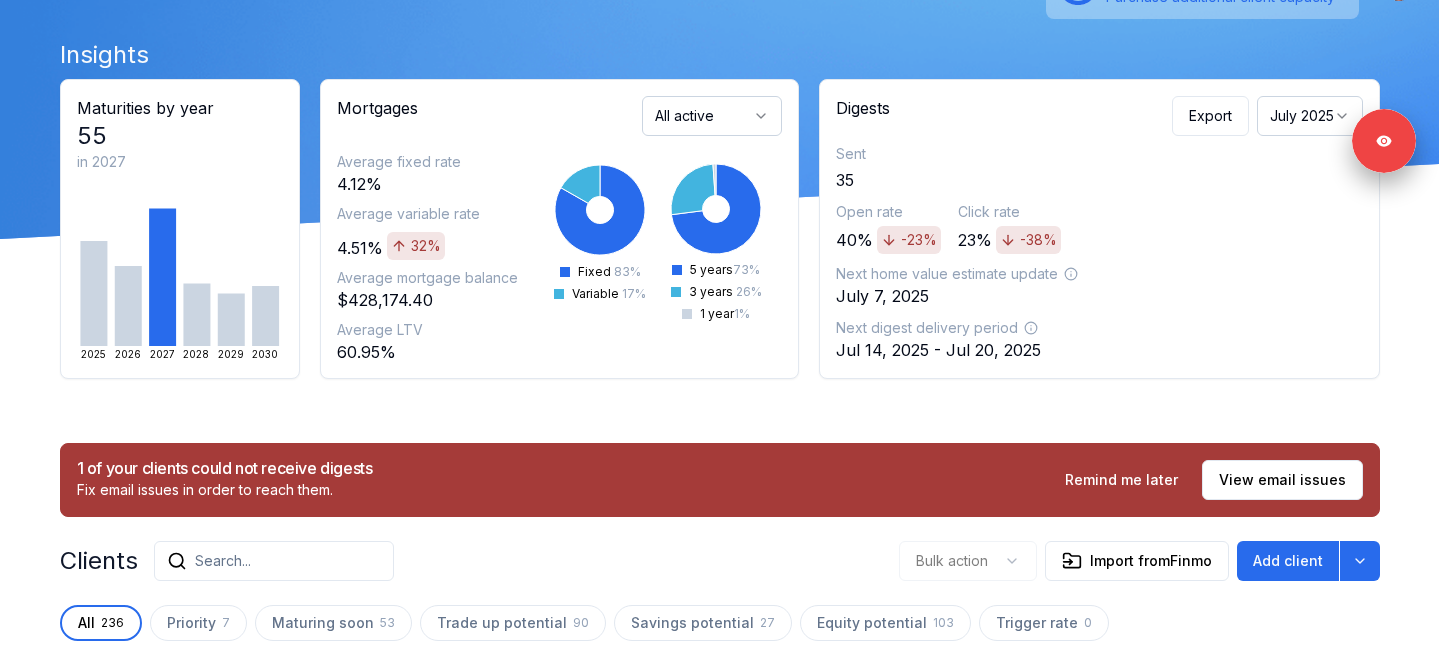 scroll, scrollTop: 0, scrollLeft: 0, axis: both 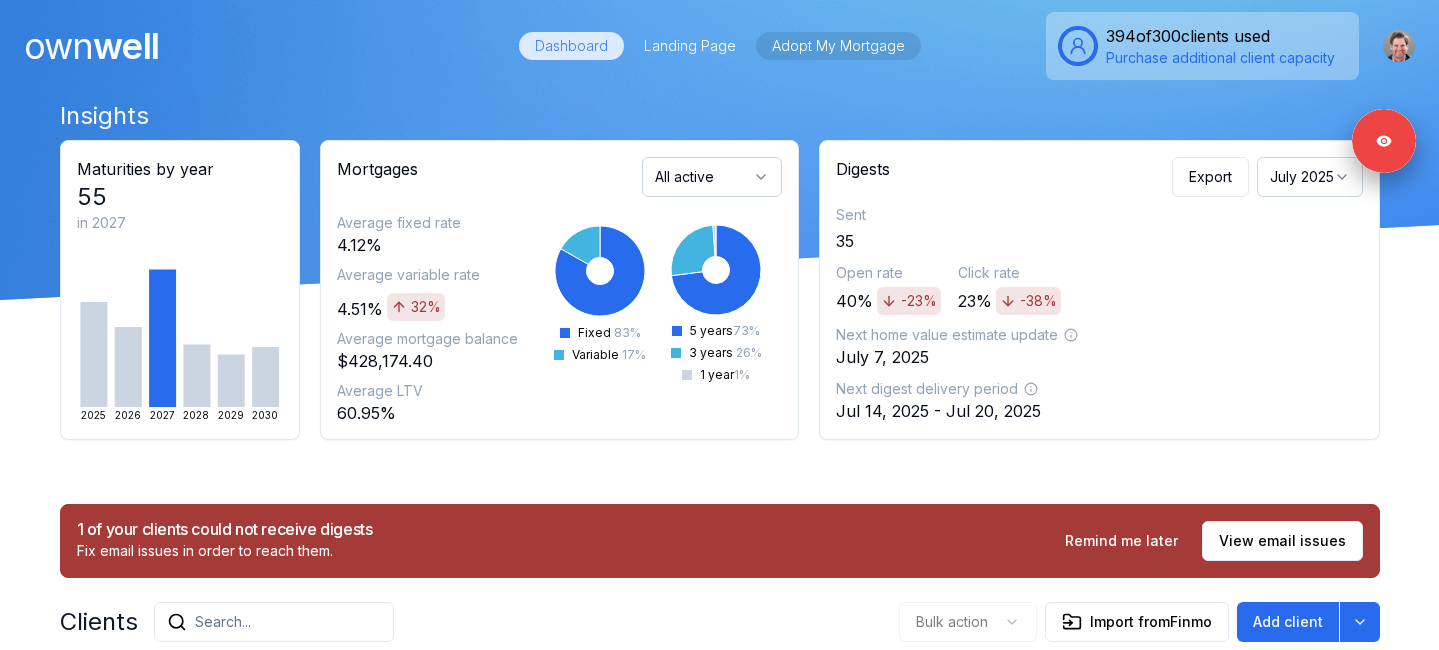 click on "Adopt My Mortgage" at bounding box center (838, 46) 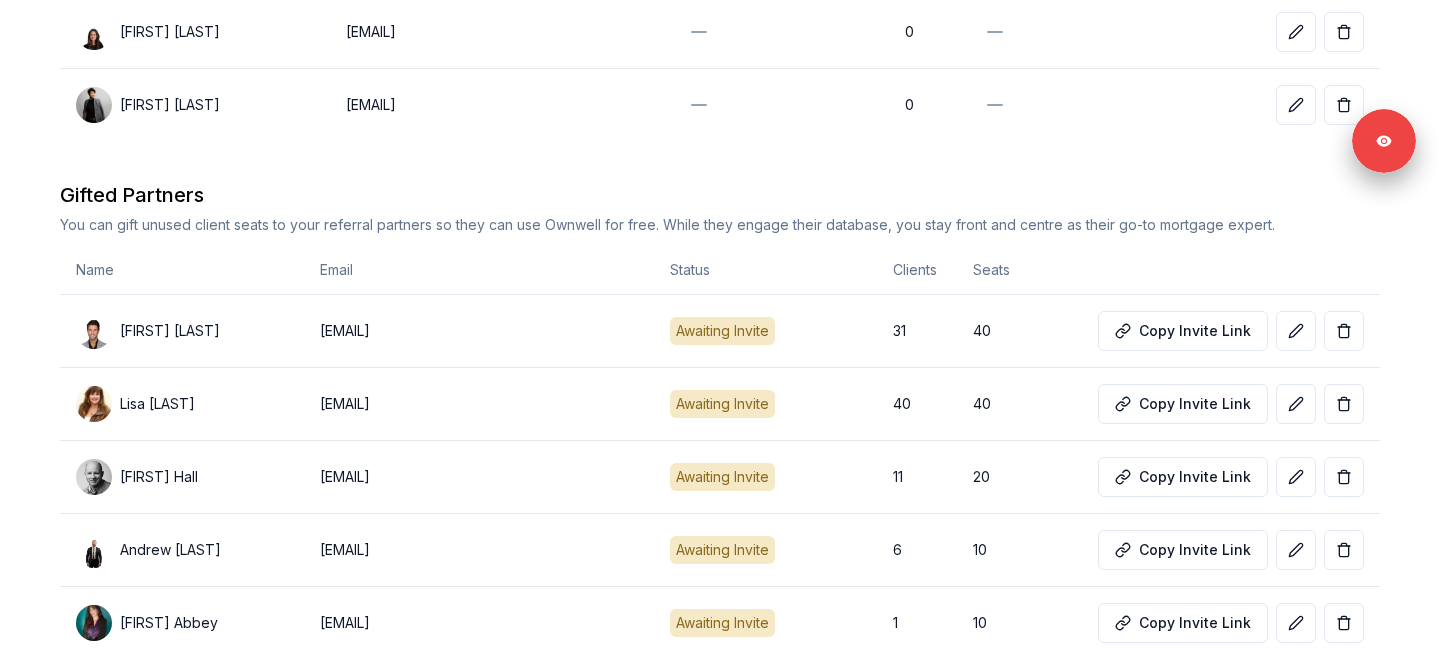 scroll, scrollTop: 1532, scrollLeft: 0, axis: vertical 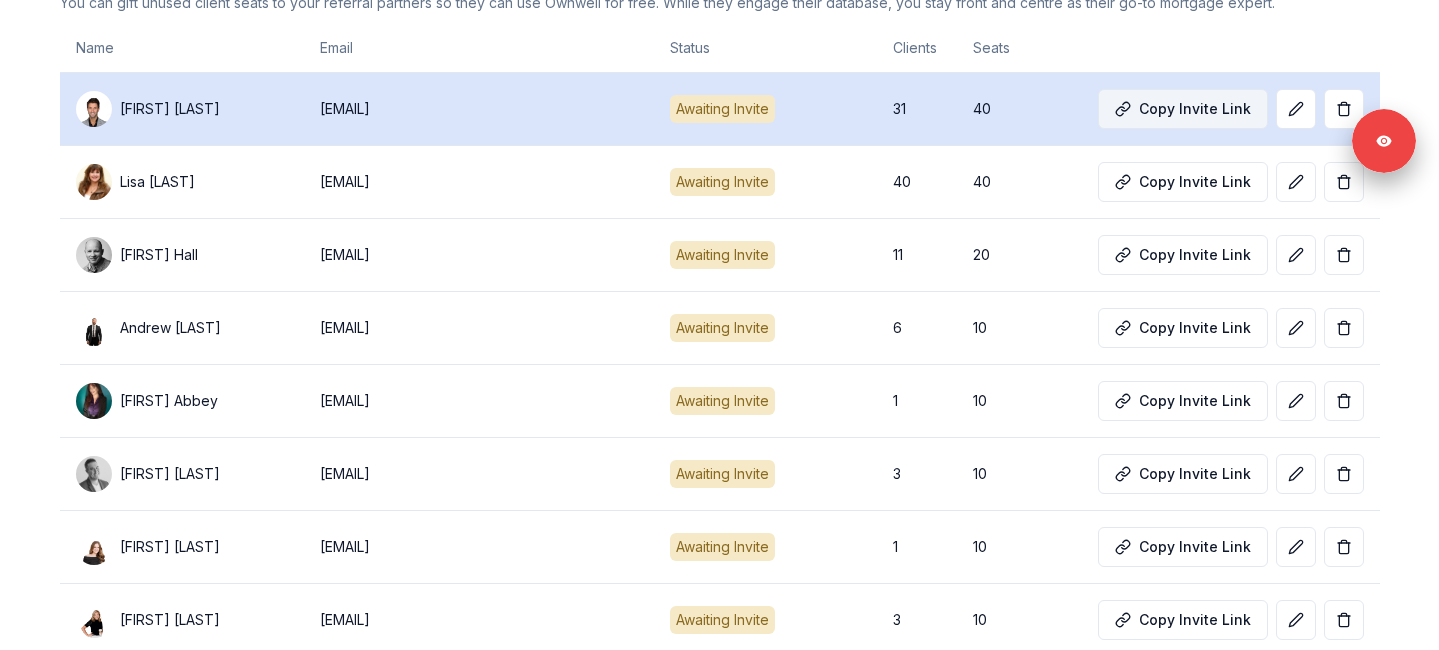 click on "Copy Invite Link" at bounding box center (1183, 109) 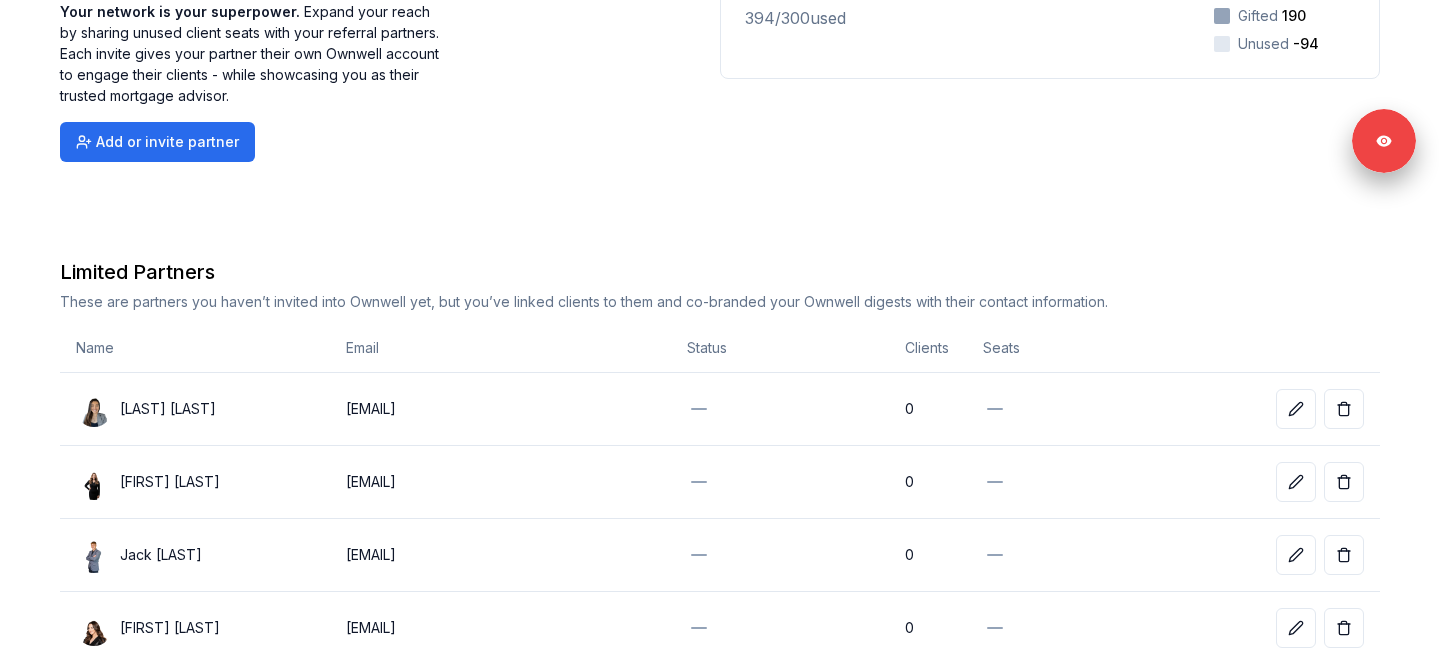 scroll, scrollTop: 181, scrollLeft: 0, axis: vertical 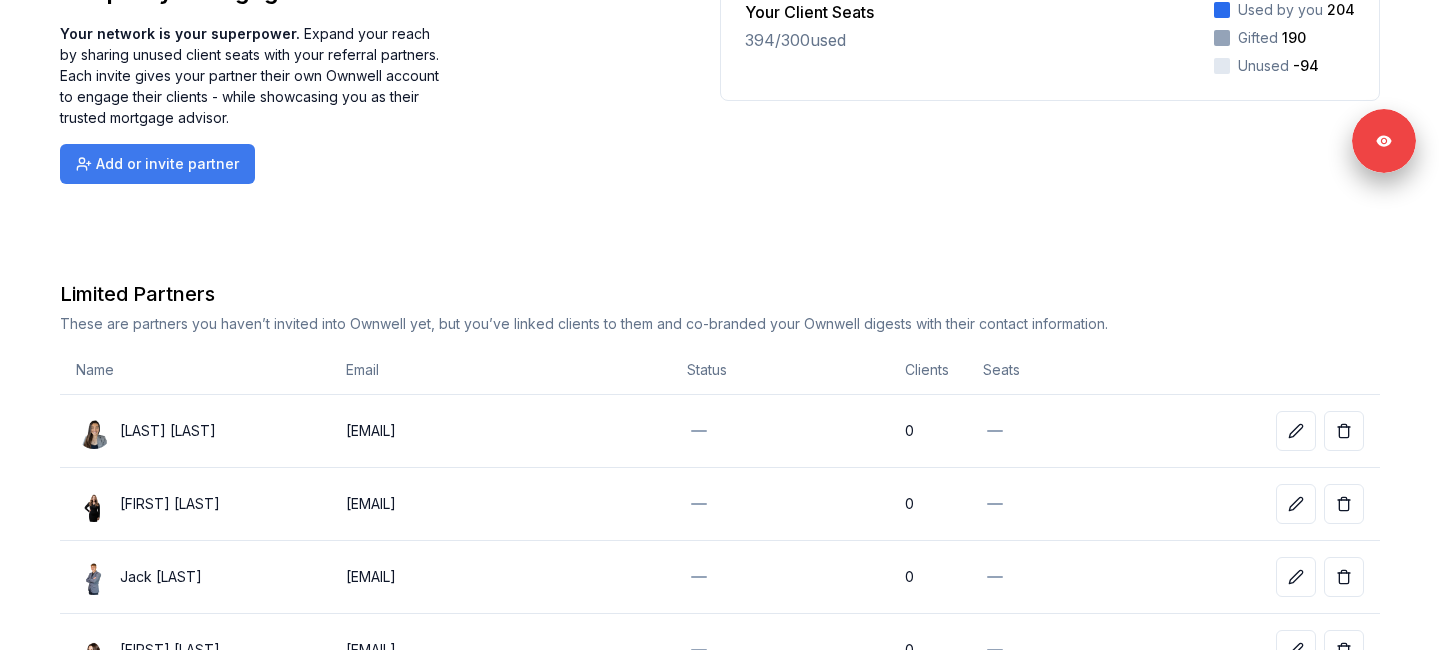 click on "Add or invite partner" at bounding box center [157, 164] 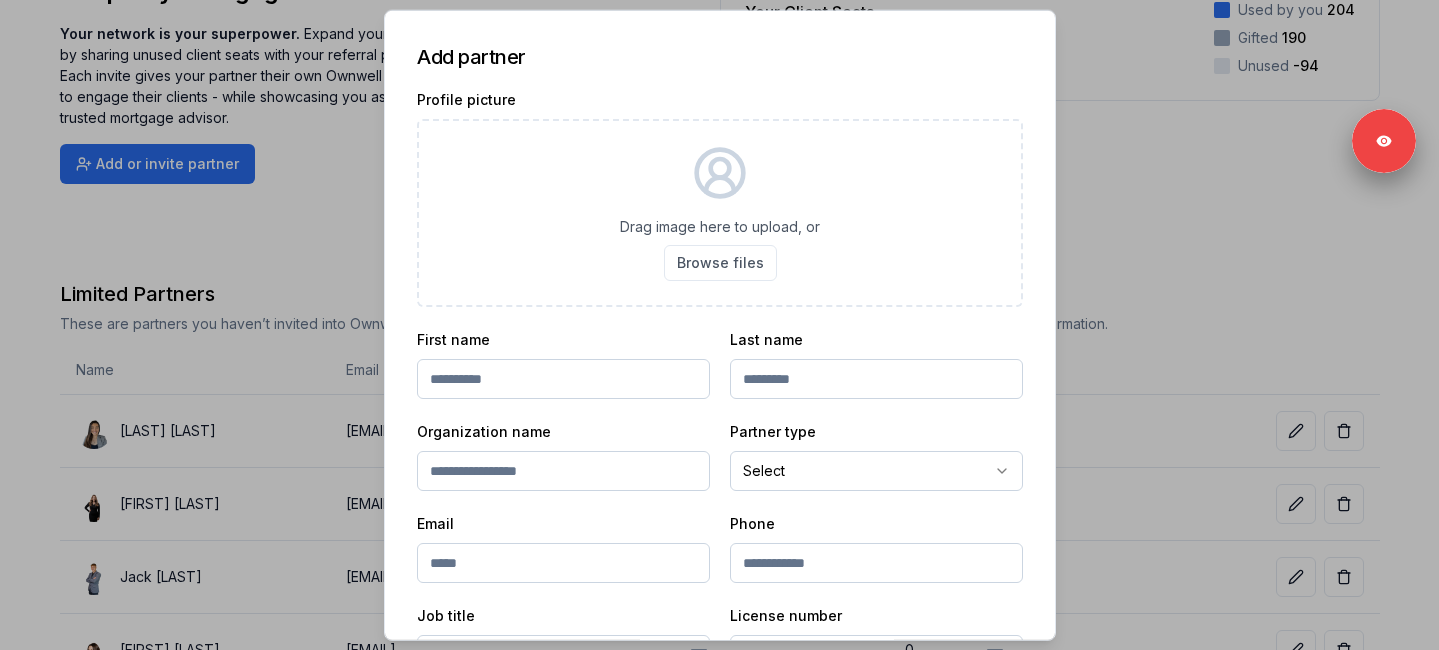 click at bounding box center [719, 325] 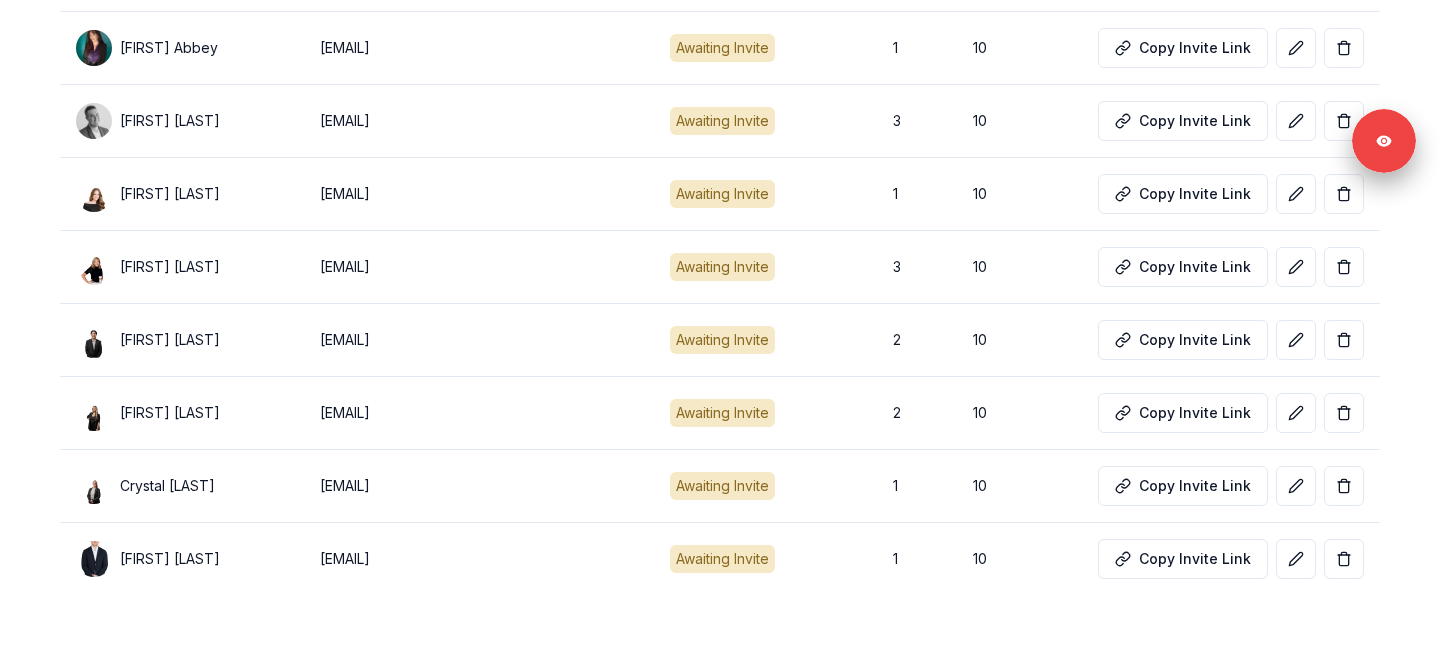 scroll, scrollTop: 1910, scrollLeft: 0, axis: vertical 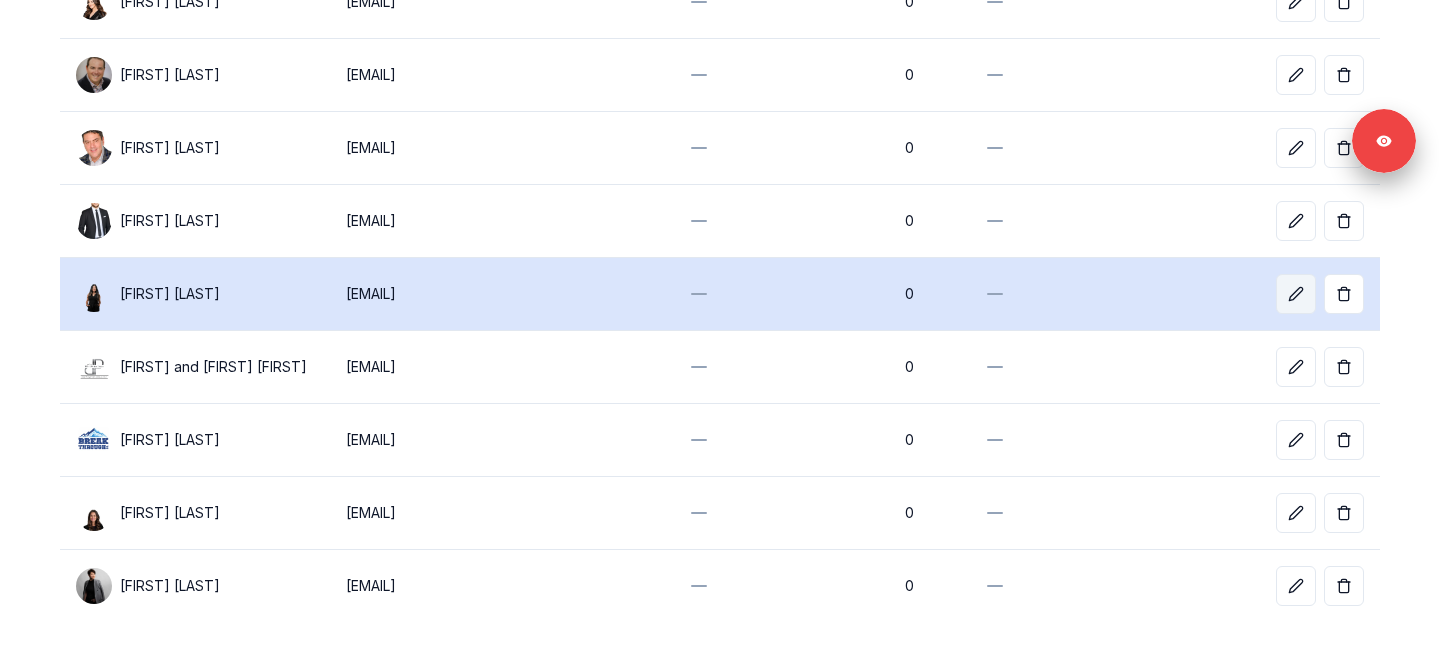 click 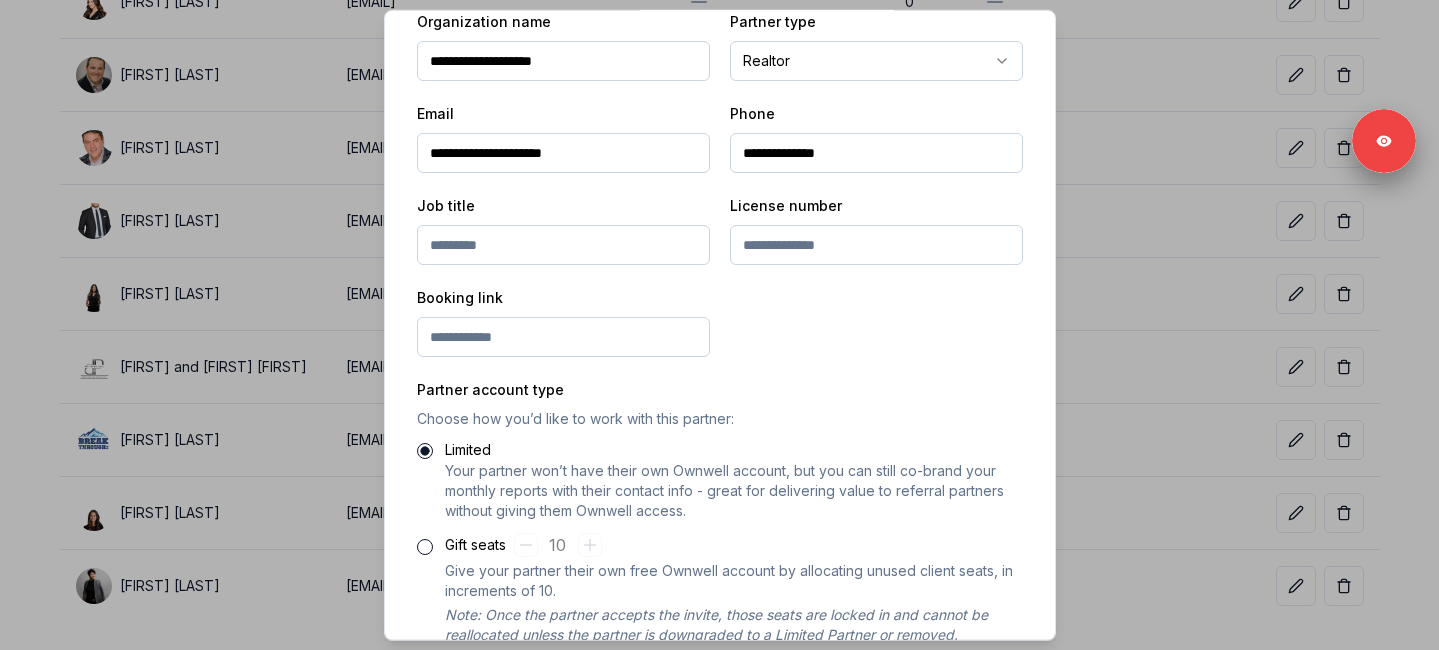 scroll, scrollTop: 519, scrollLeft: 0, axis: vertical 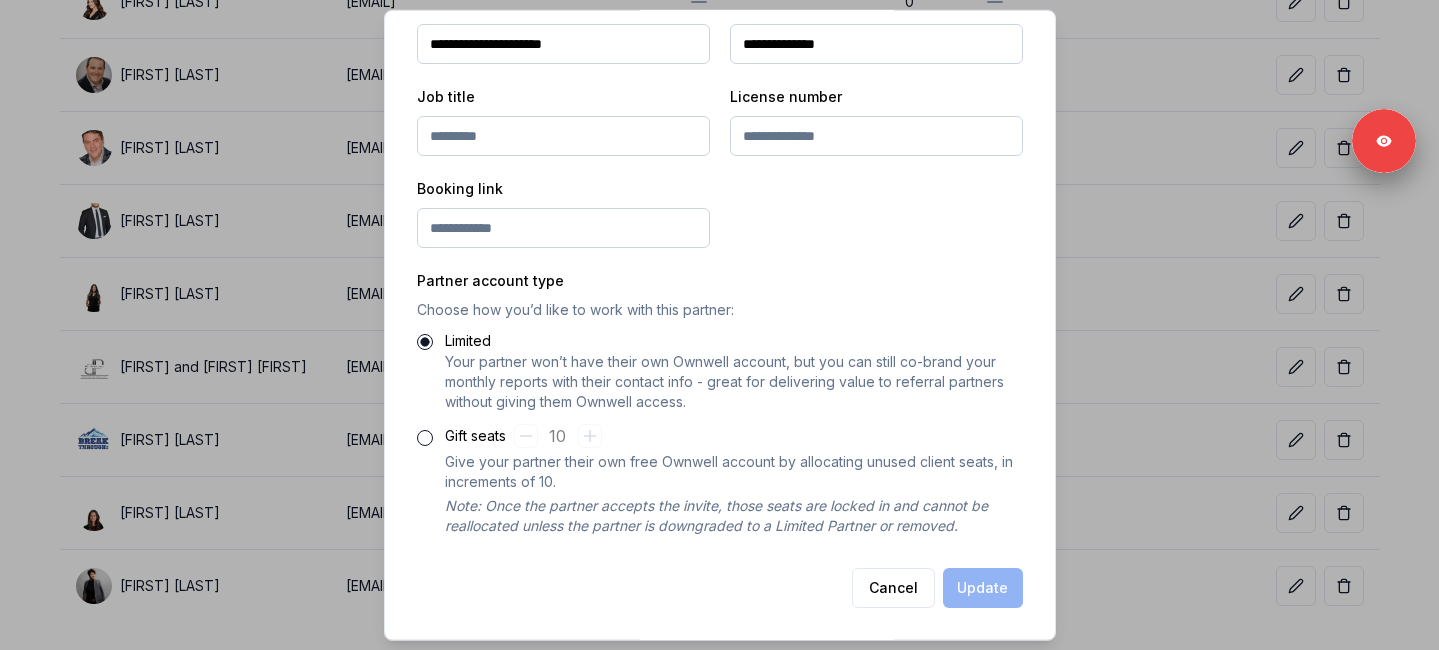 click on "Gift seats" at bounding box center (425, 438) 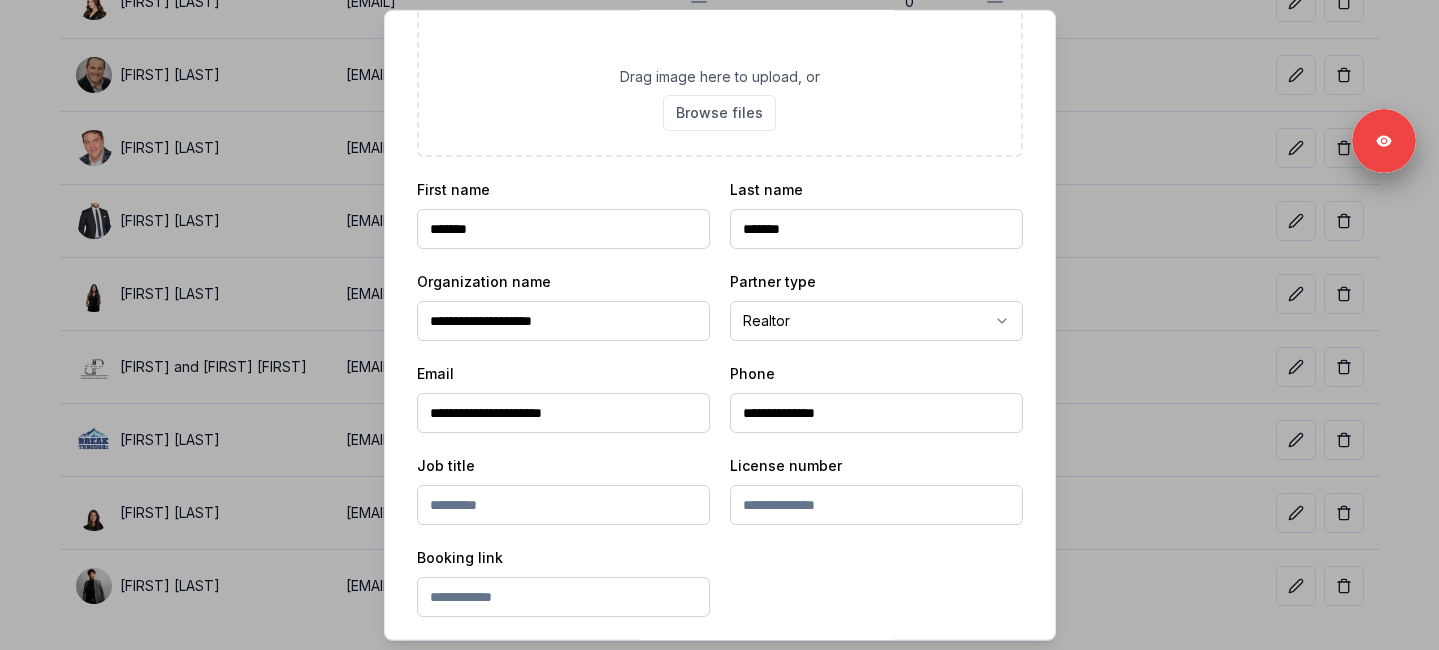 scroll, scrollTop: 0, scrollLeft: 0, axis: both 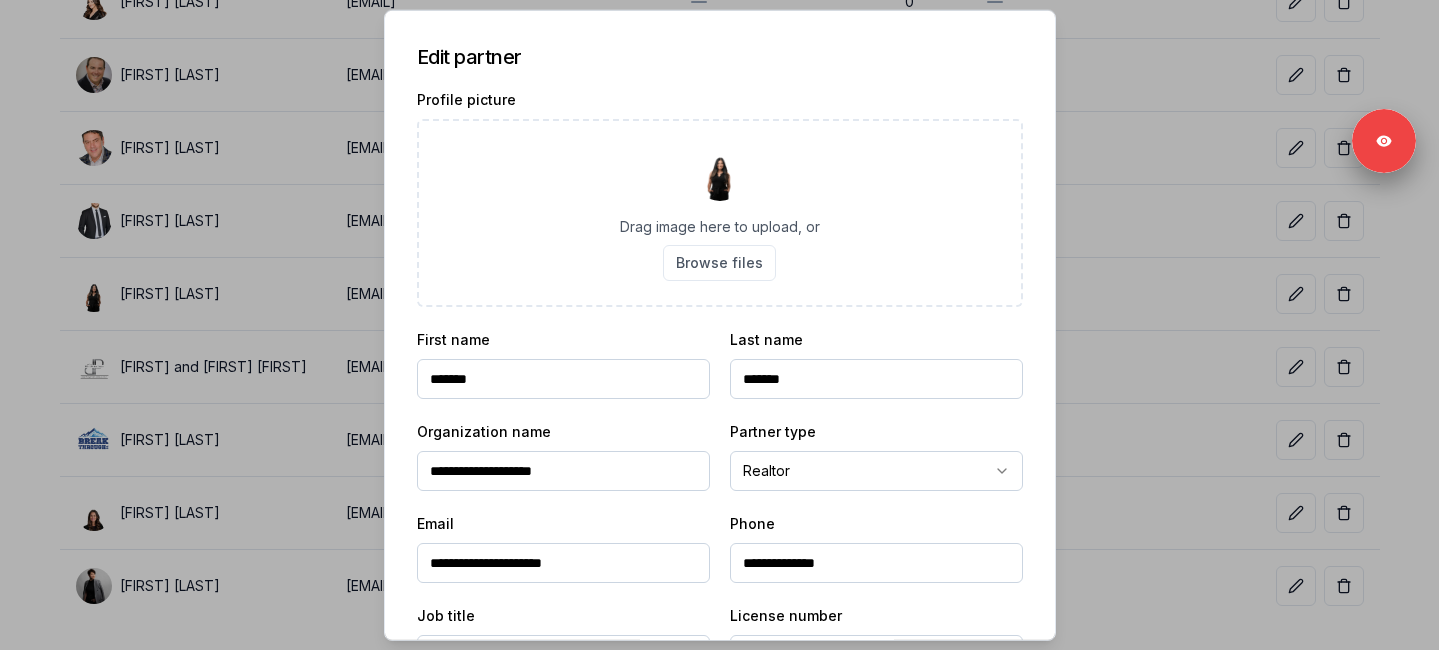 click at bounding box center [719, 325] 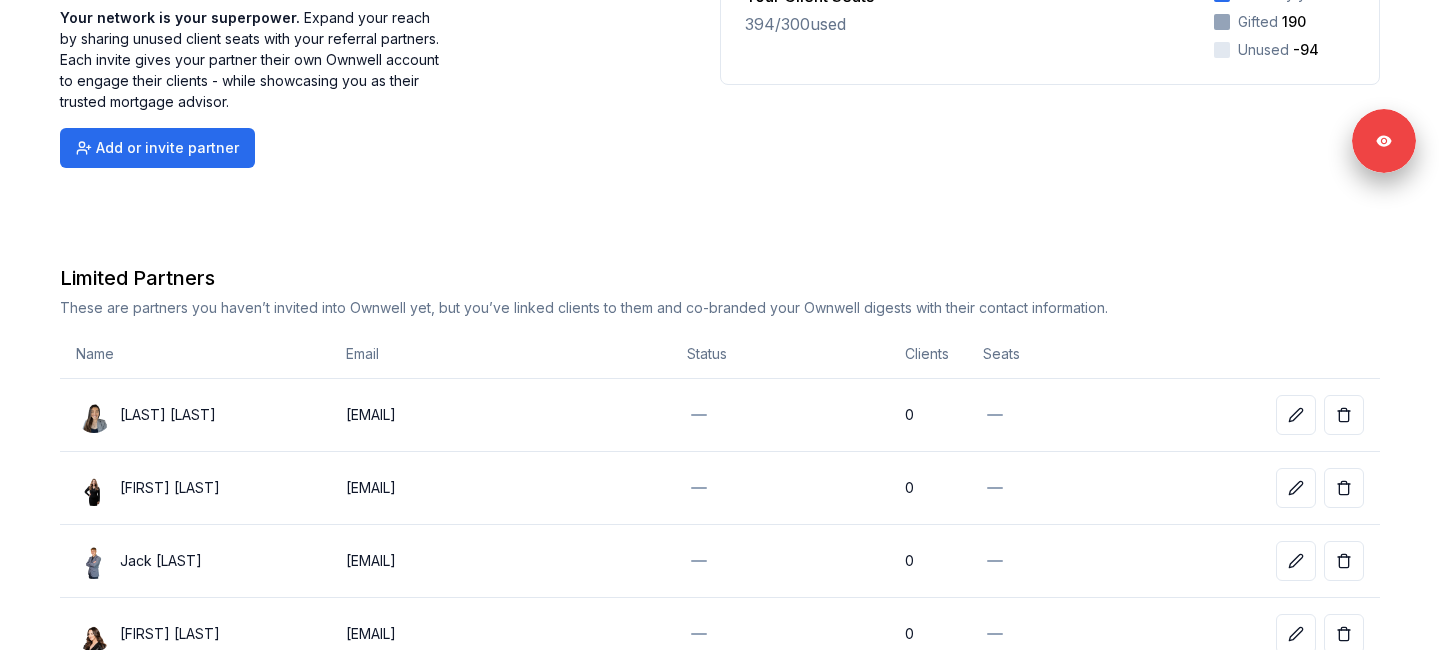 scroll, scrollTop: 73, scrollLeft: 0, axis: vertical 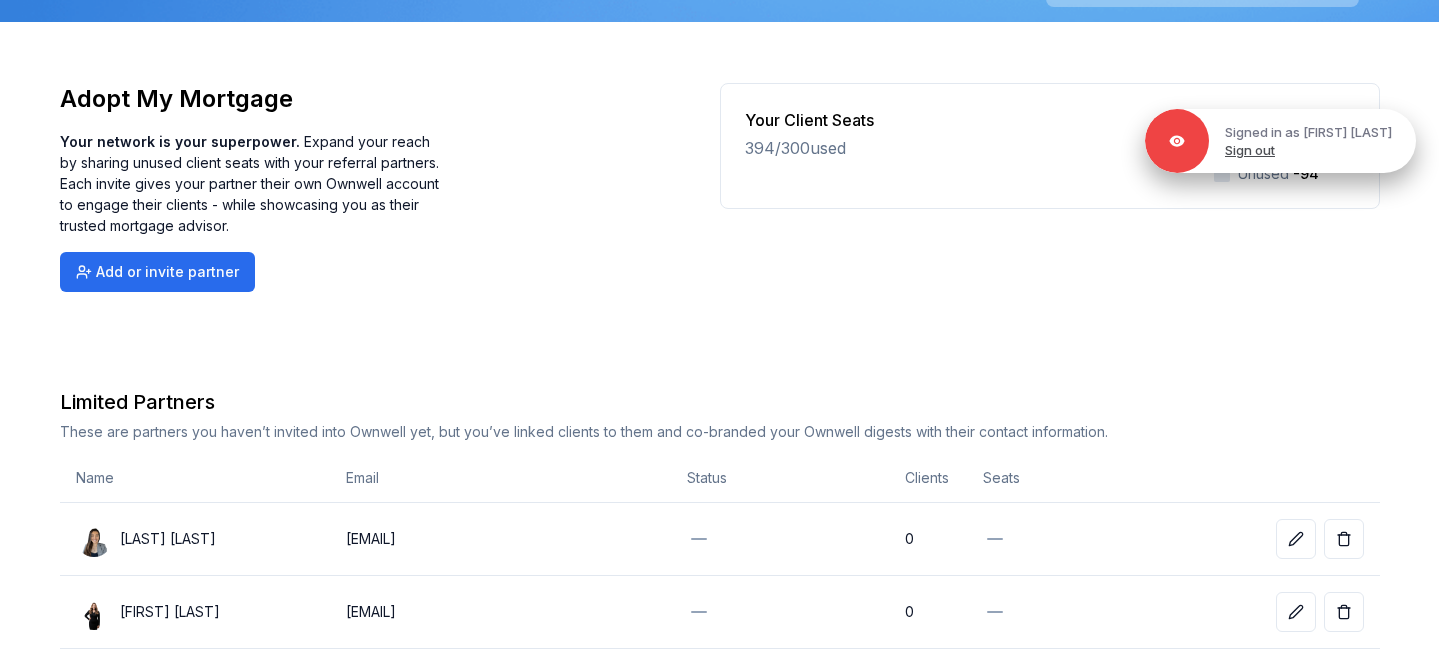 click on "Sign out" at bounding box center [1250, 150] 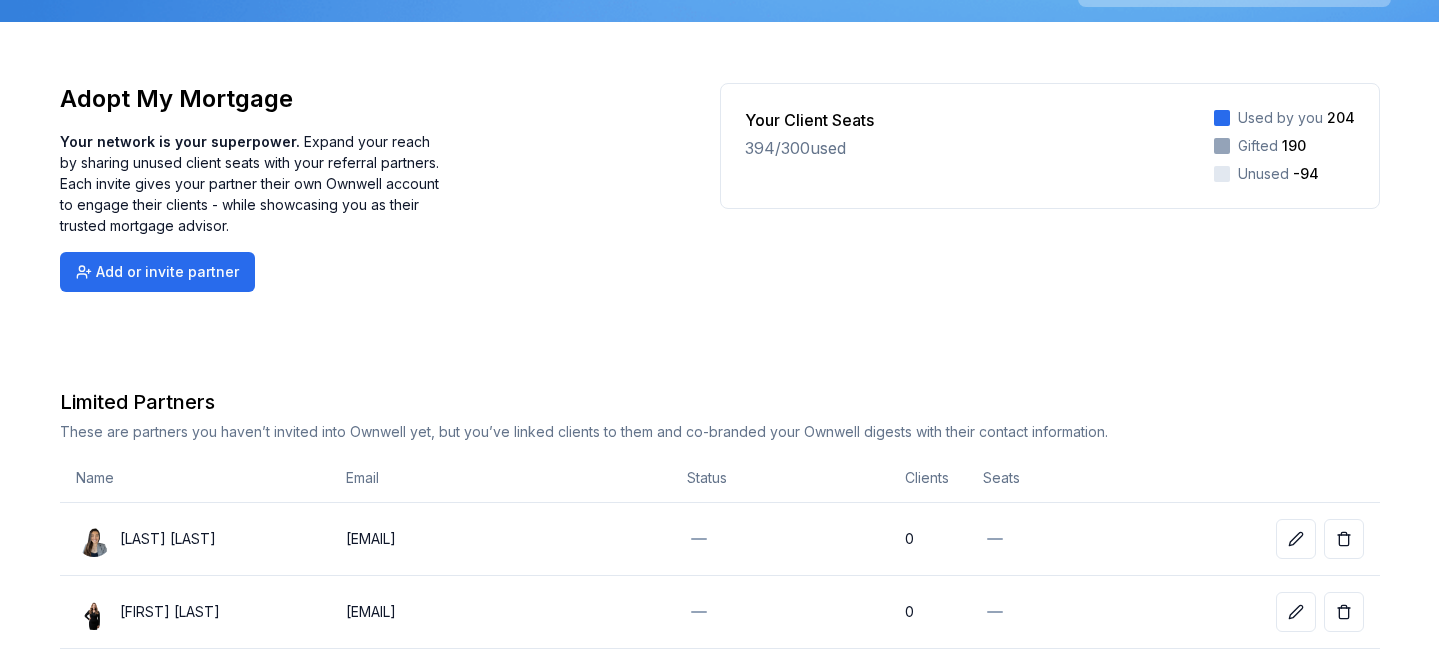 scroll, scrollTop: 0, scrollLeft: 0, axis: both 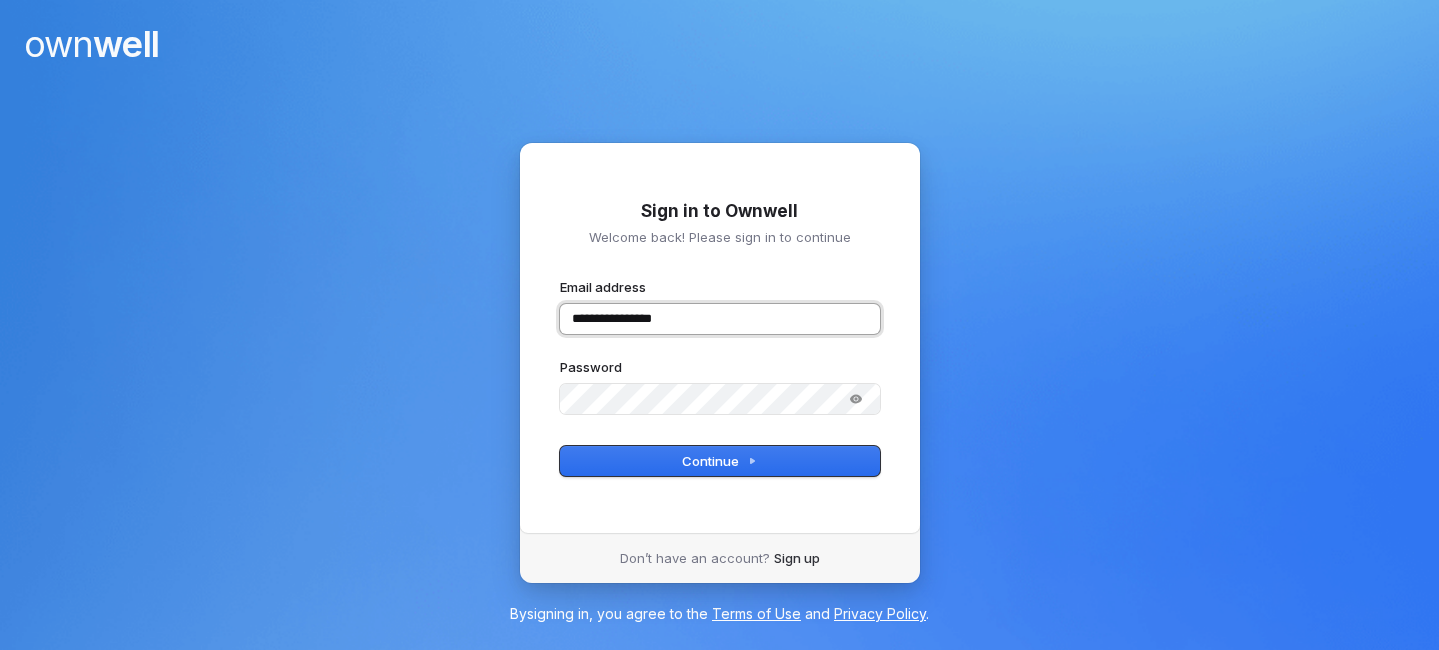 type on "**********" 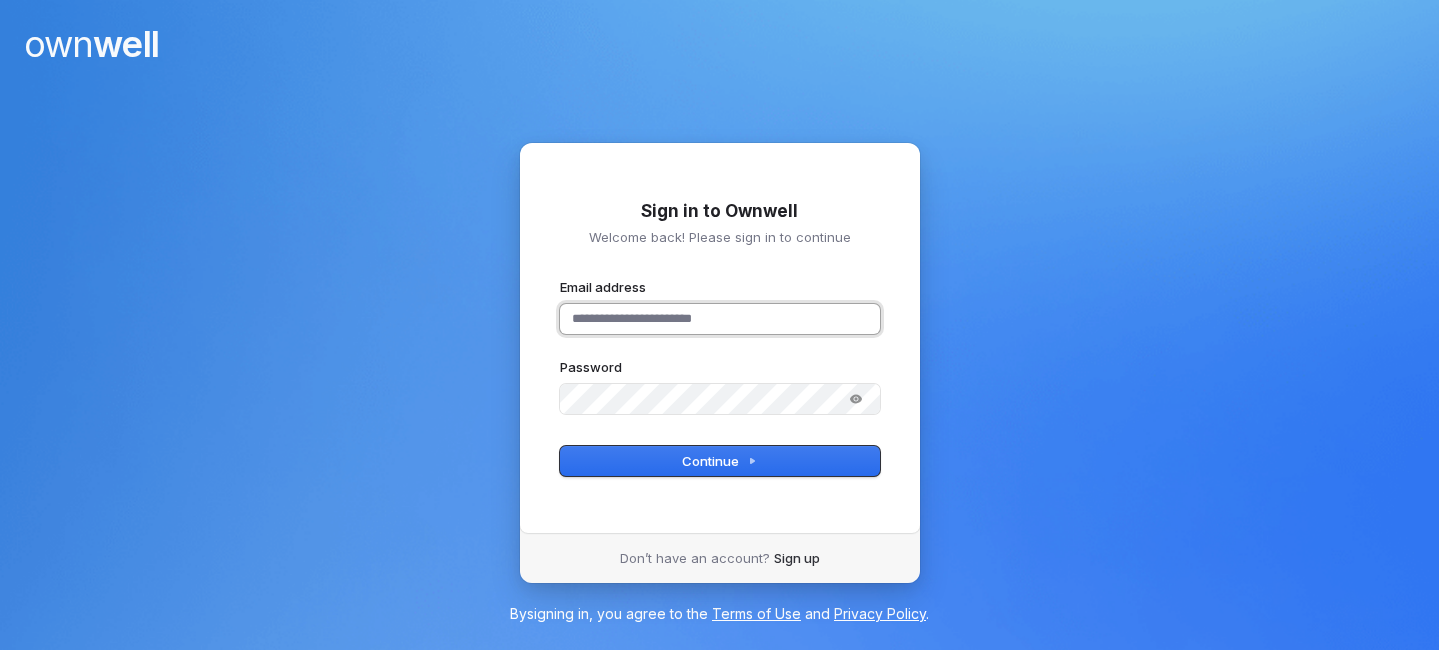 paste on "**********" 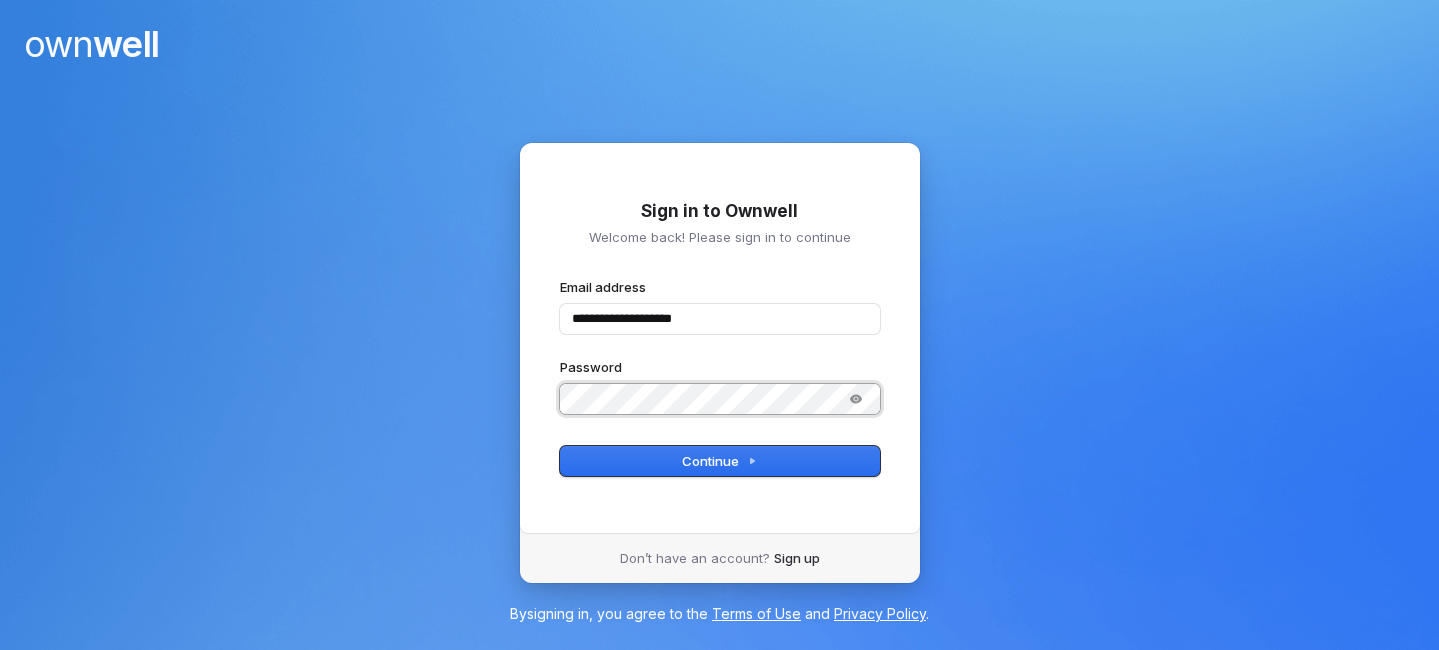 click on "**********" at bounding box center (719, 363) 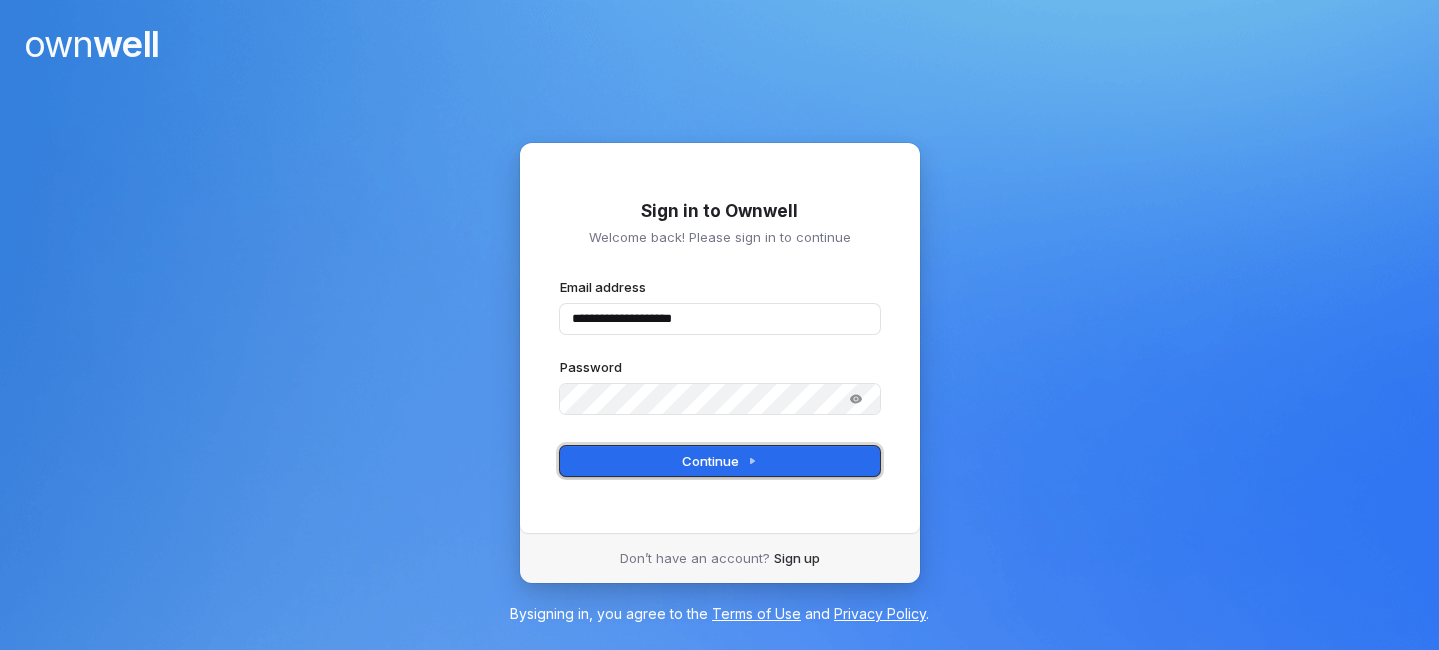 click on "Continue" at bounding box center (720, 461) 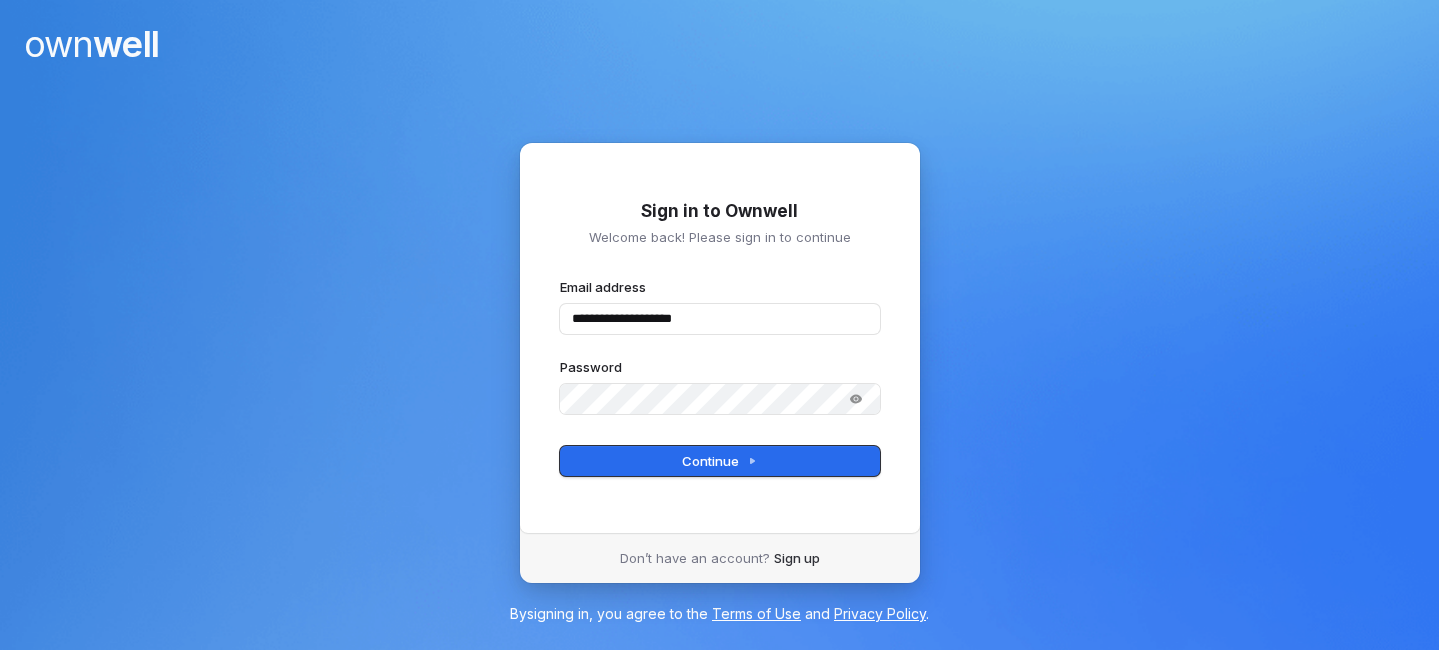 type on "**********" 